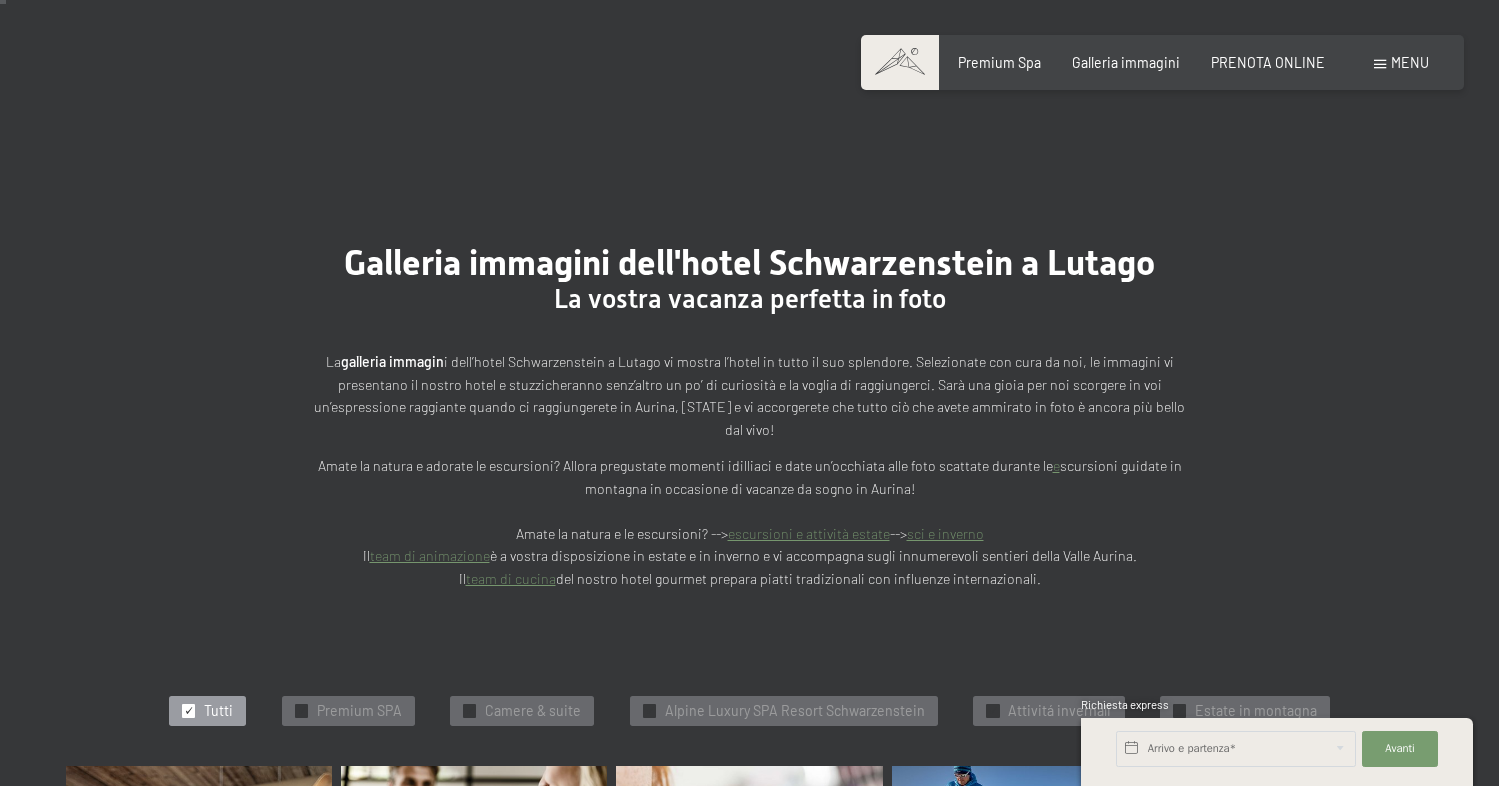 scroll, scrollTop: 96, scrollLeft: 0, axis: vertical 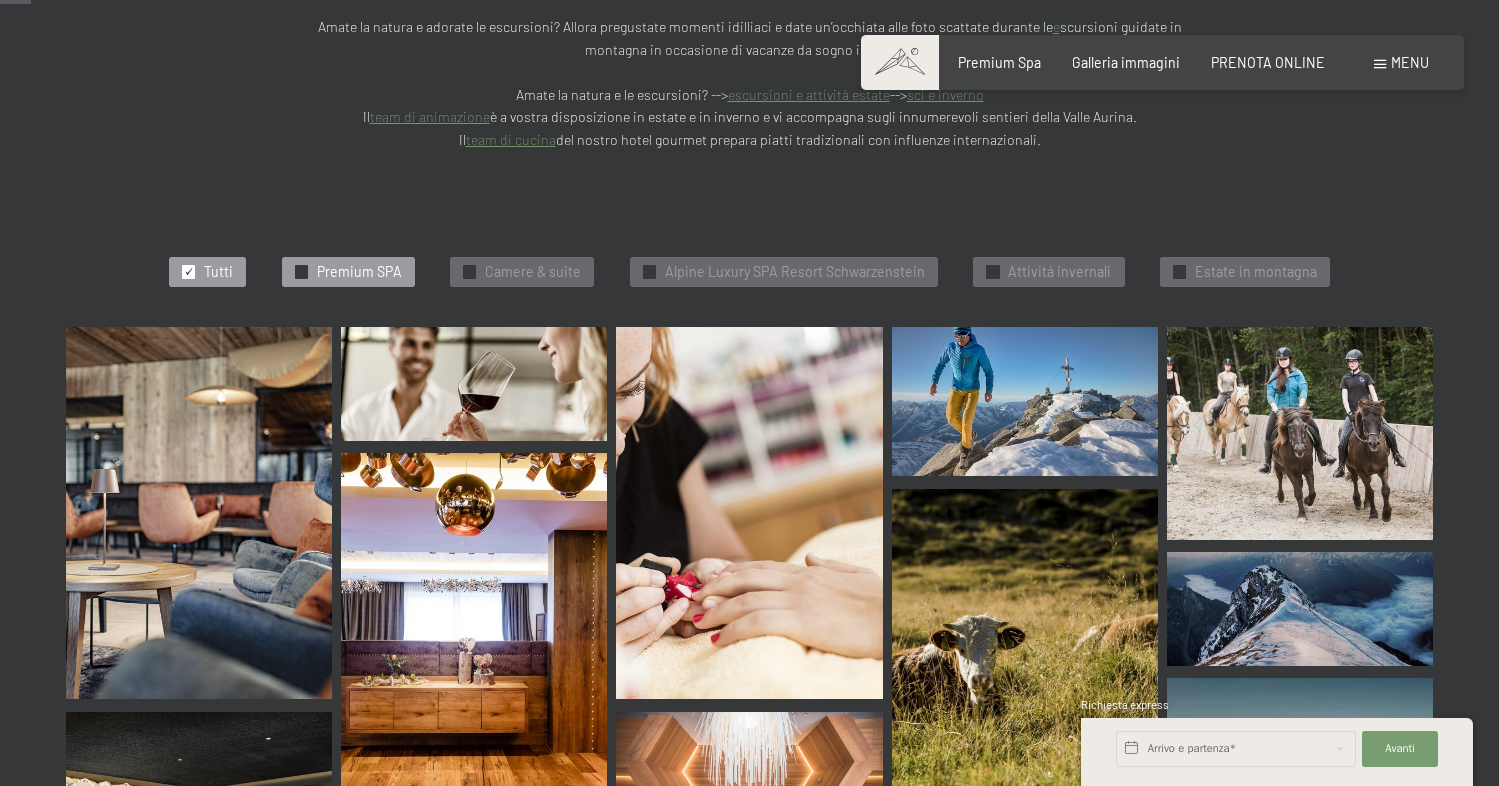 click on "Premium SPA" at bounding box center [359, 272] 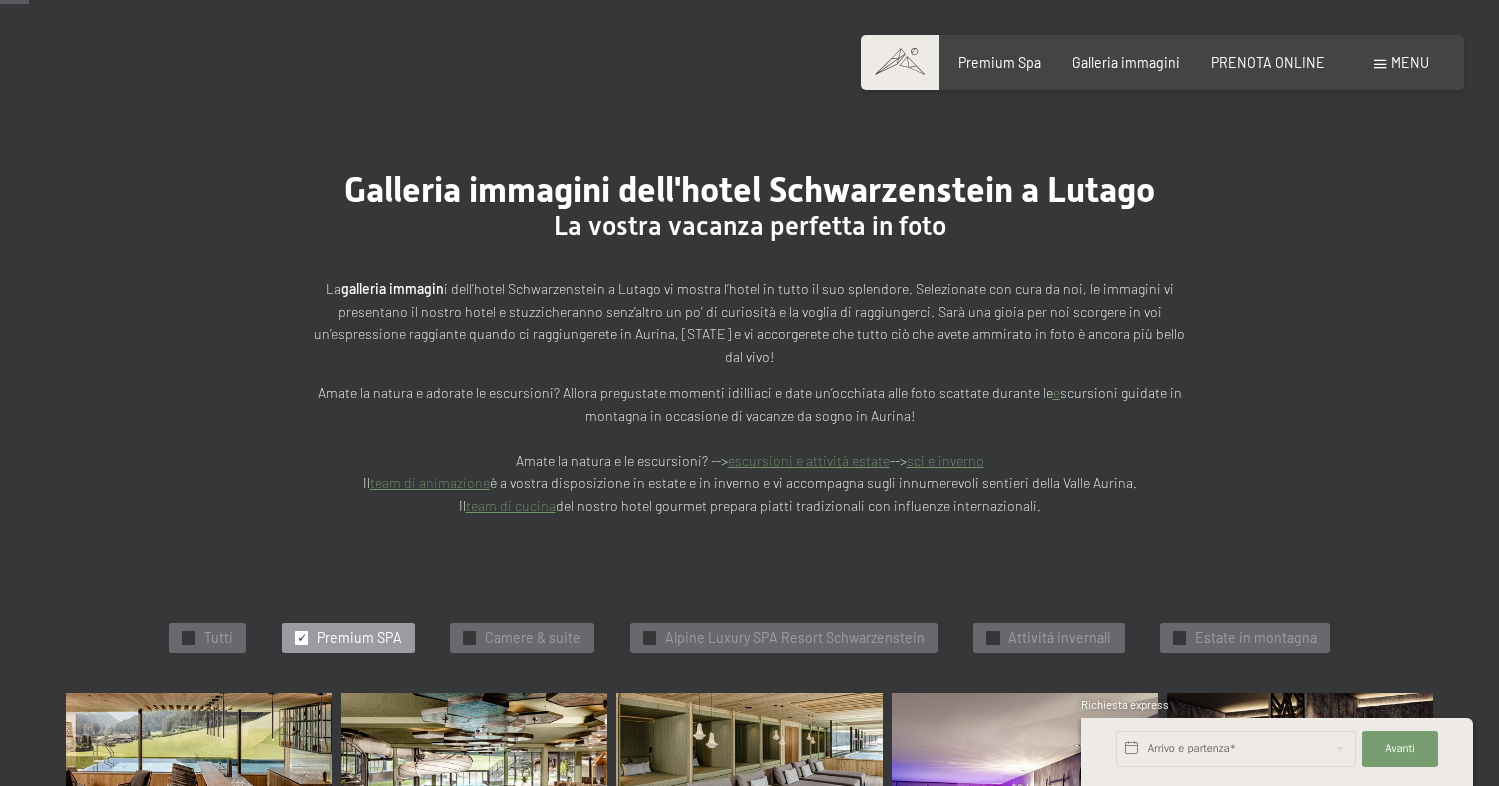 scroll, scrollTop: 72, scrollLeft: 0, axis: vertical 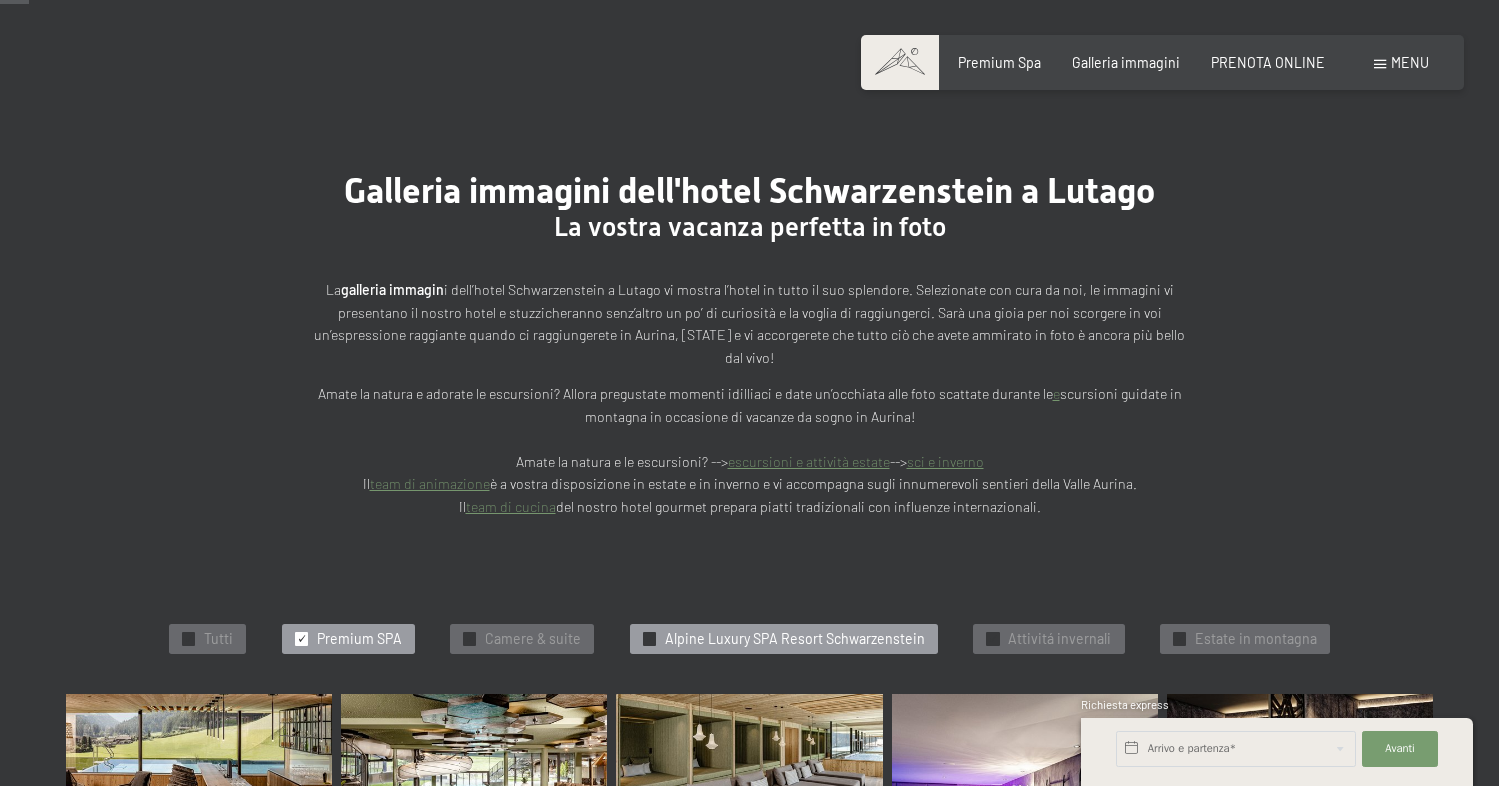 click on "Alpine Luxury SPA Resort Schwarzenstein" at bounding box center (795, 639) 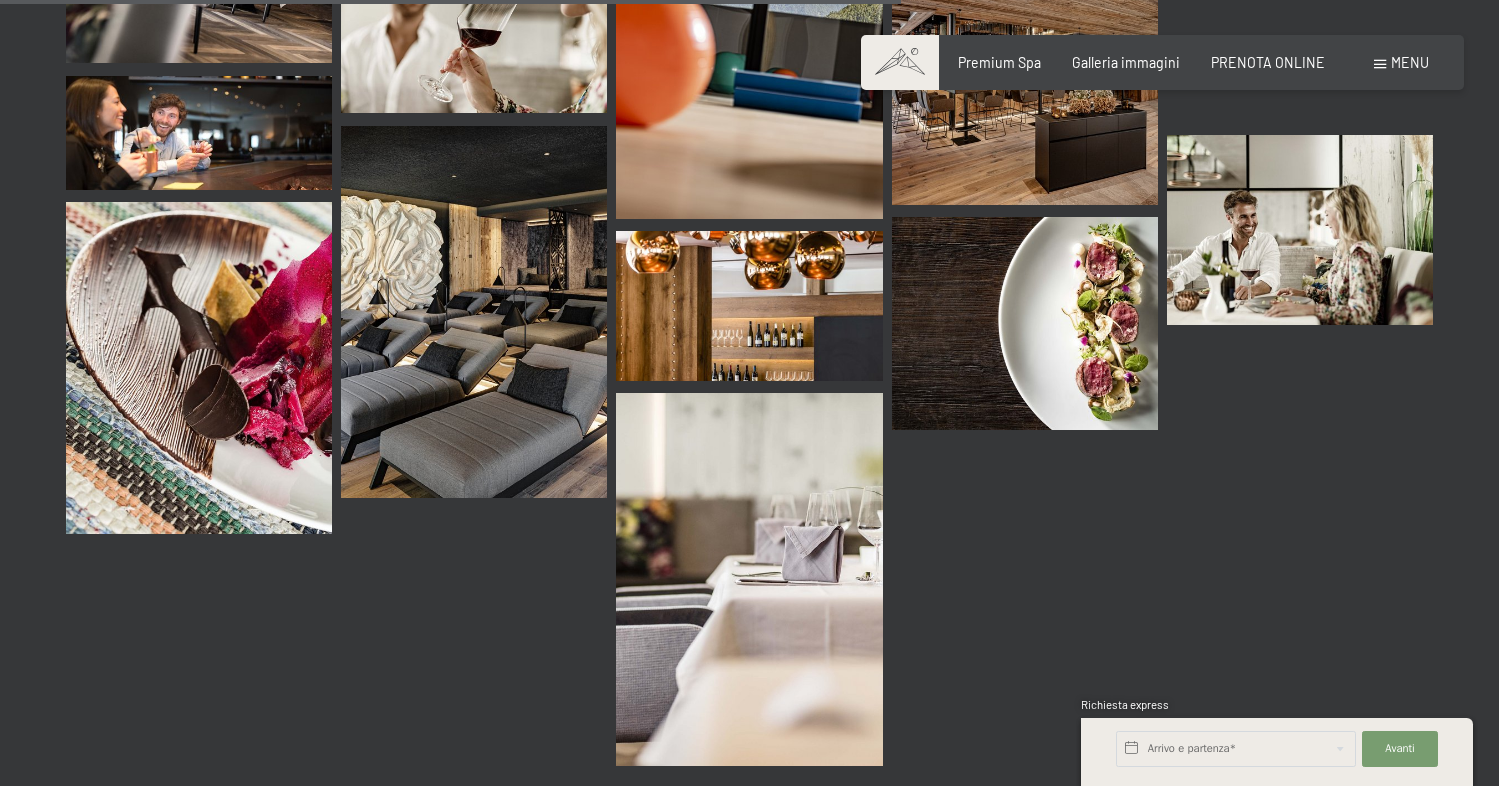 scroll, scrollTop: 2360, scrollLeft: 0, axis: vertical 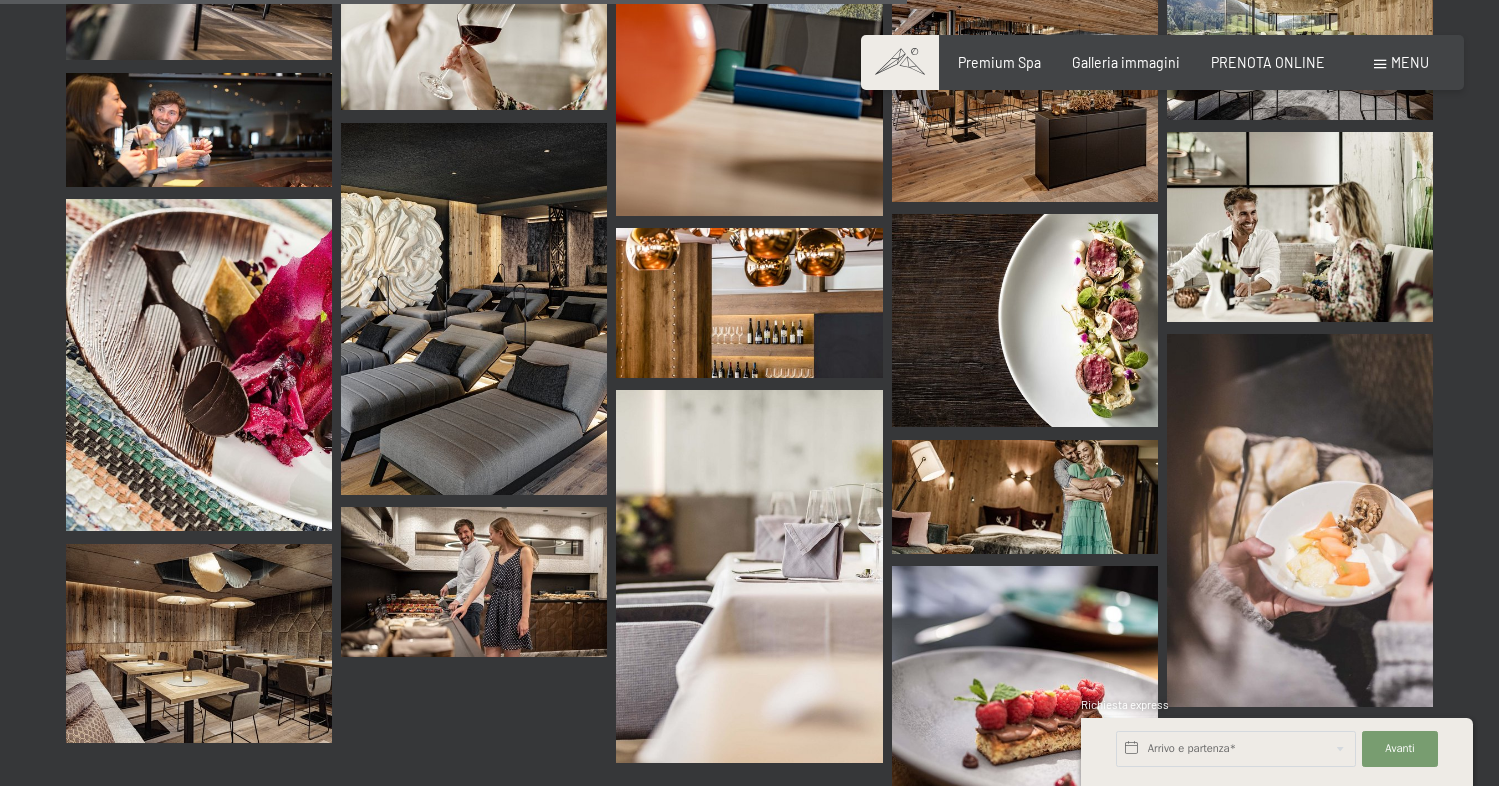 click at bounding box center (474, 582) 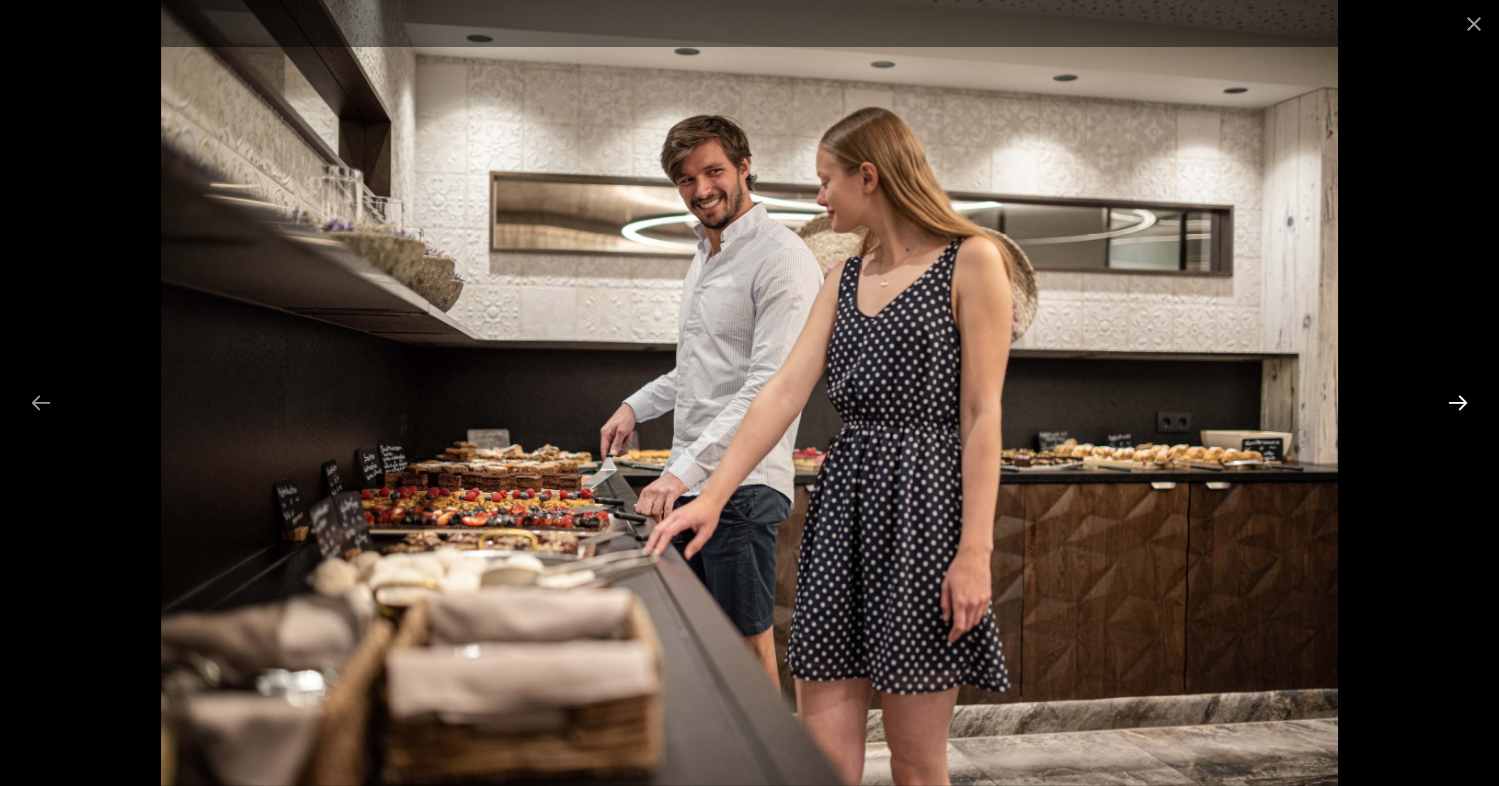click at bounding box center [1458, 402] 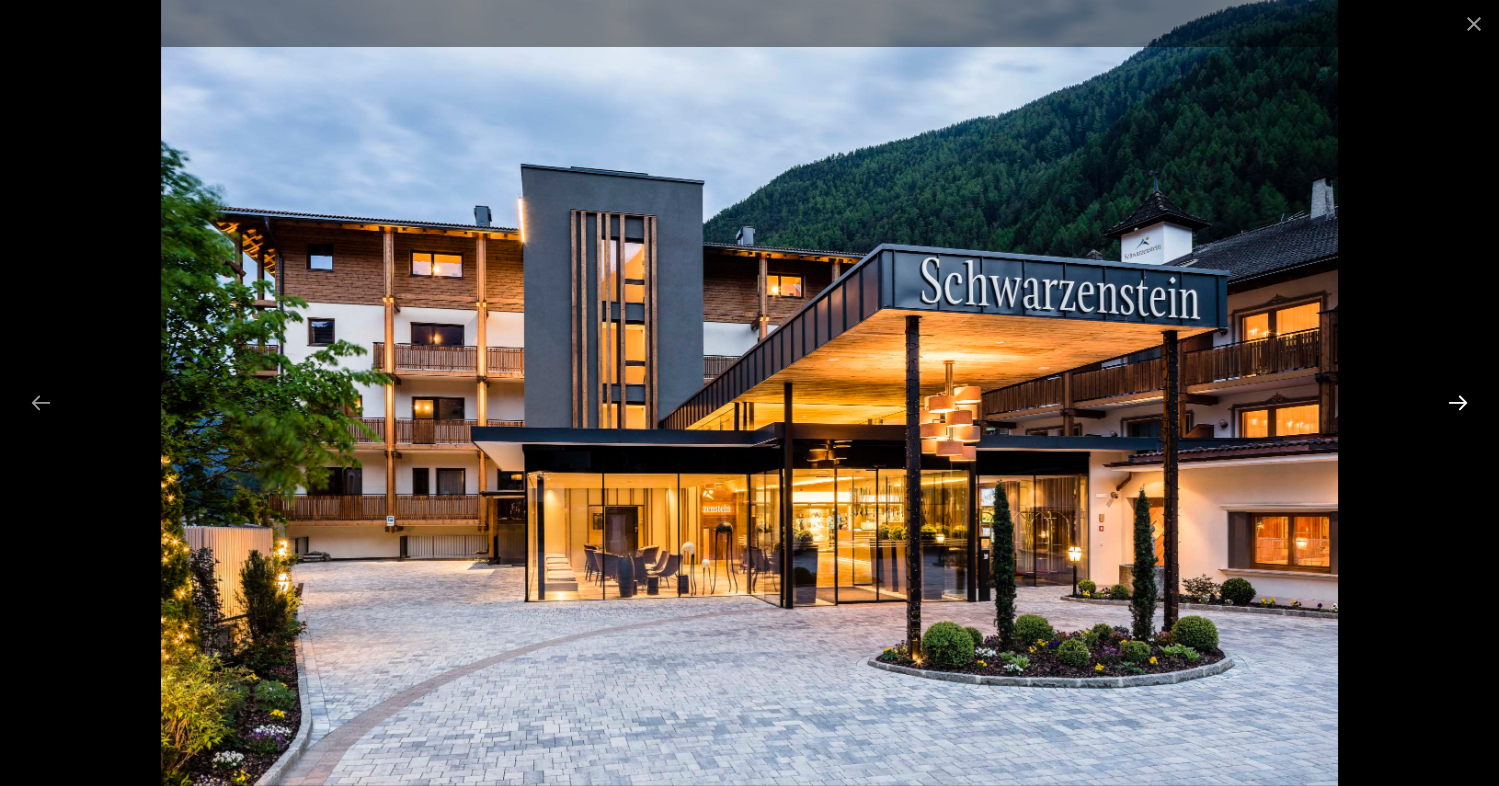click at bounding box center [1458, 402] 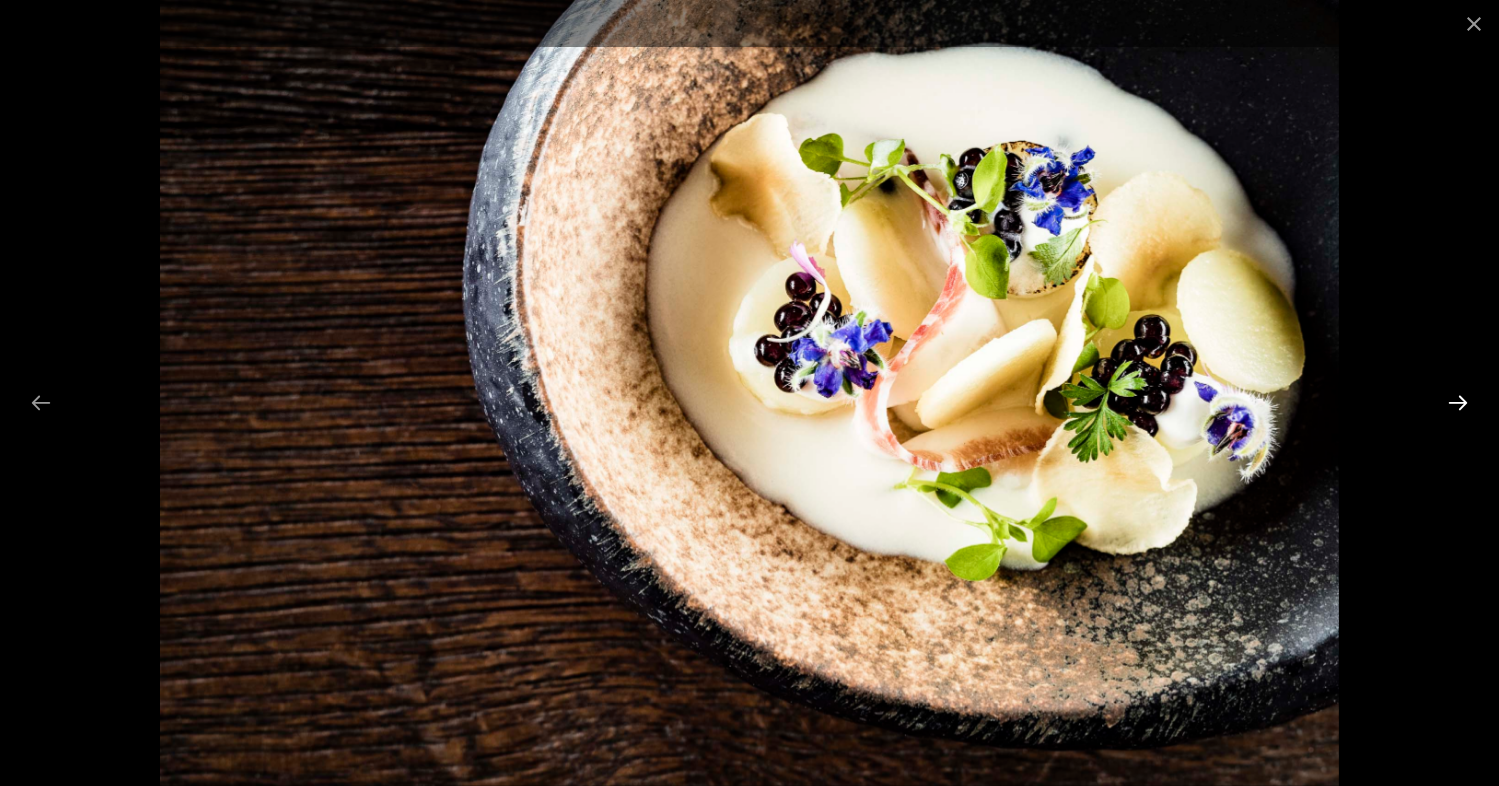 click at bounding box center (1458, 402) 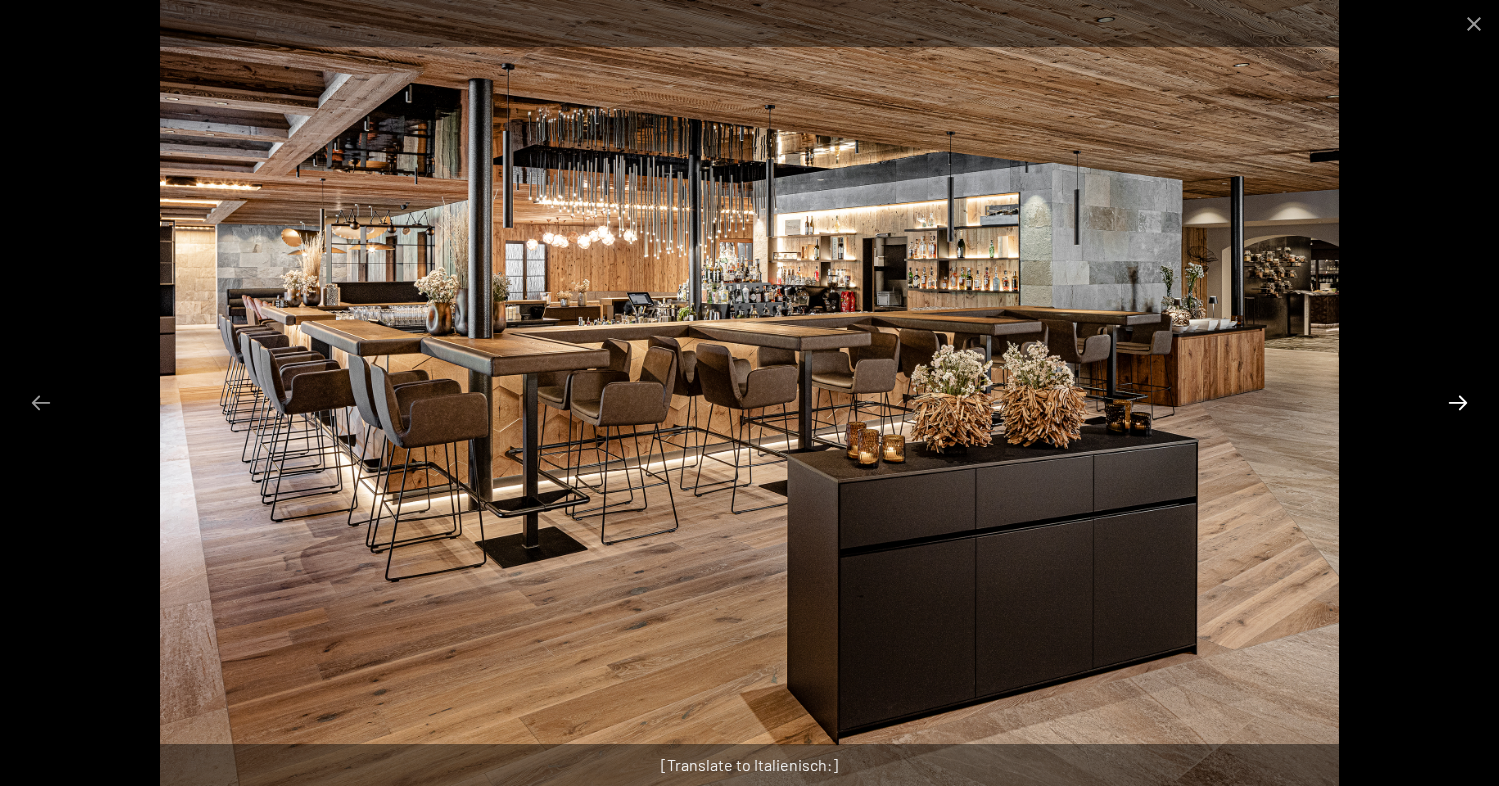 click at bounding box center (1458, 402) 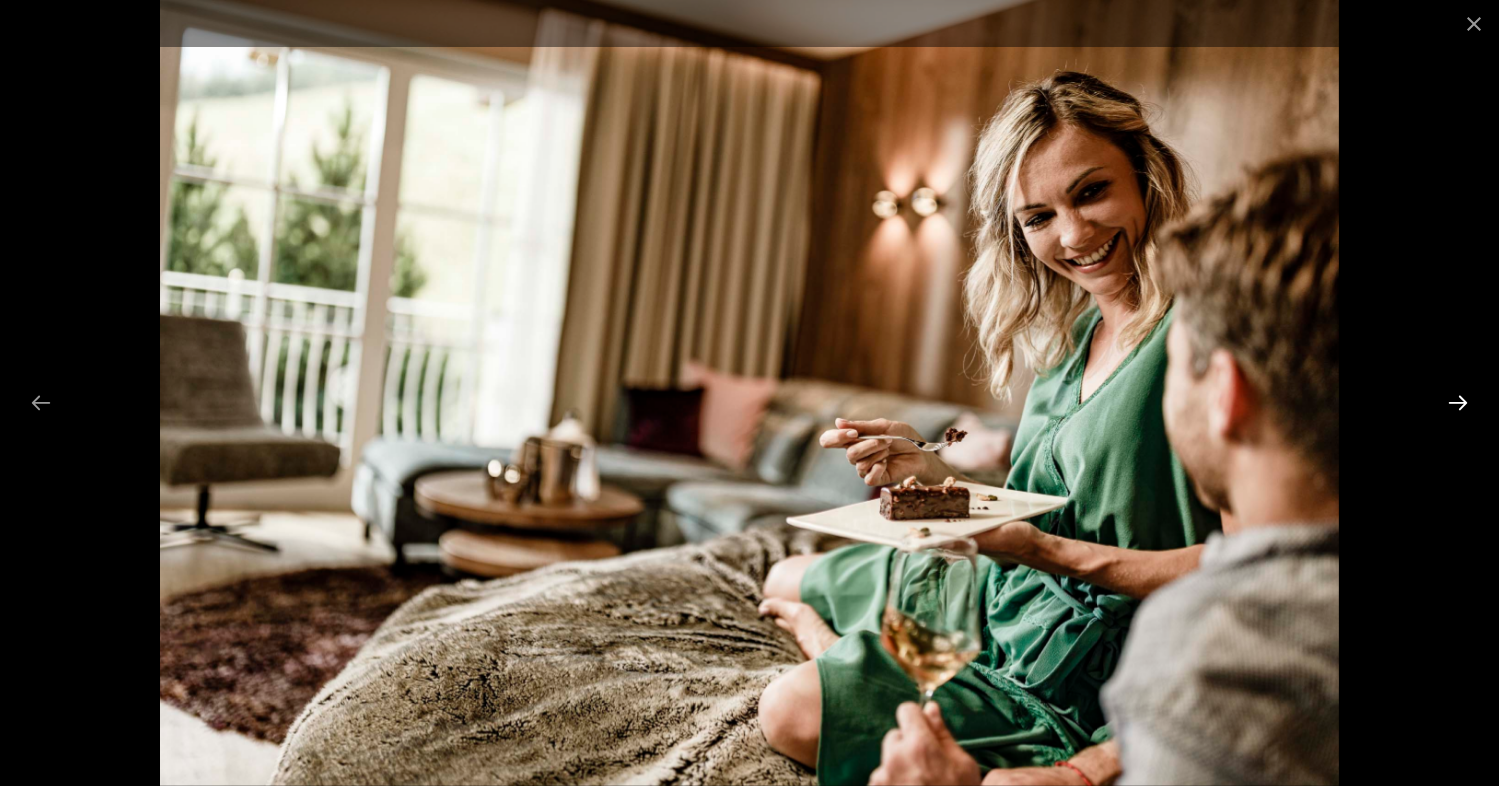 click at bounding box center (1458, 402) 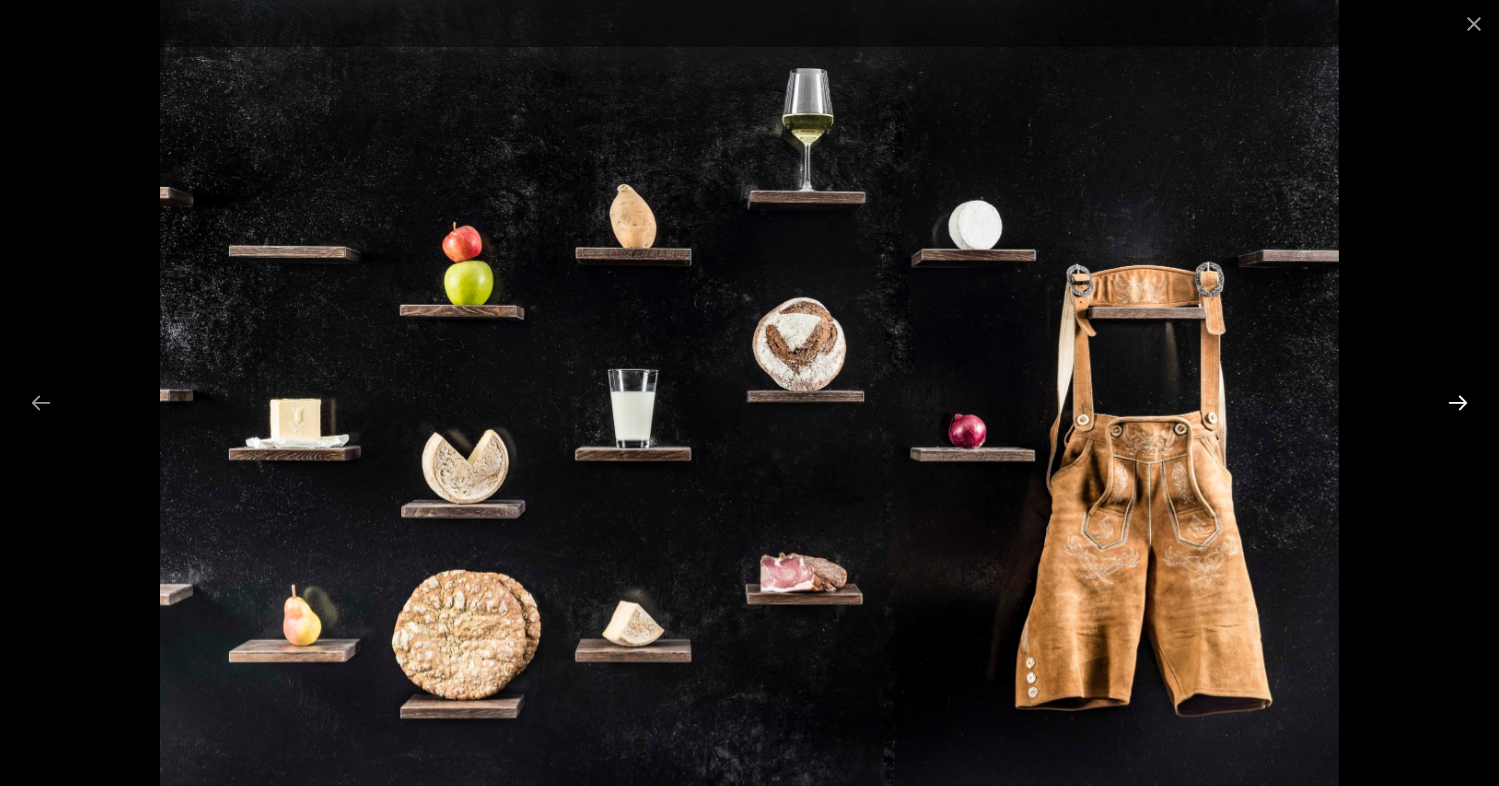 click at bounding box center [1458, 402] 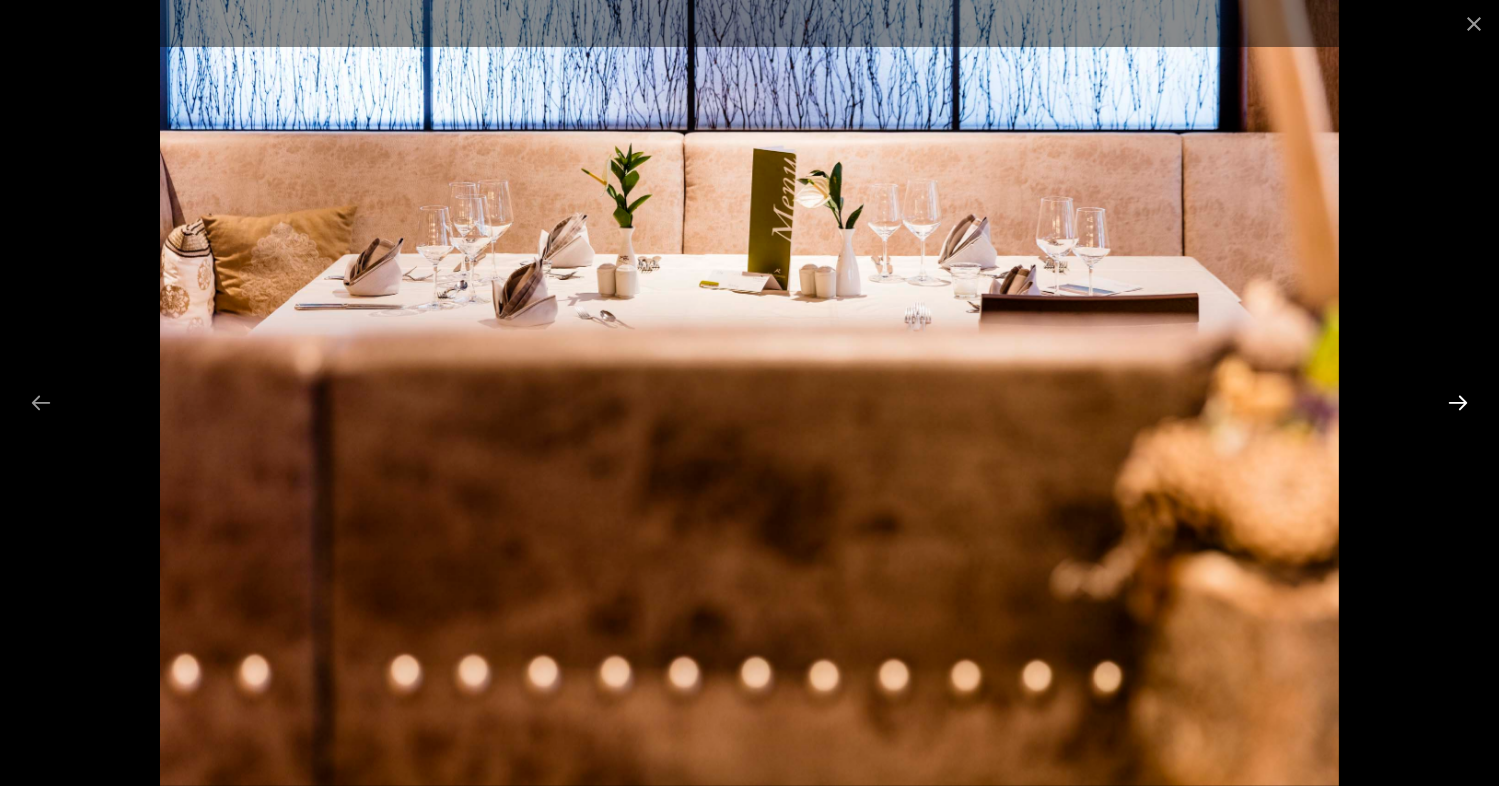 click at bounding box center (1458, 402) 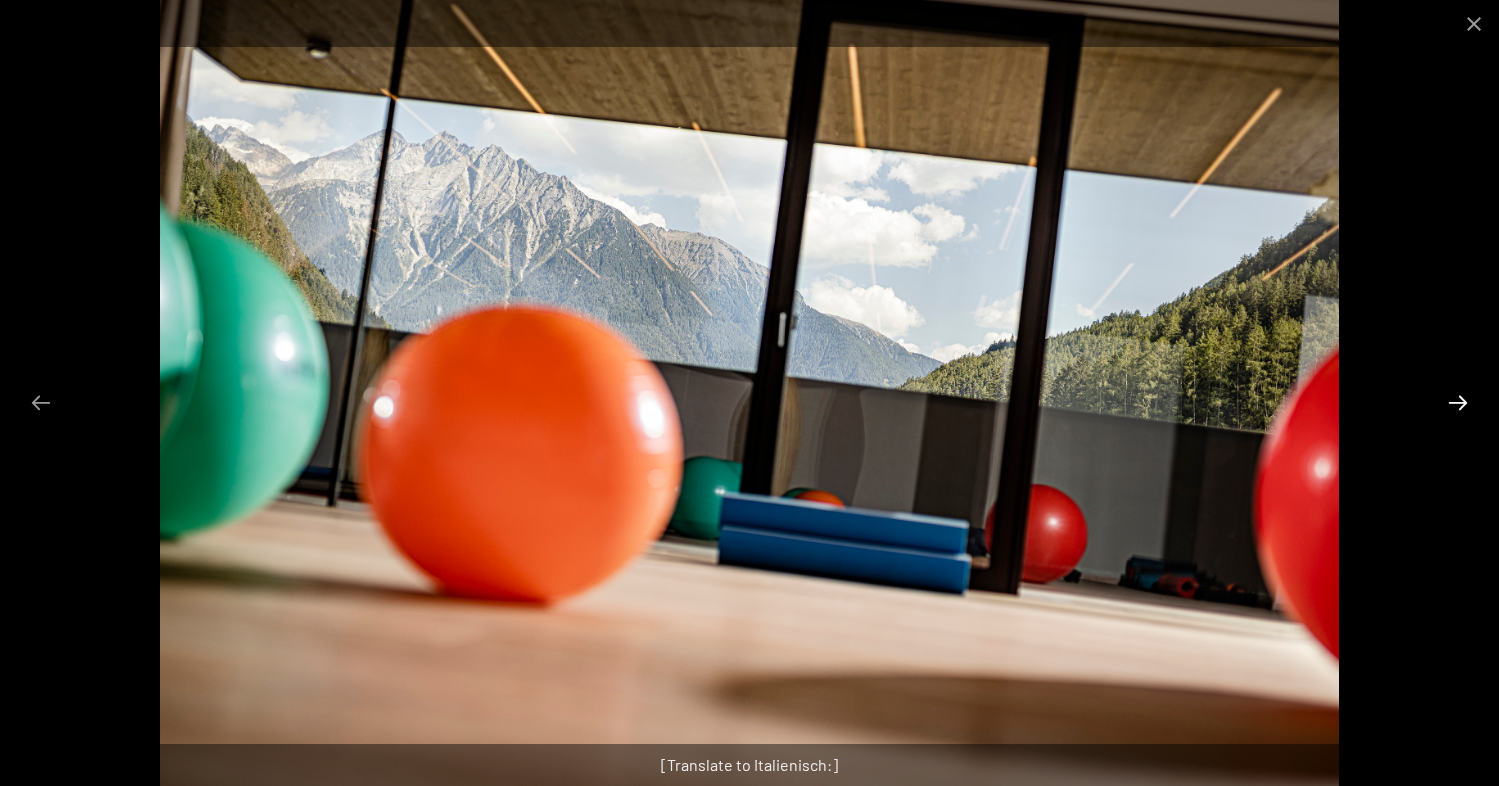 click at bounding box center [1458, 402] 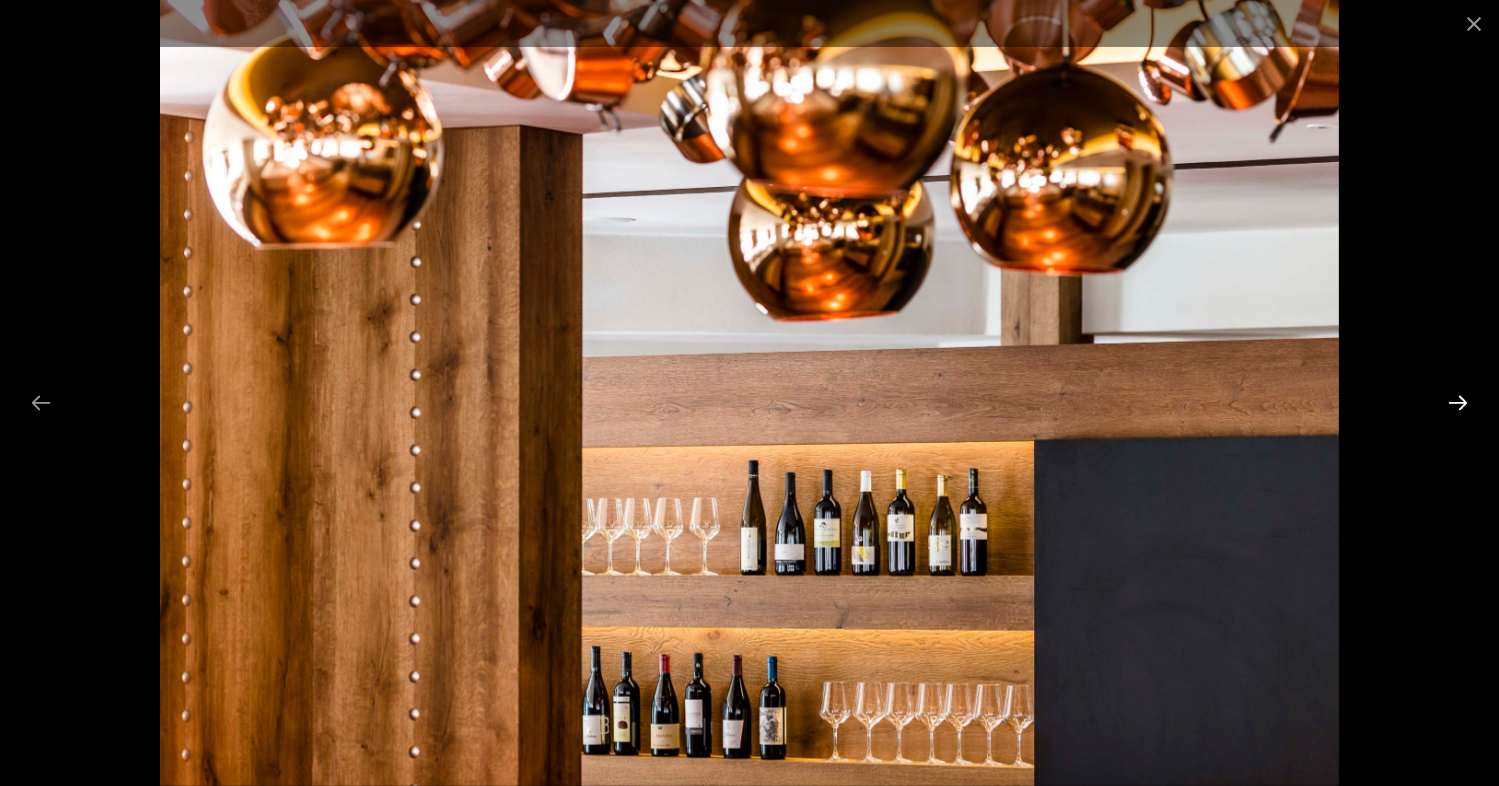 click at bounding box center (1458, 402) 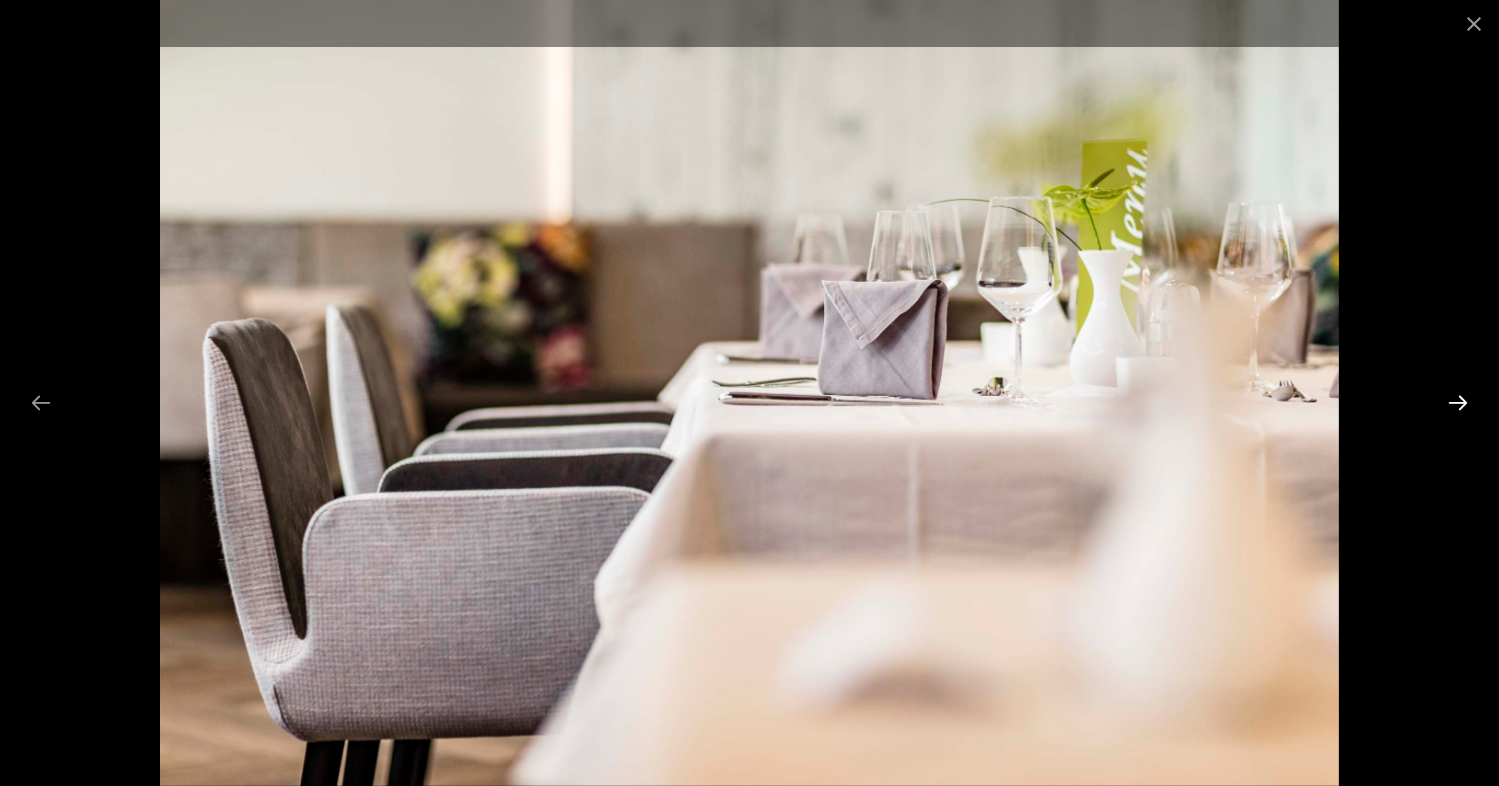 click at bounding box center [1458, 402] 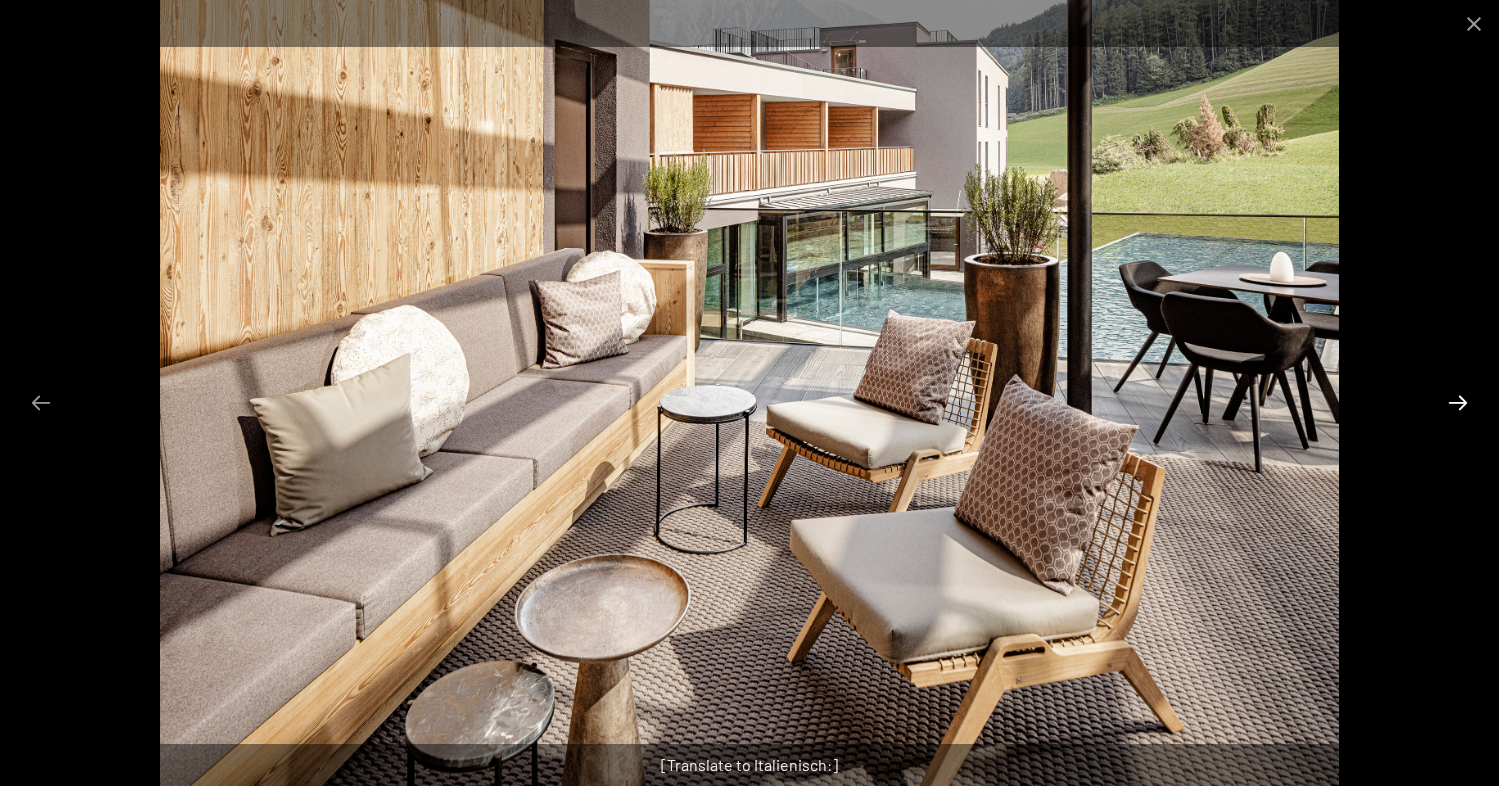 click at bounding box center [1458, 402] 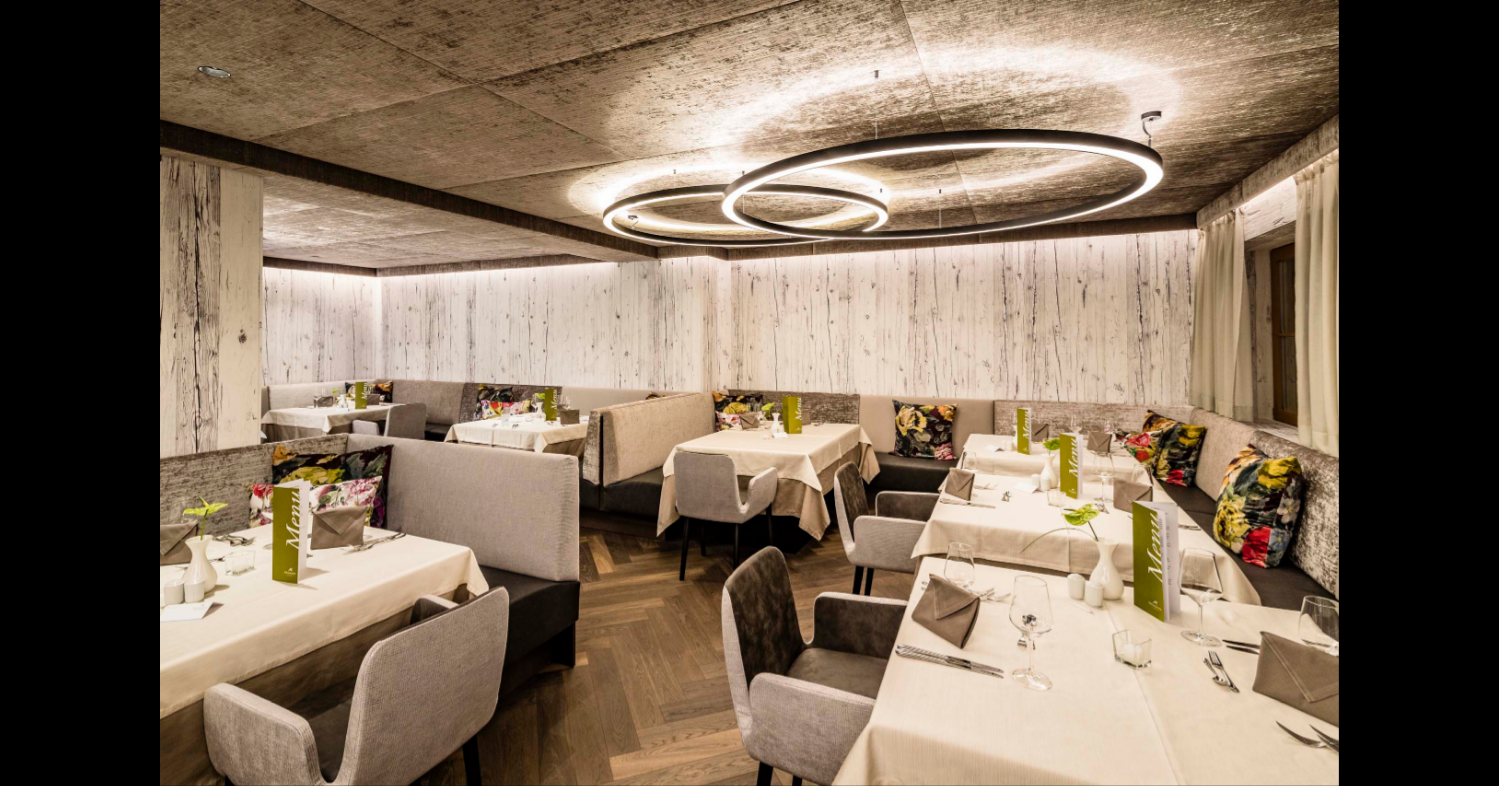 click at bounding box center (1468, 402) 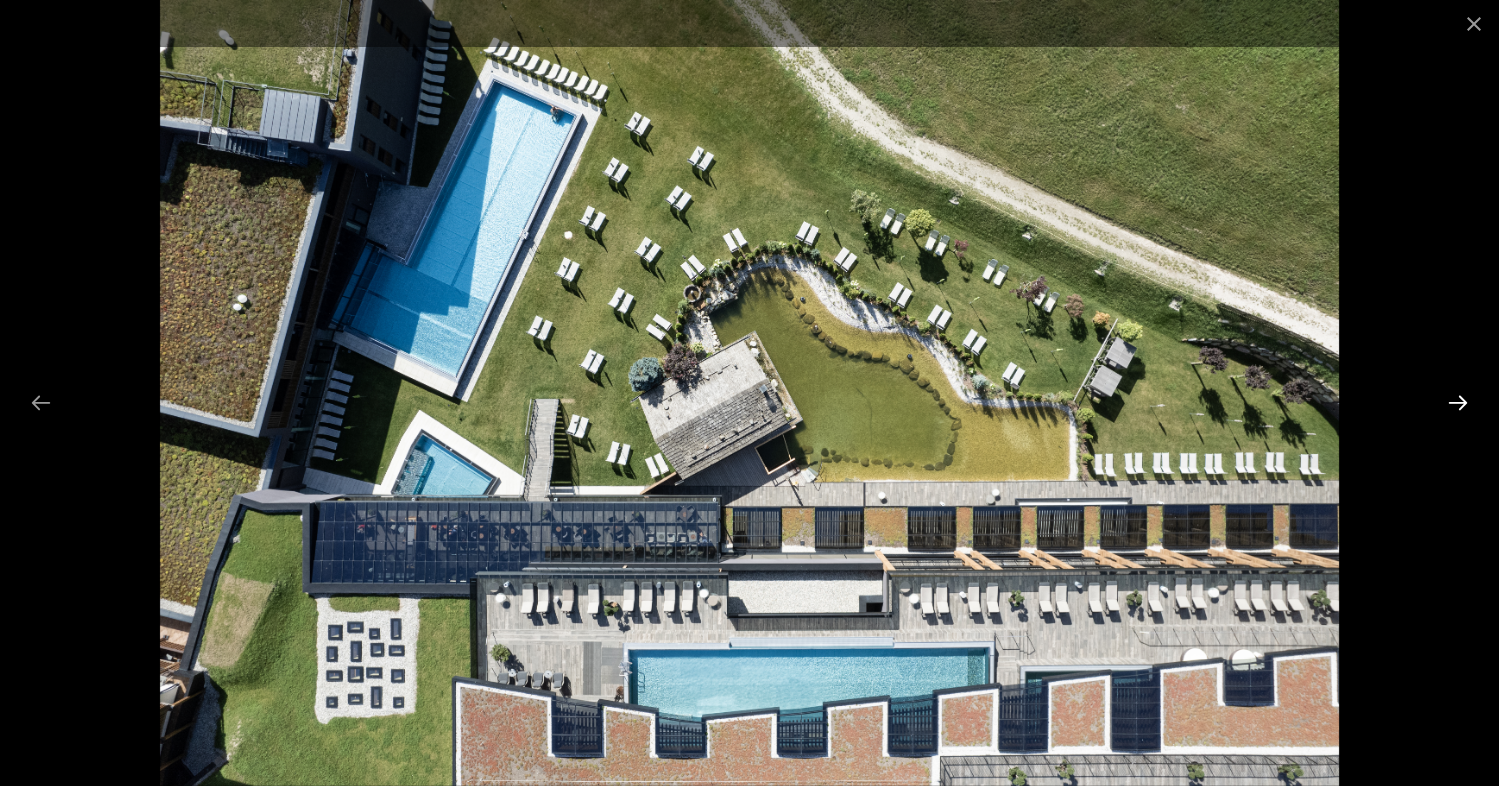 click at bounding box center [1458, 402] 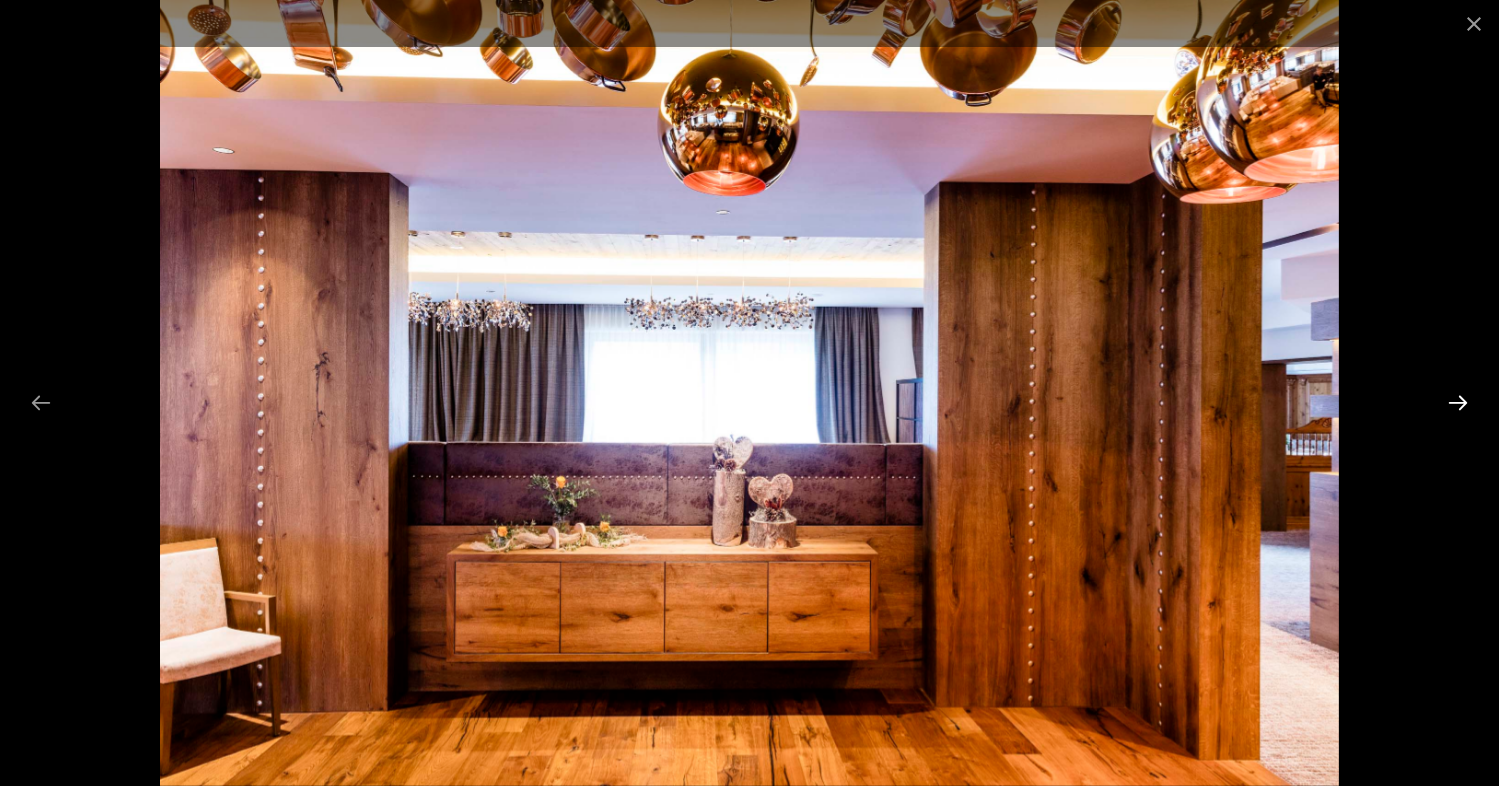 click at bounding box center [1458, 402] 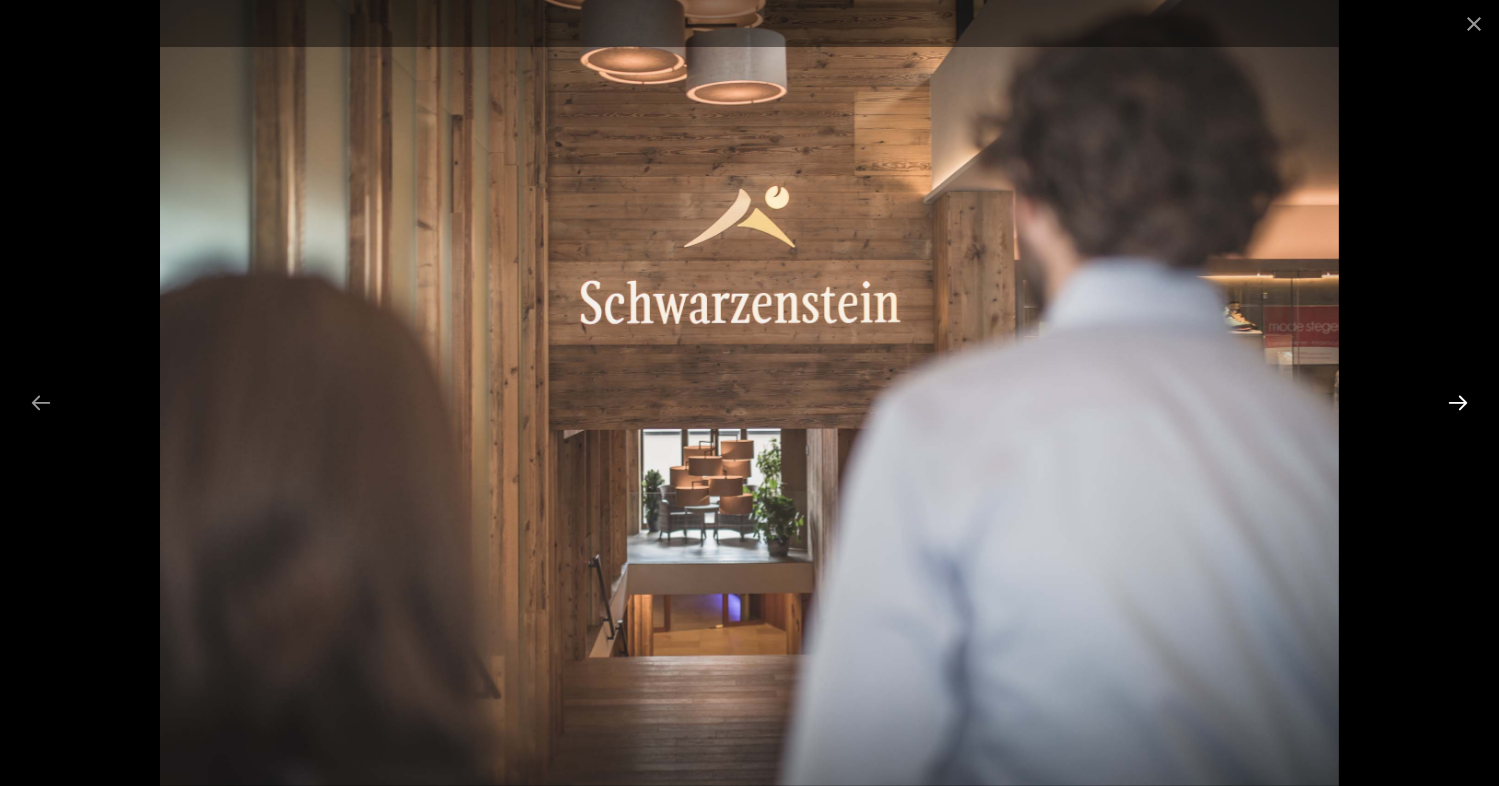 click at bounding box center (1458, 402) 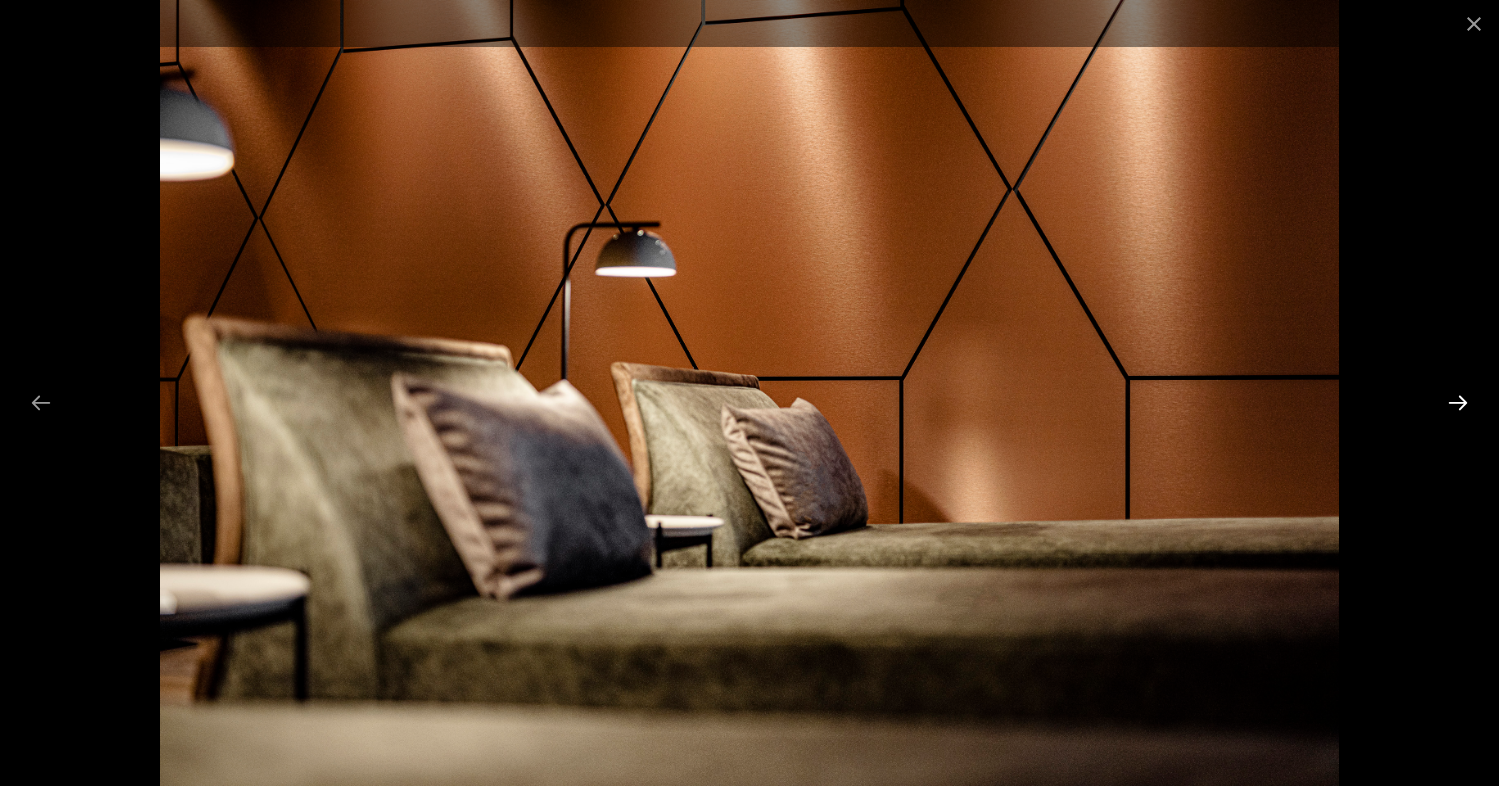 click at bounding box center [1458, 402] 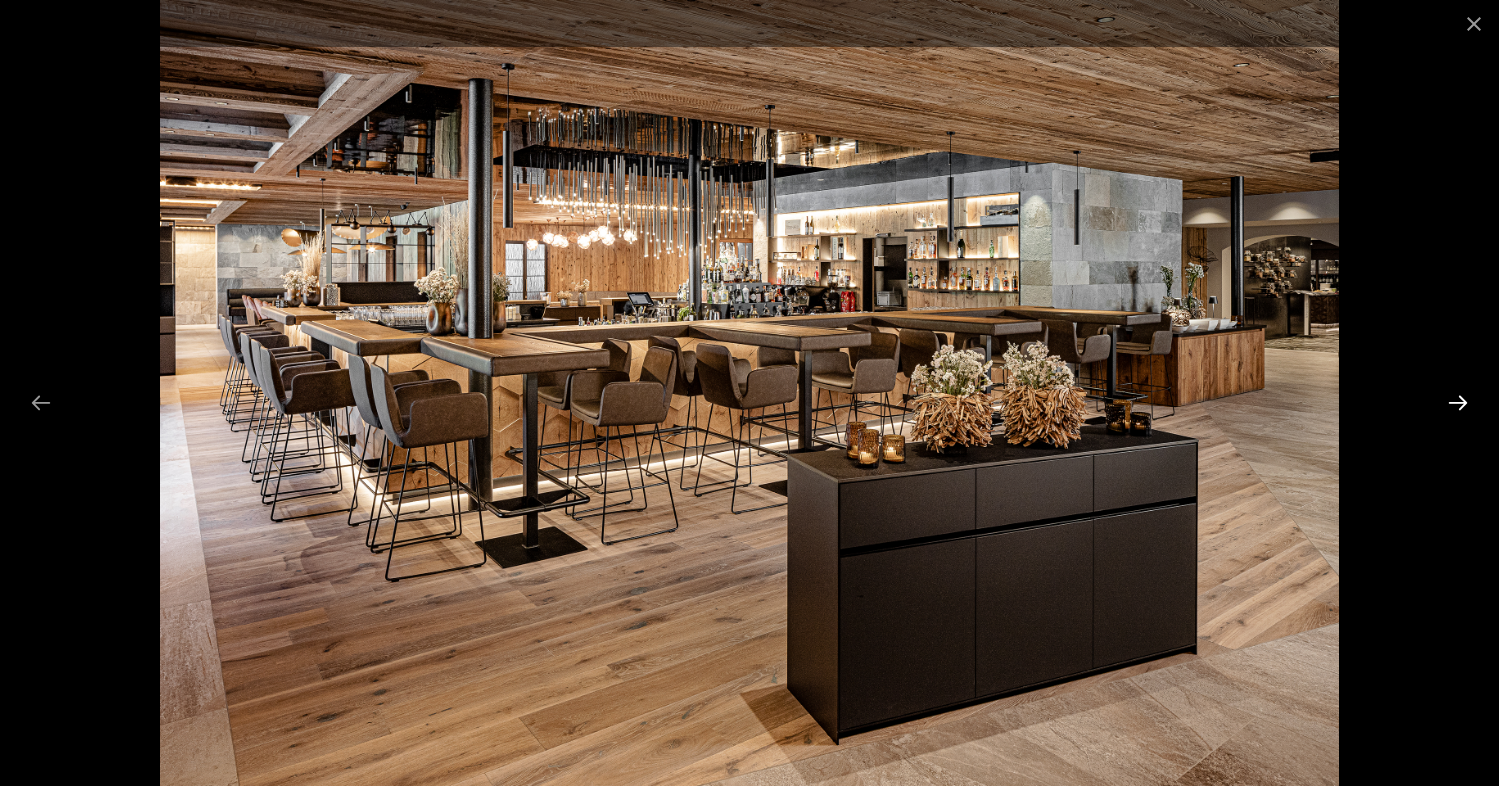 click at bounding box center (1458, 402) 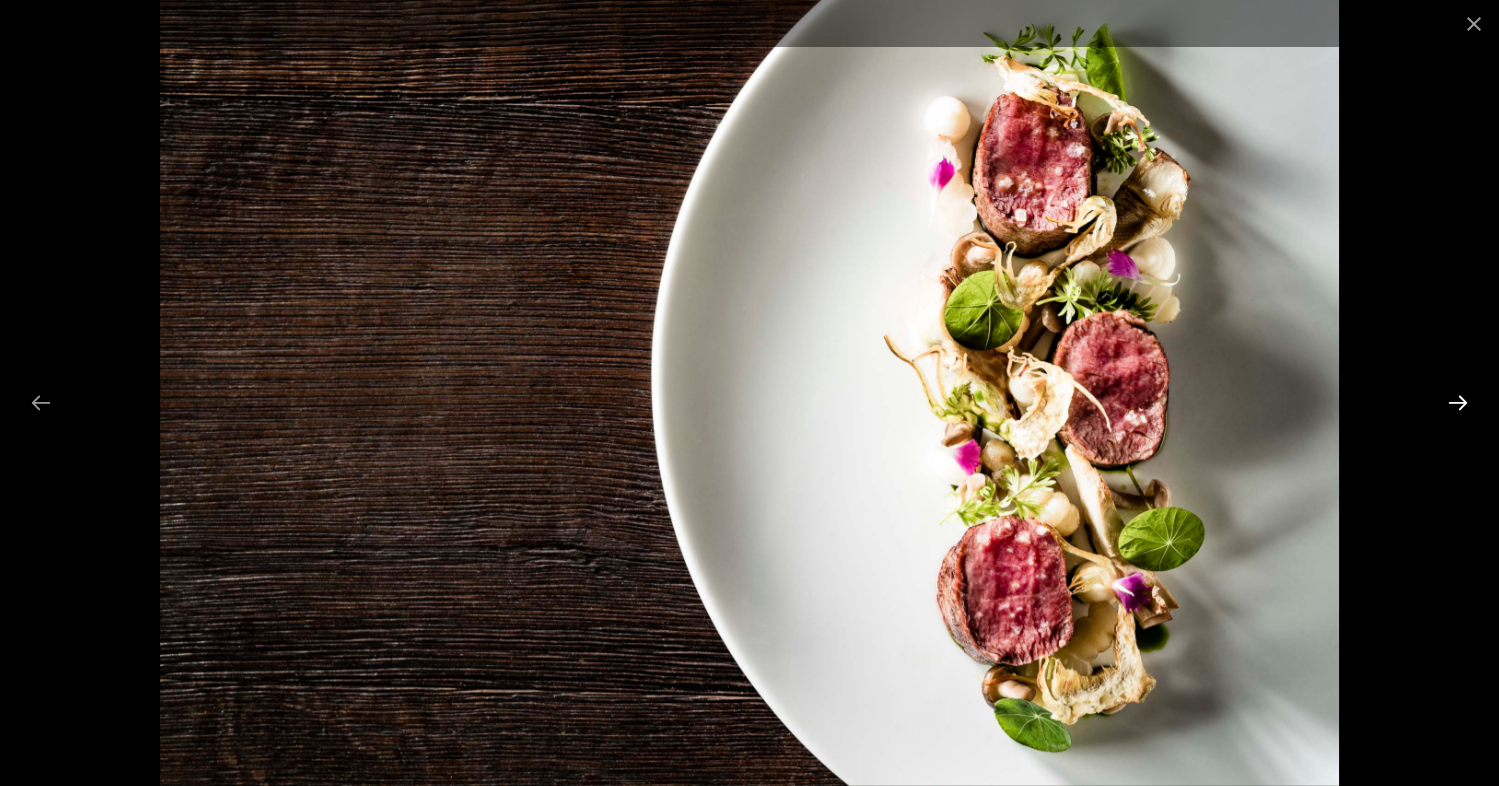 click at bounding box center (1458, 402) 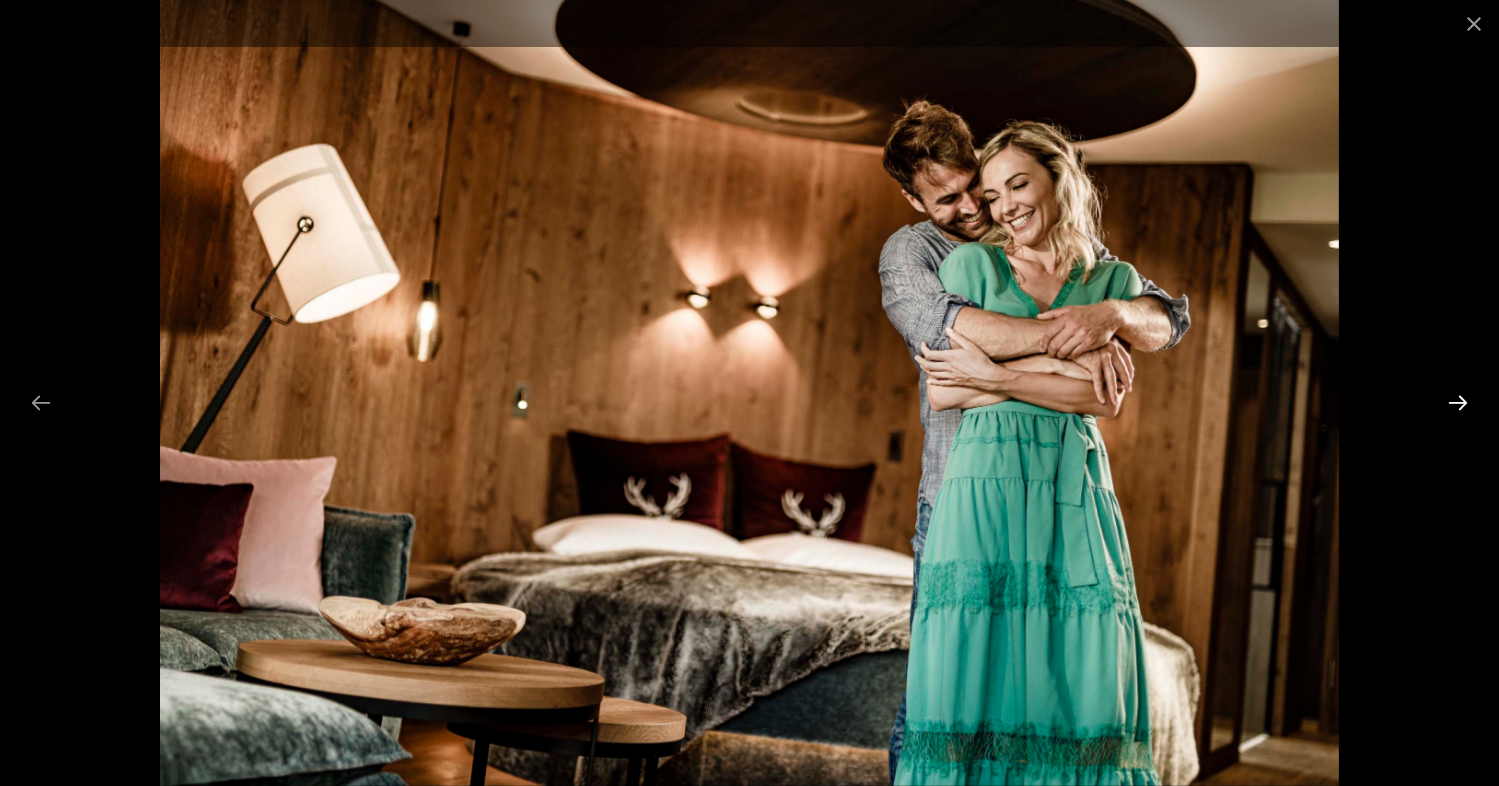 click at bounding box center [1458, 402] 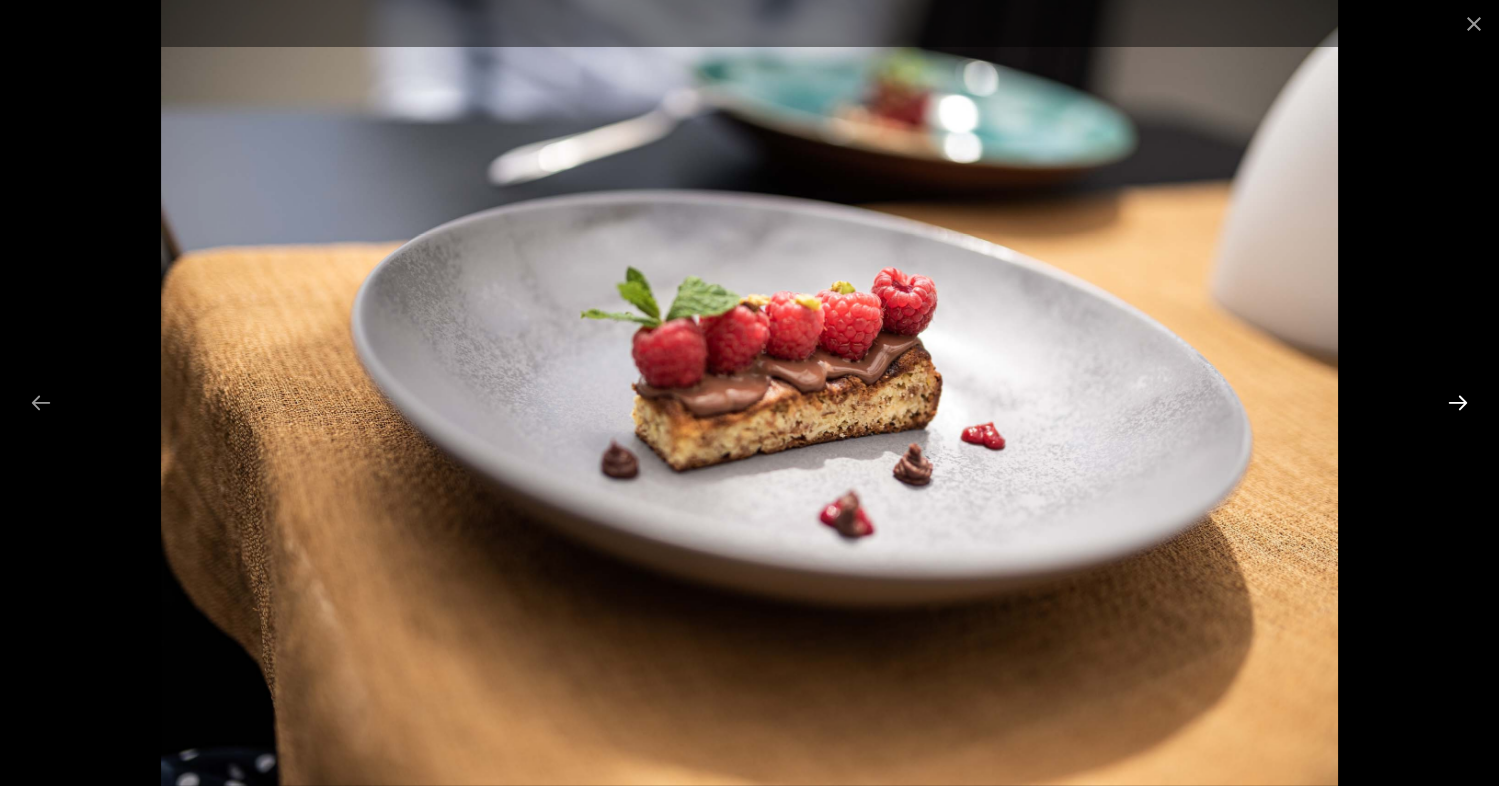 click at bounding box center (1458, 402) 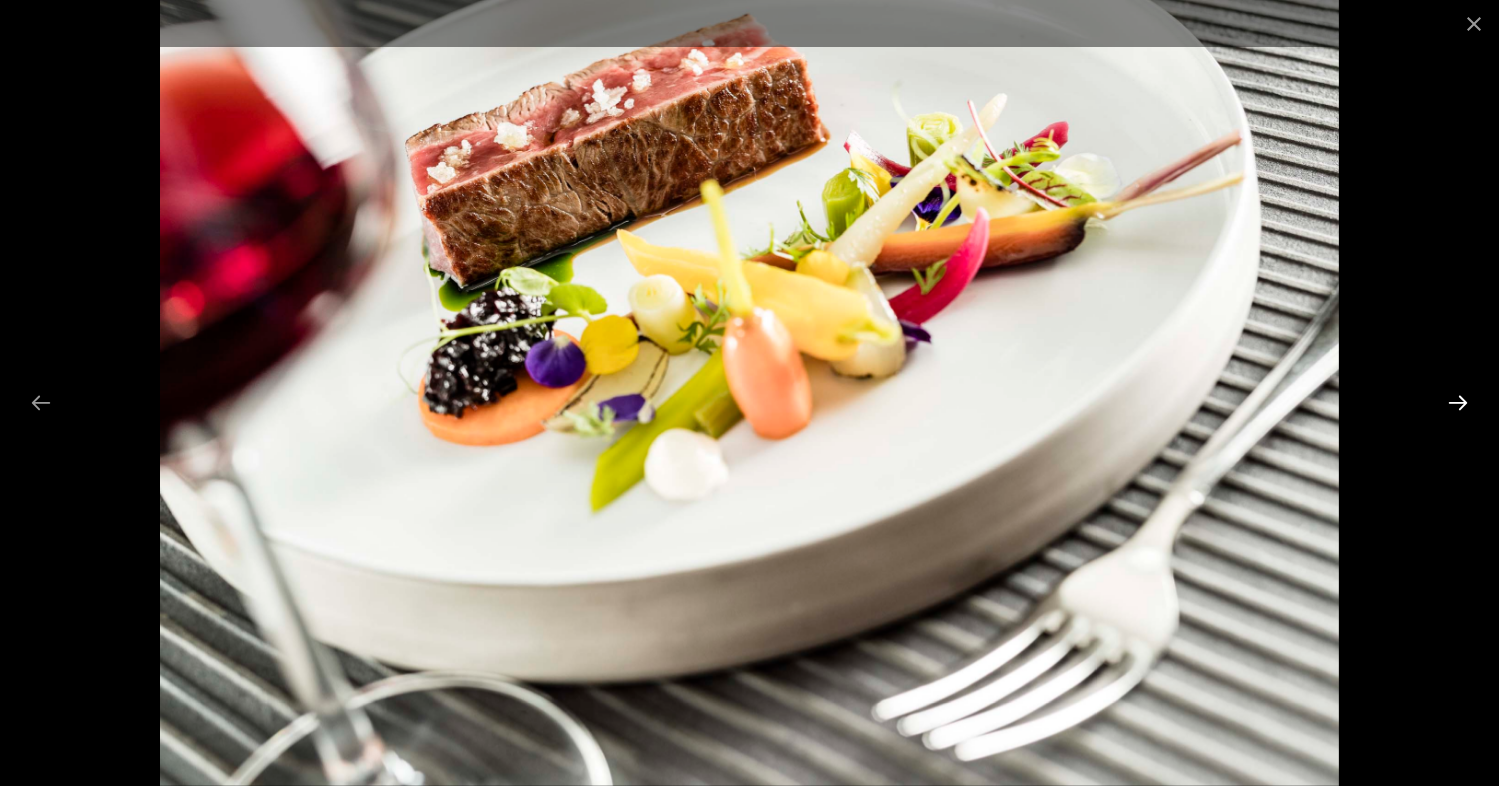 click at bounding box center [1458, 402] 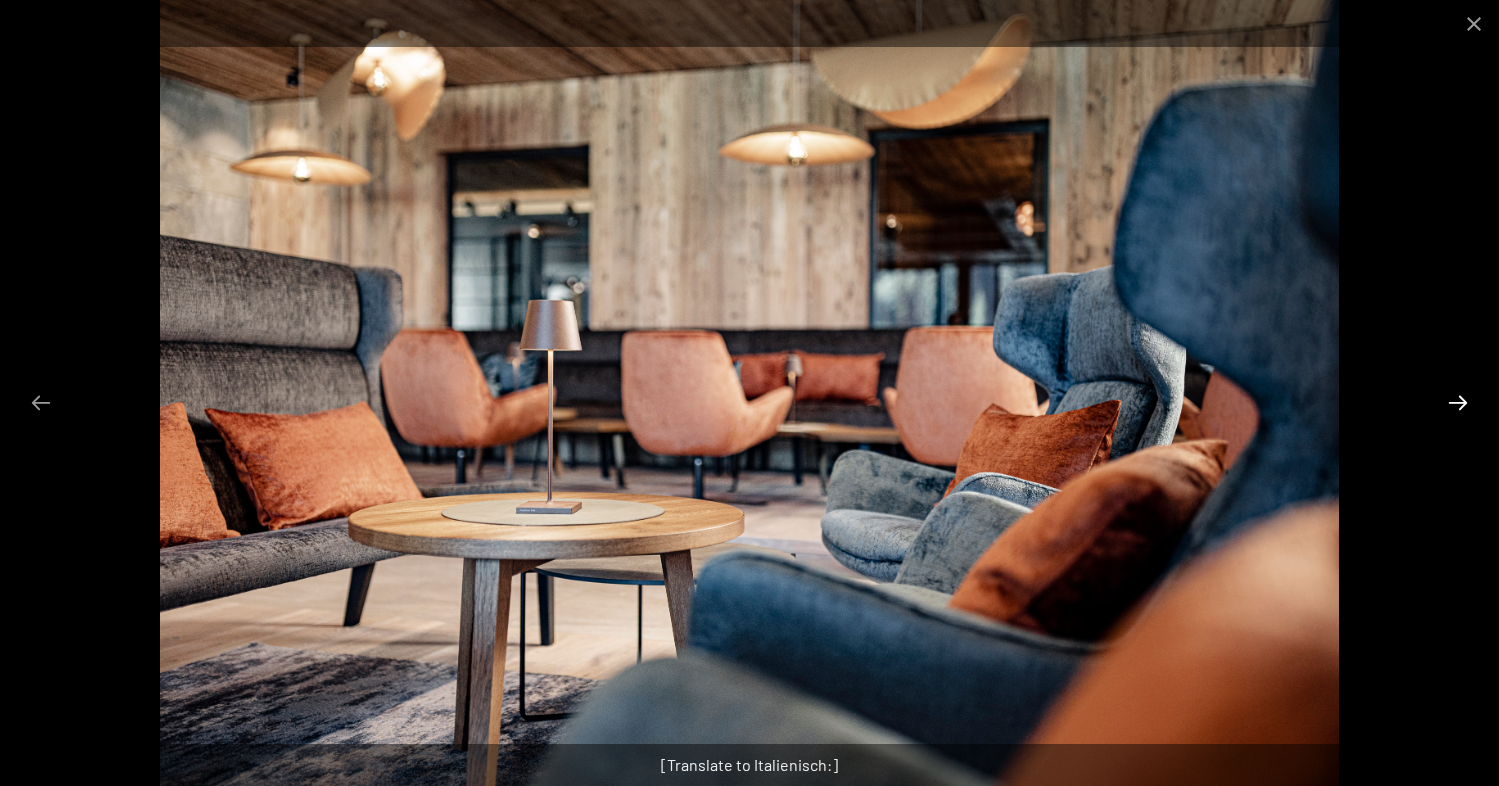 click at bounding box center (1458, 402) 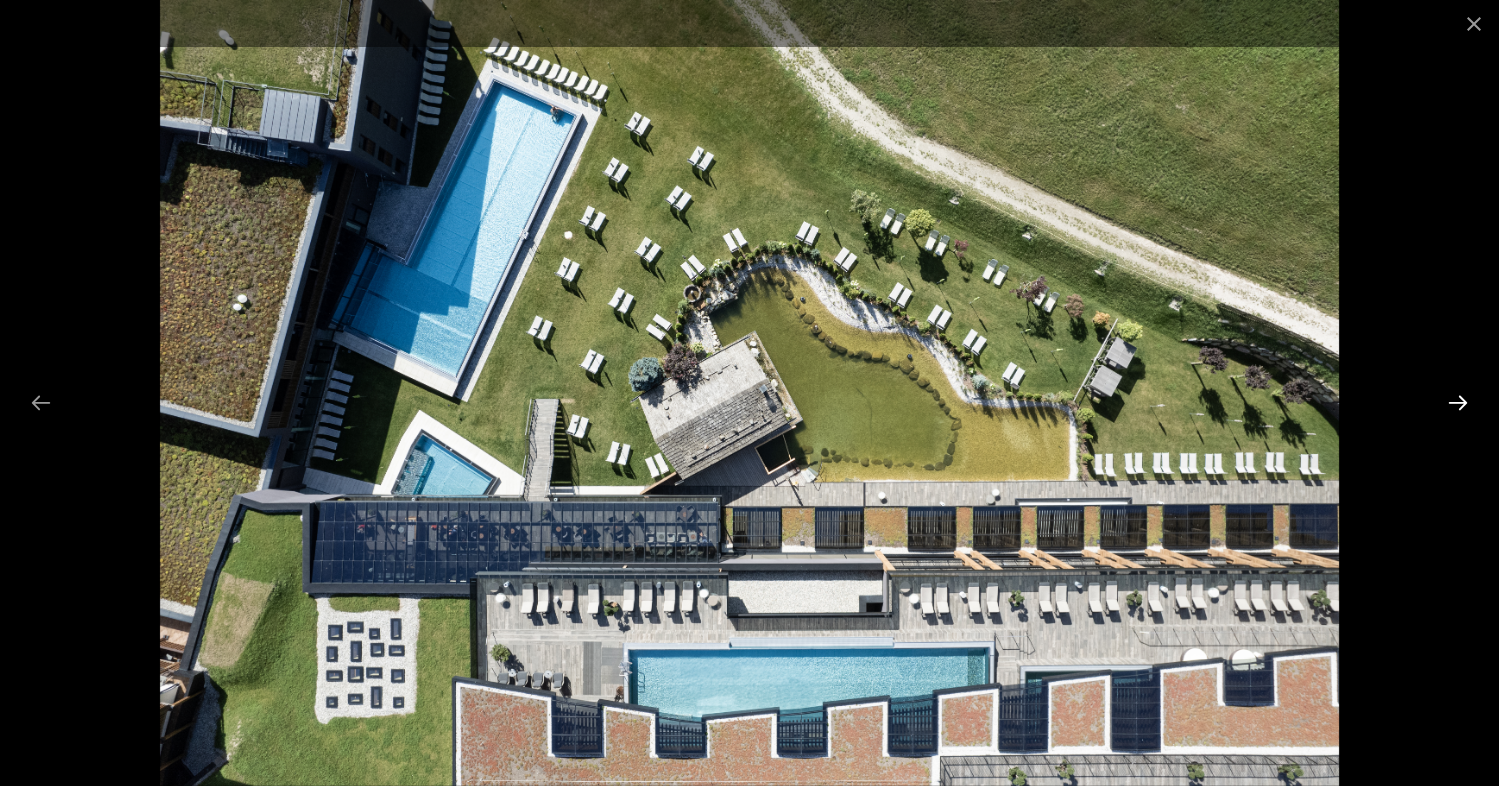 click at bounding box center (1458, 402) 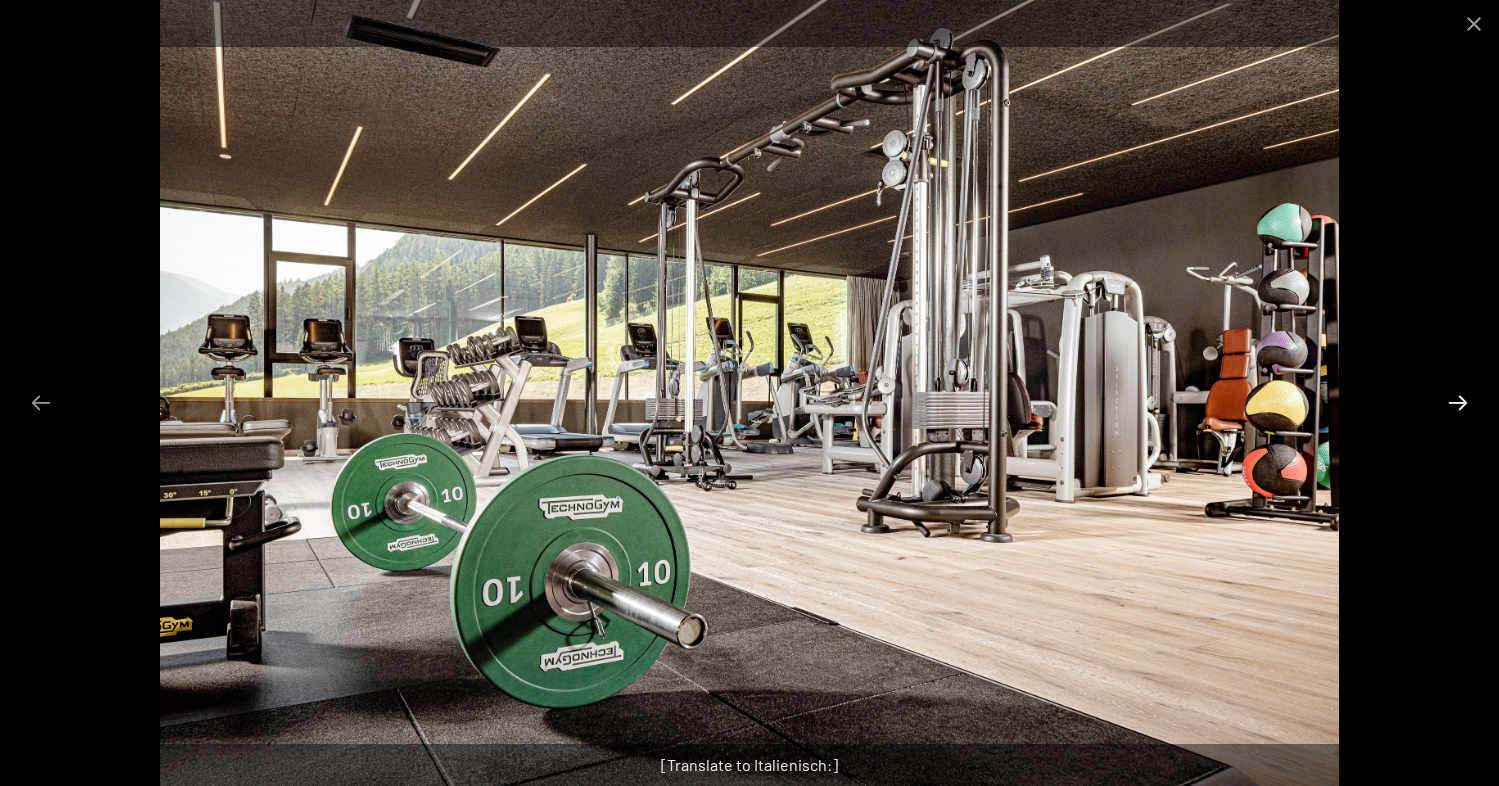 click at bounding box center (1458, 402) 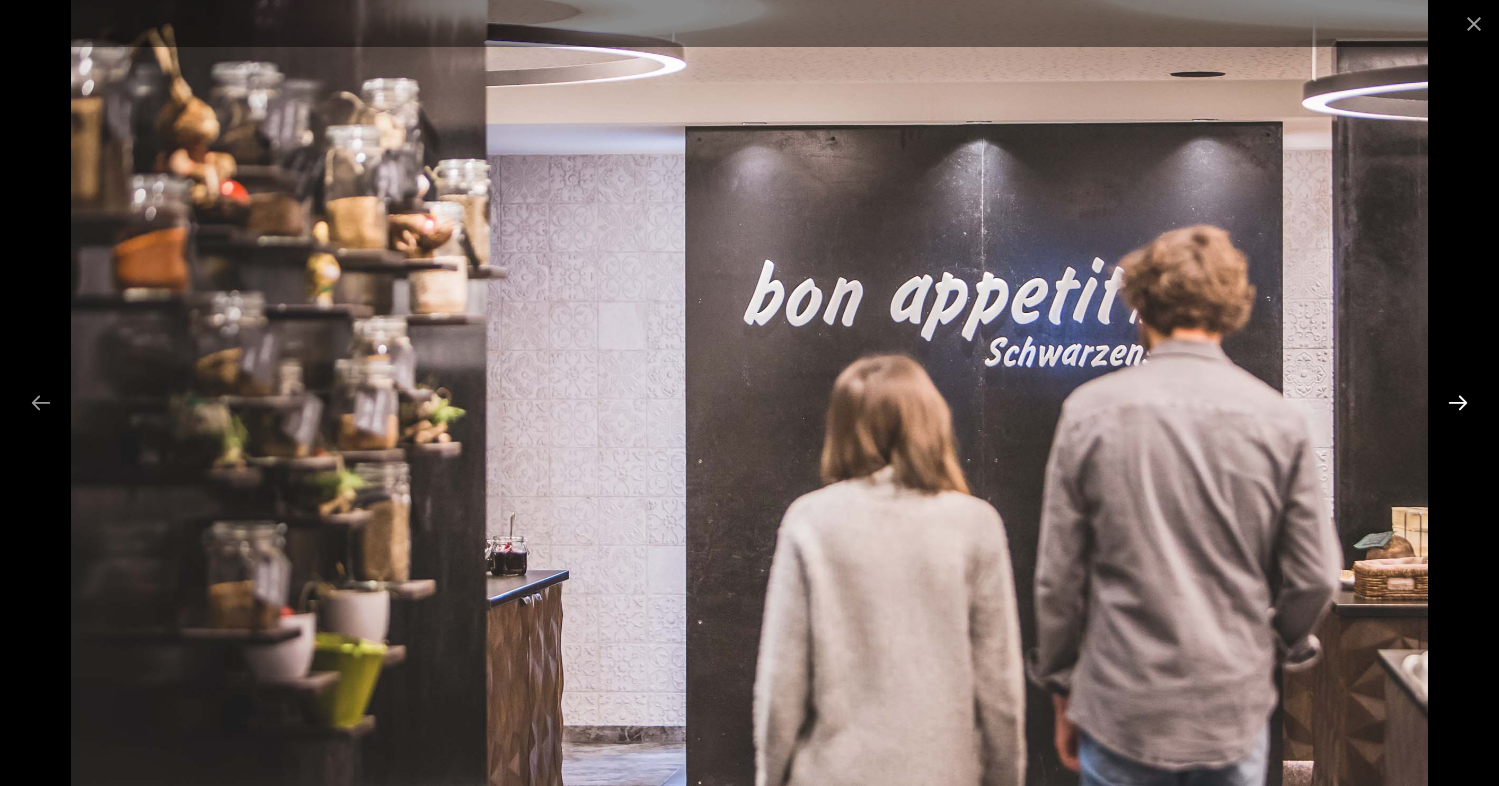 click at bounding box center [1458, 402] 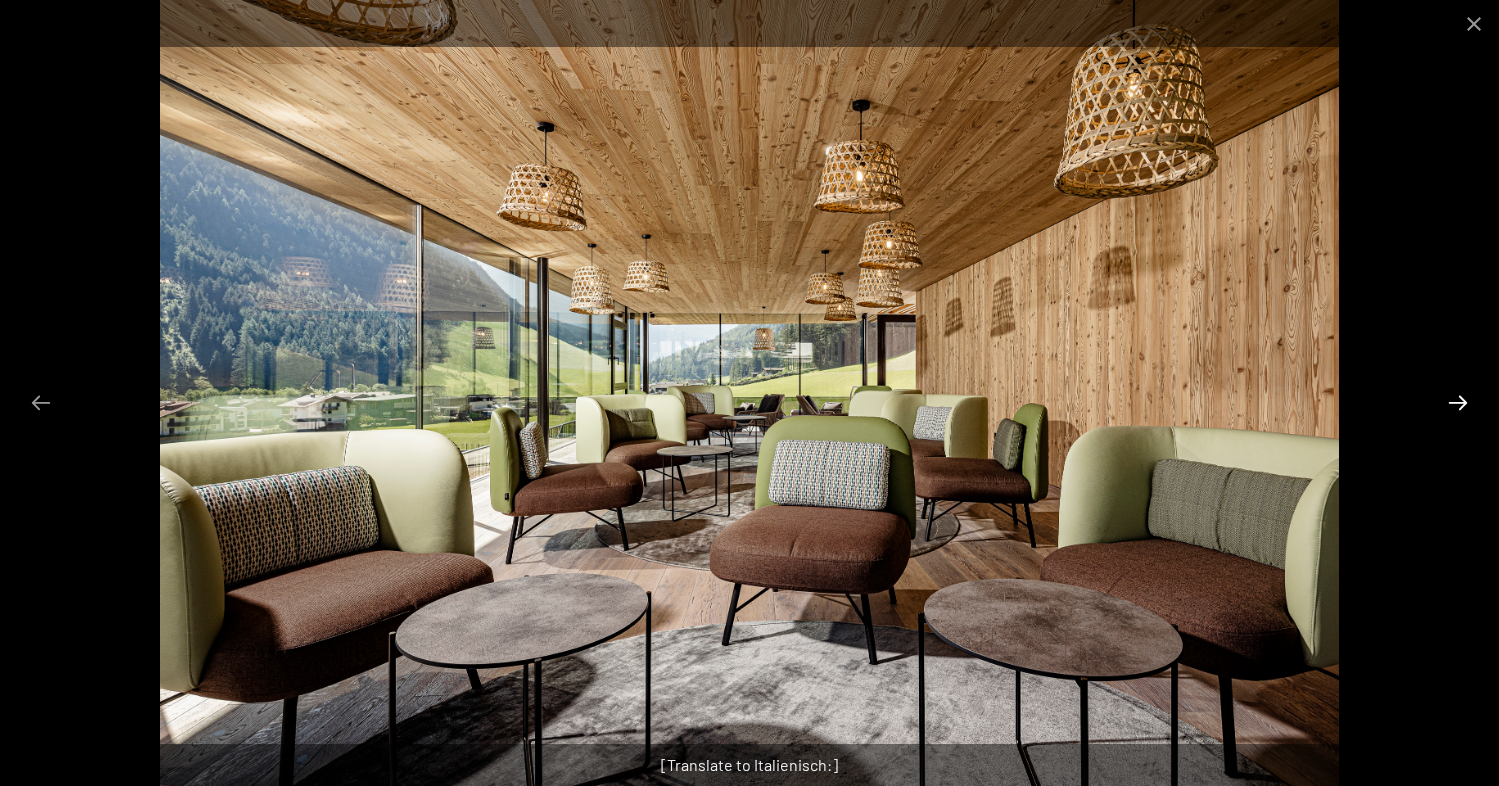 click at bounding box center [1458, 402] 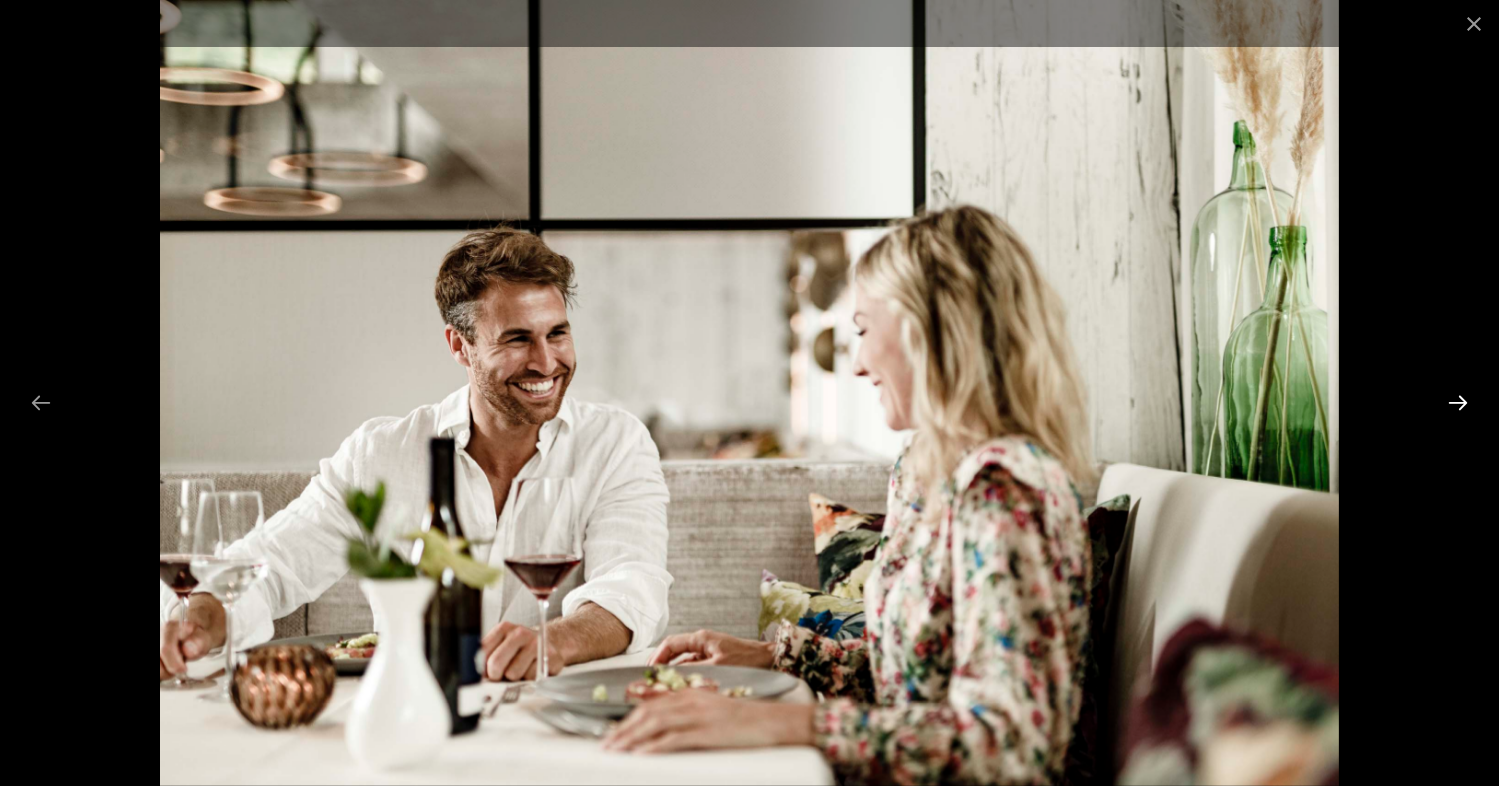 click at bounding box center (1458, 402) 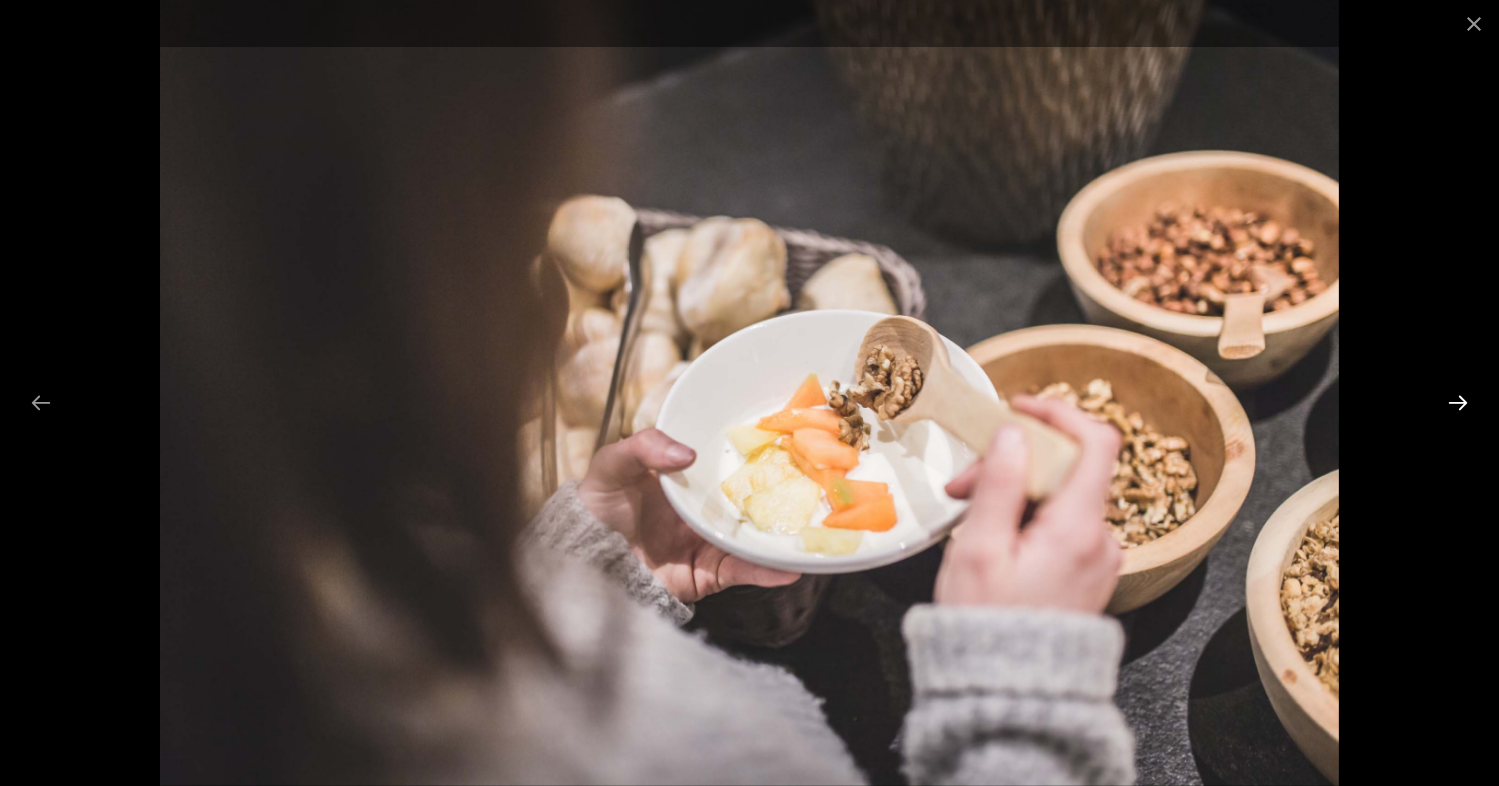 click at bounding box center [1458, 402] 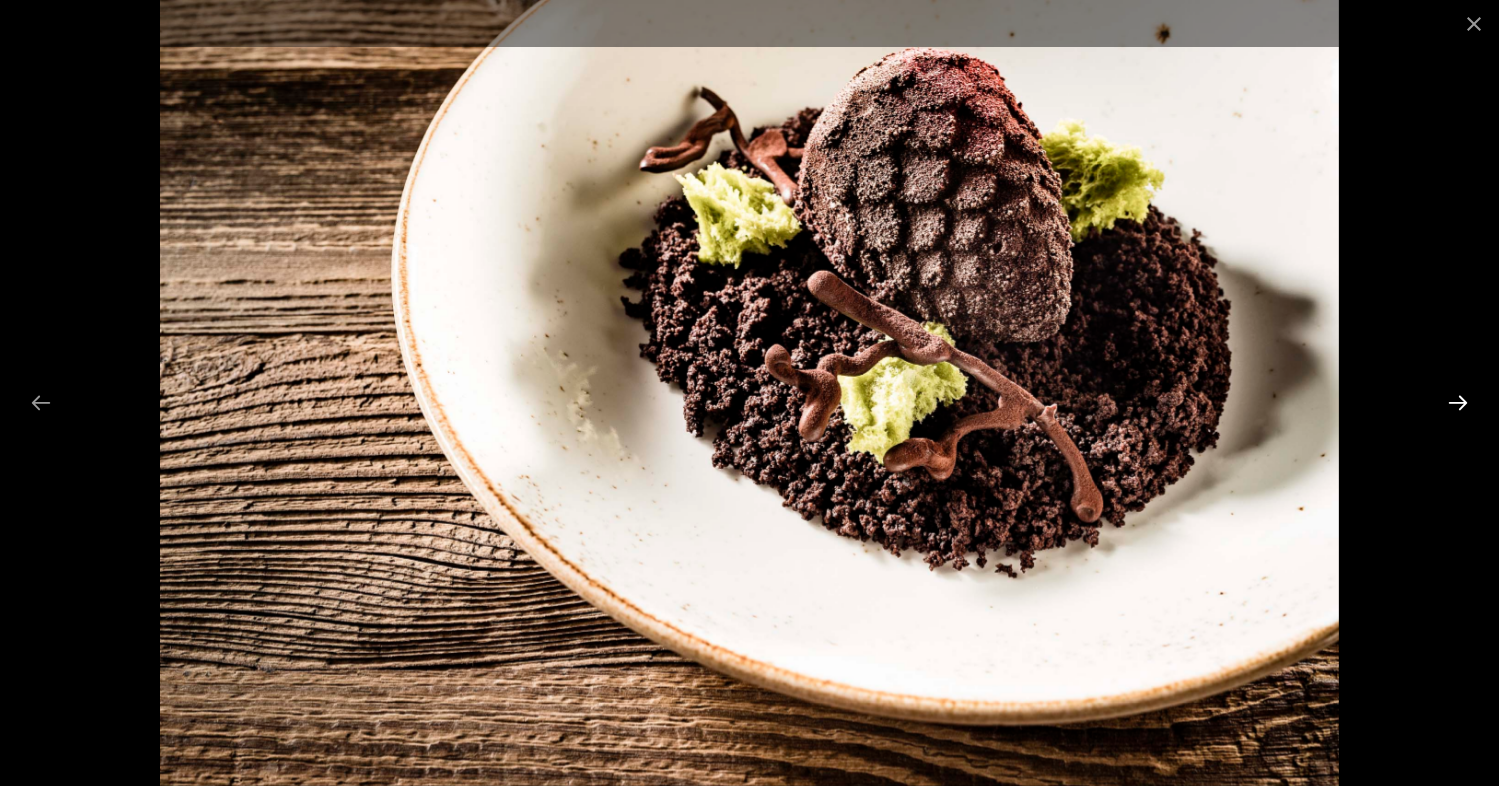 click at bounding box center [1458, 402] 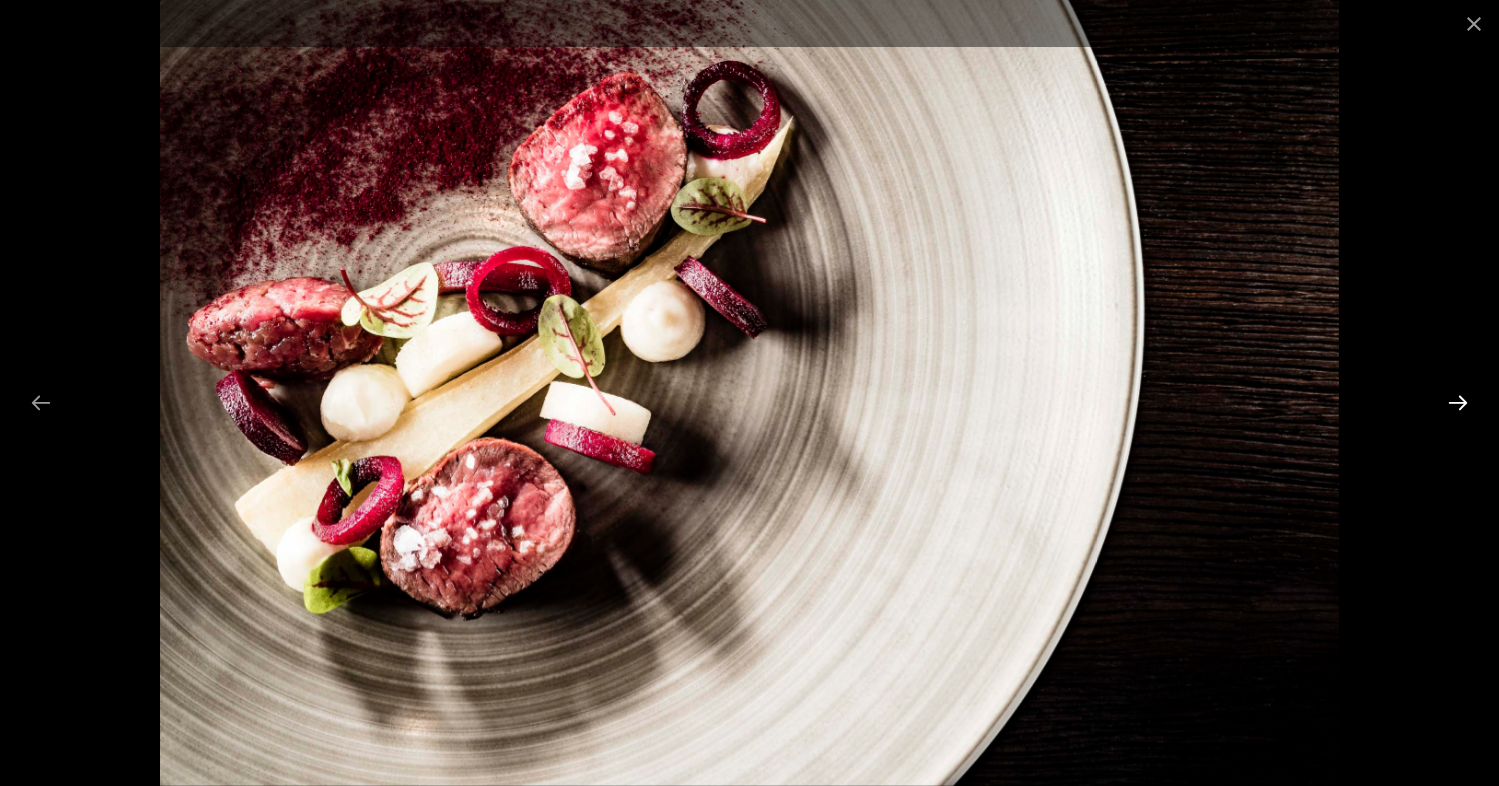 click at bounding box center (1458, 402) 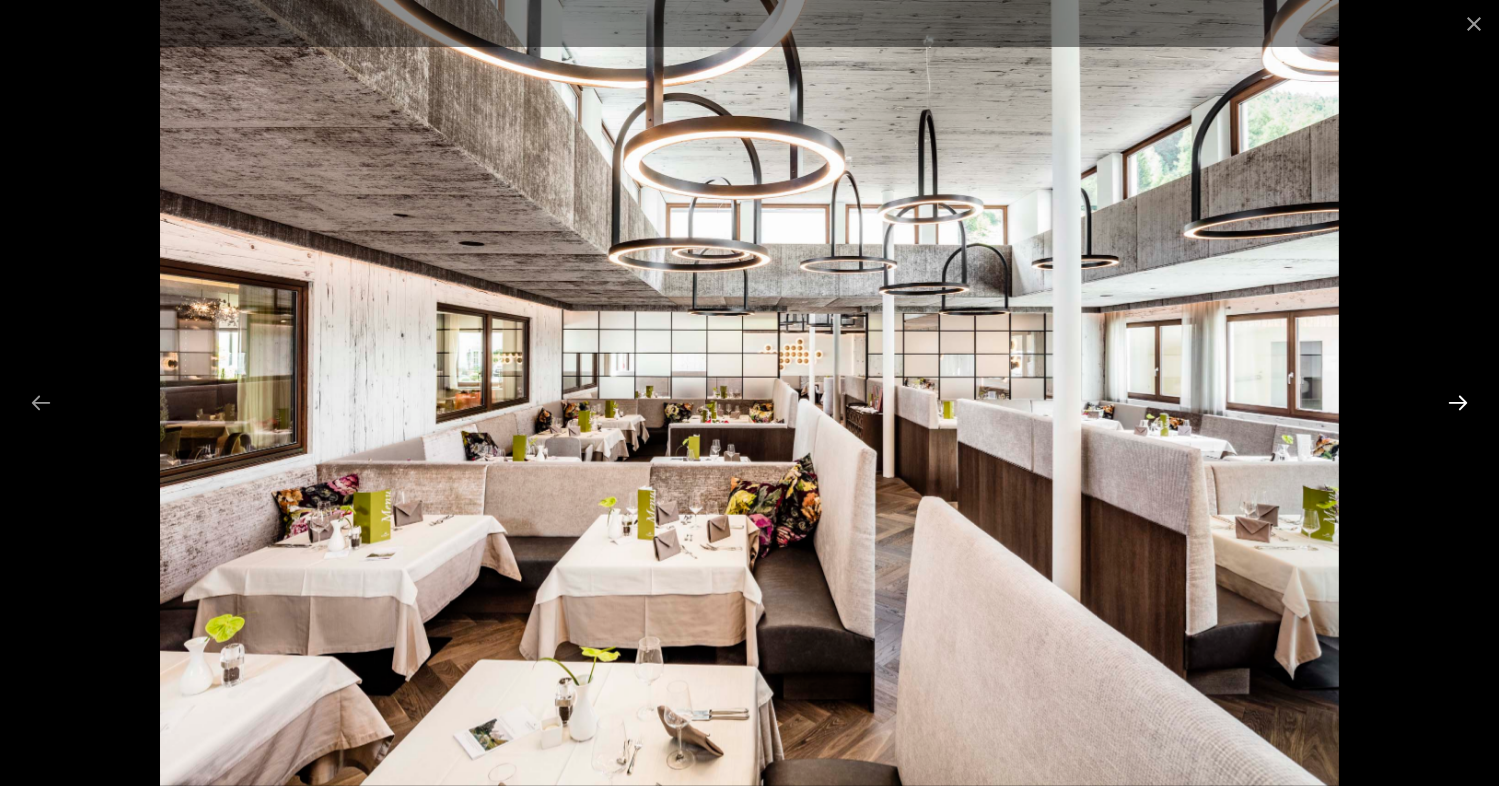 click at bounding box center [1458, 402] 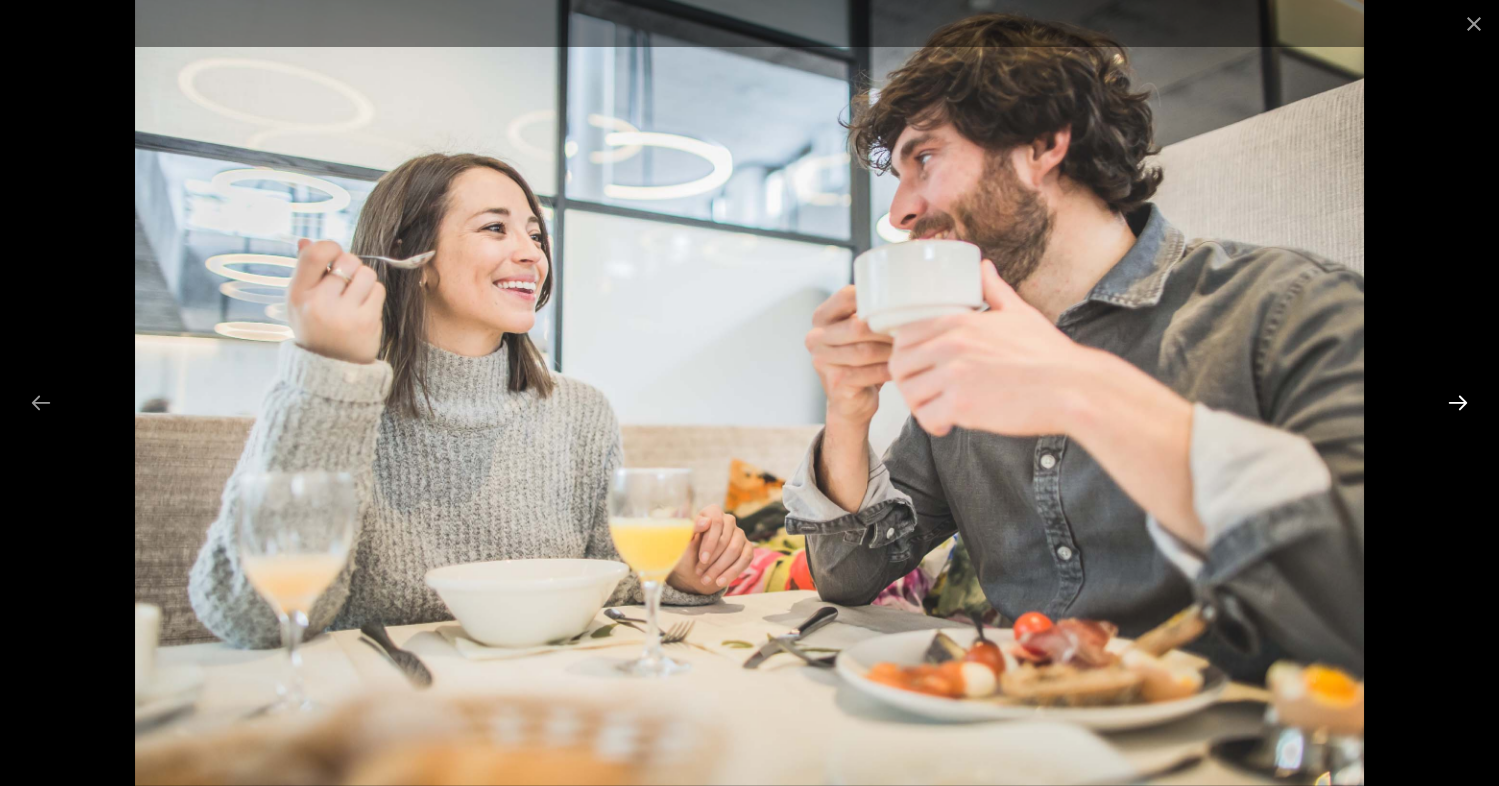 click at bounding box center (1458, 402) 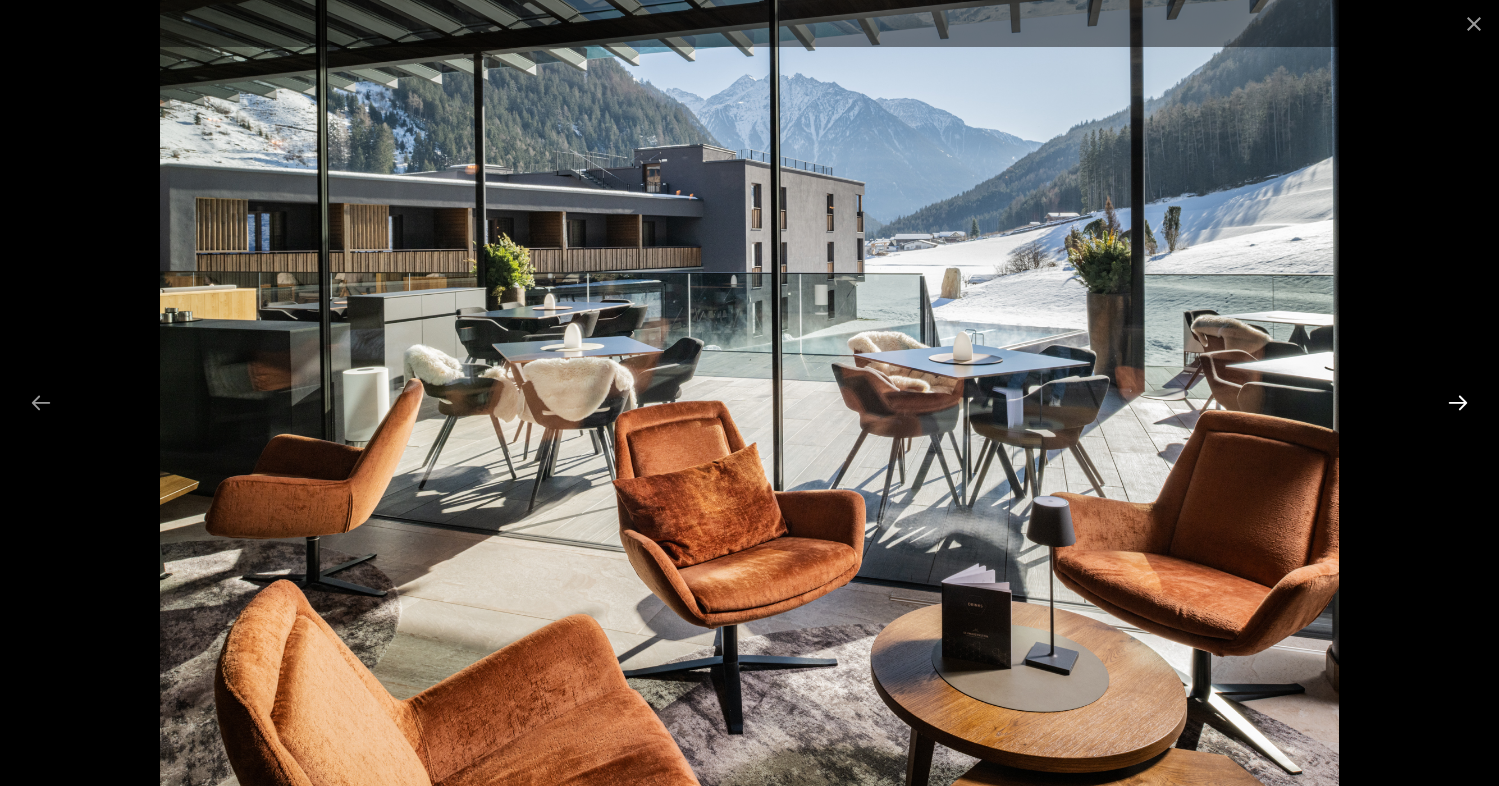 click at bounding box center (1458, 402) 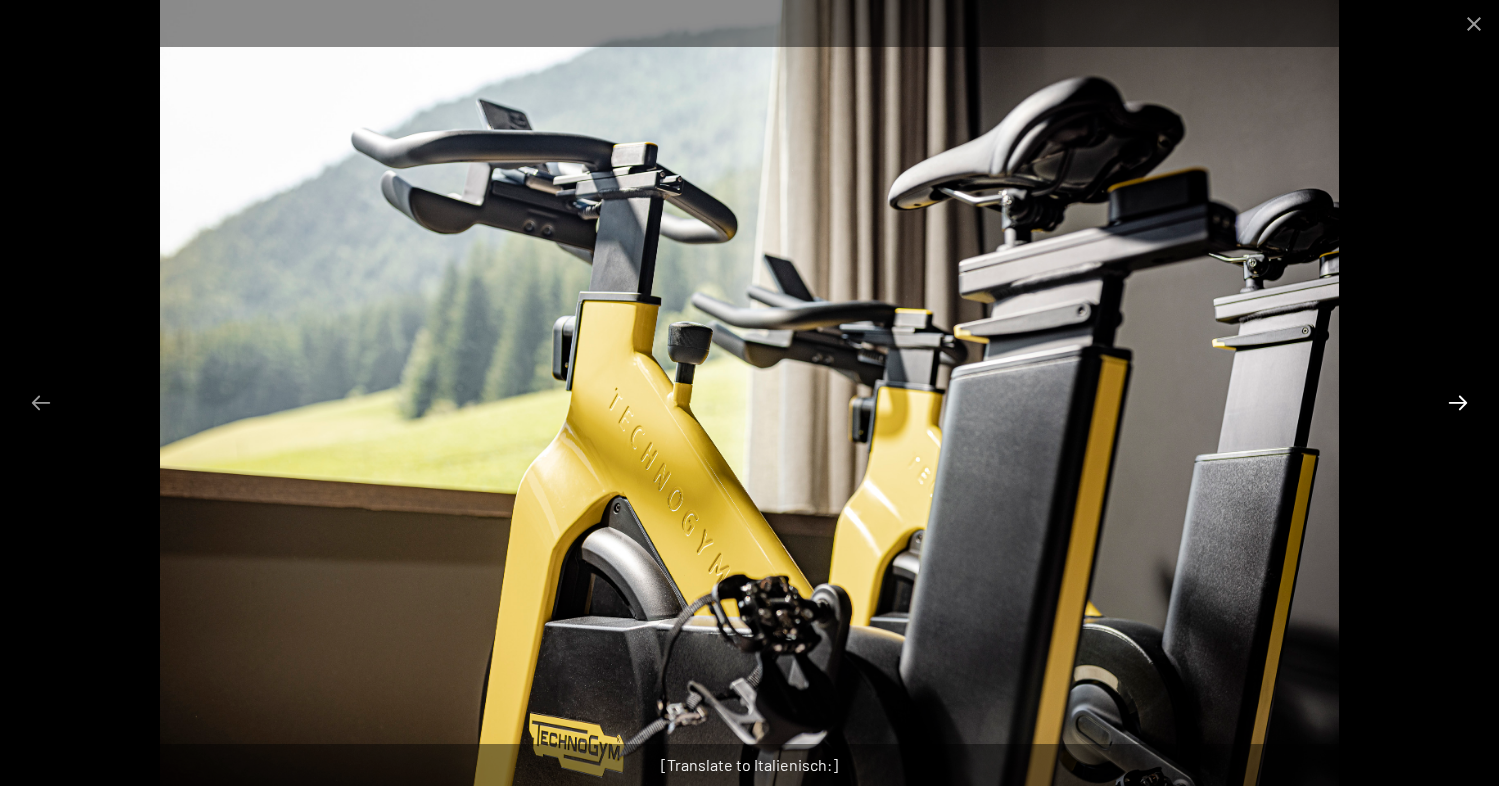 click at bounding box center (1458, 402) 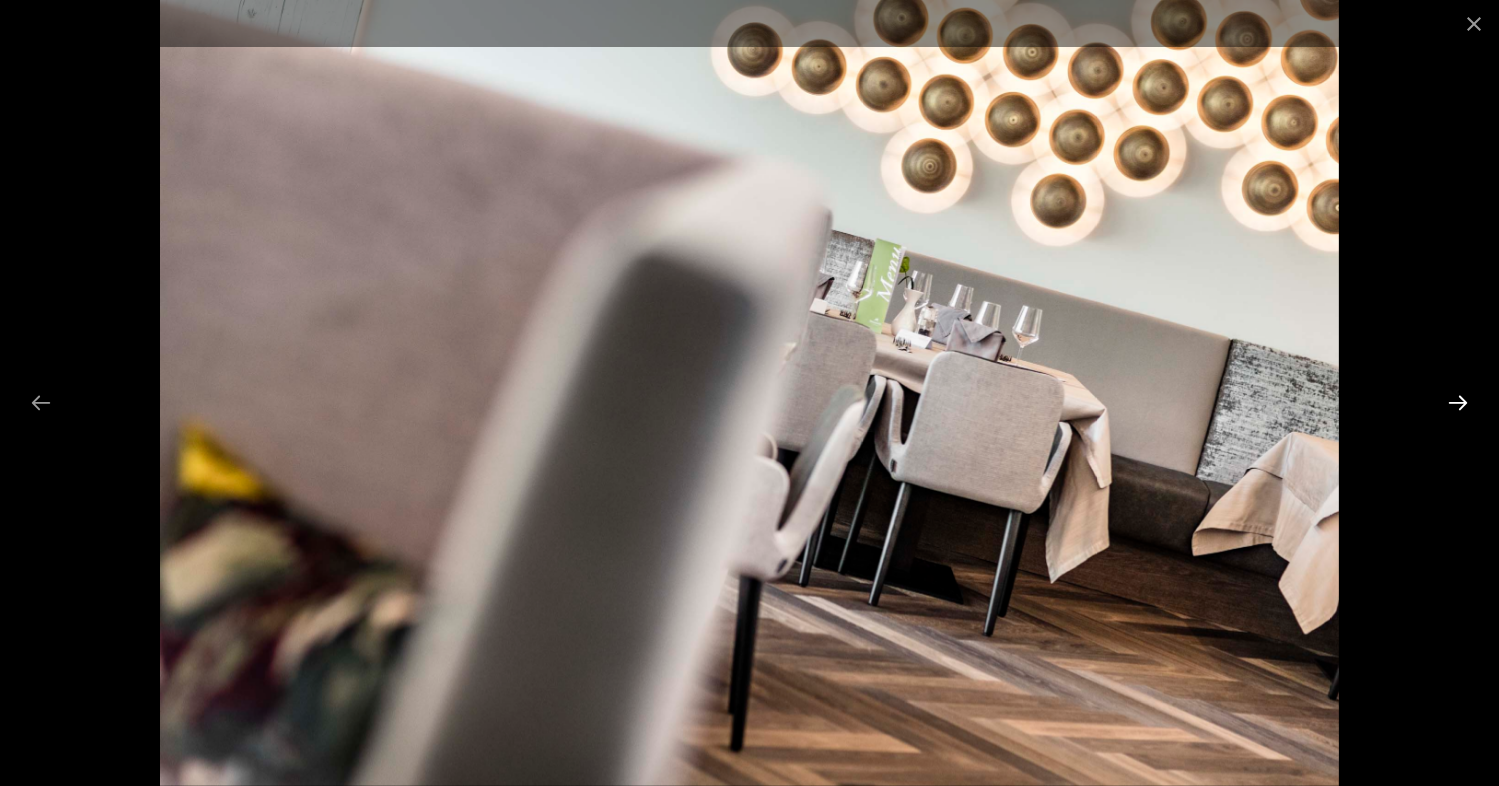 click at bounding box center [1458, 402] 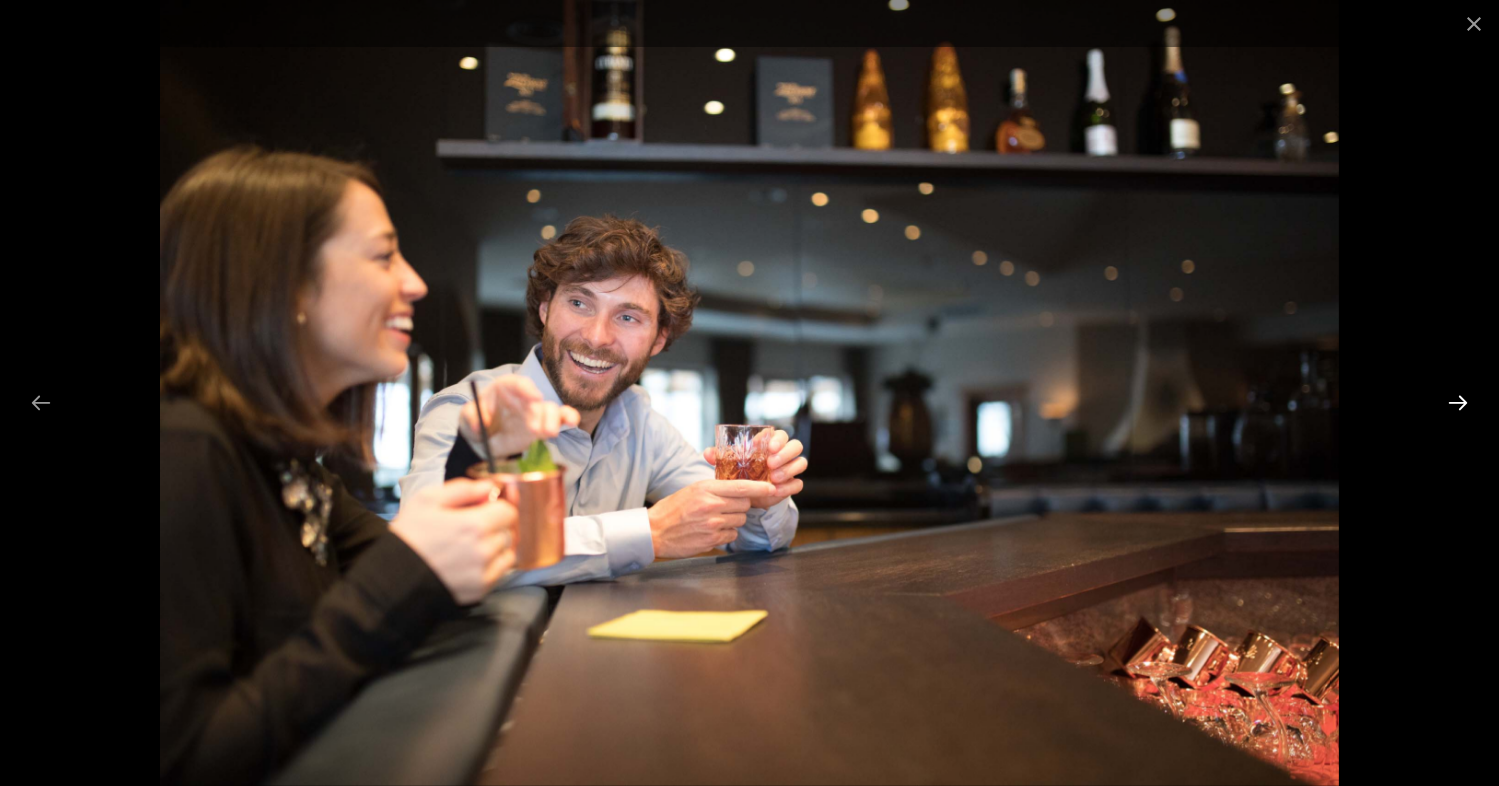 click at bounding box center [1458, 402] 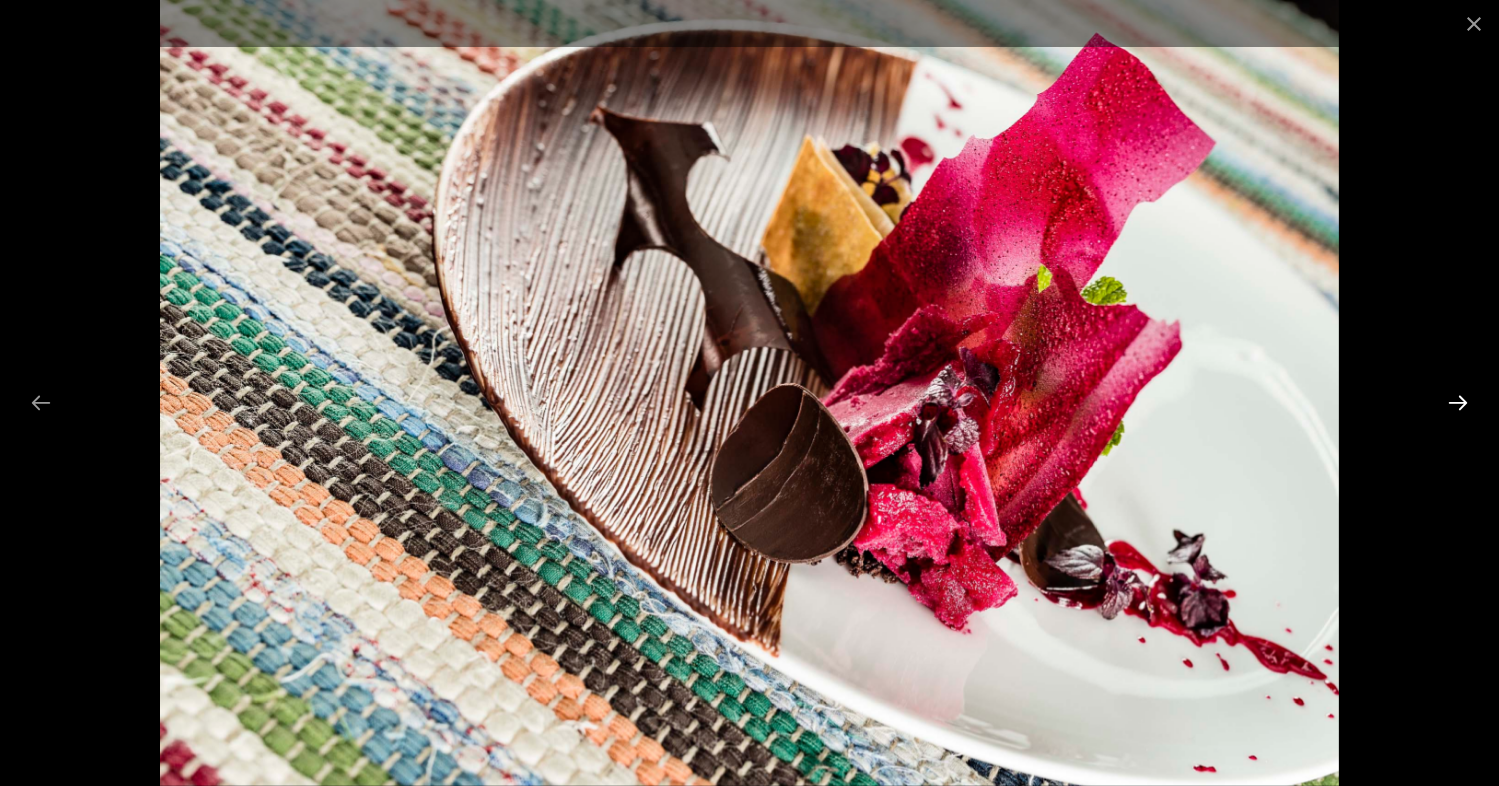 click at bounding box center [1458, 402] 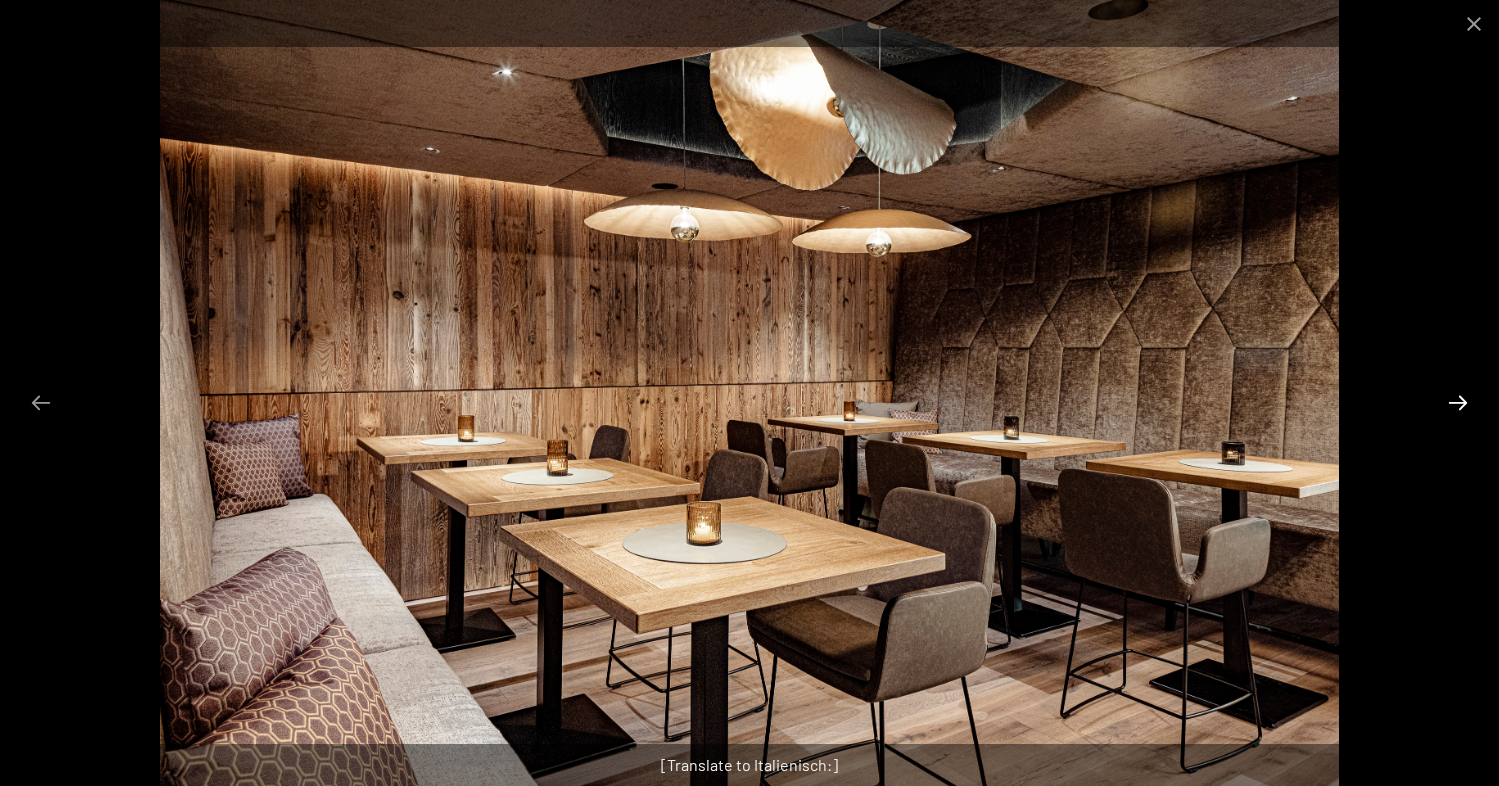 click at bounding box center (1458, 402) 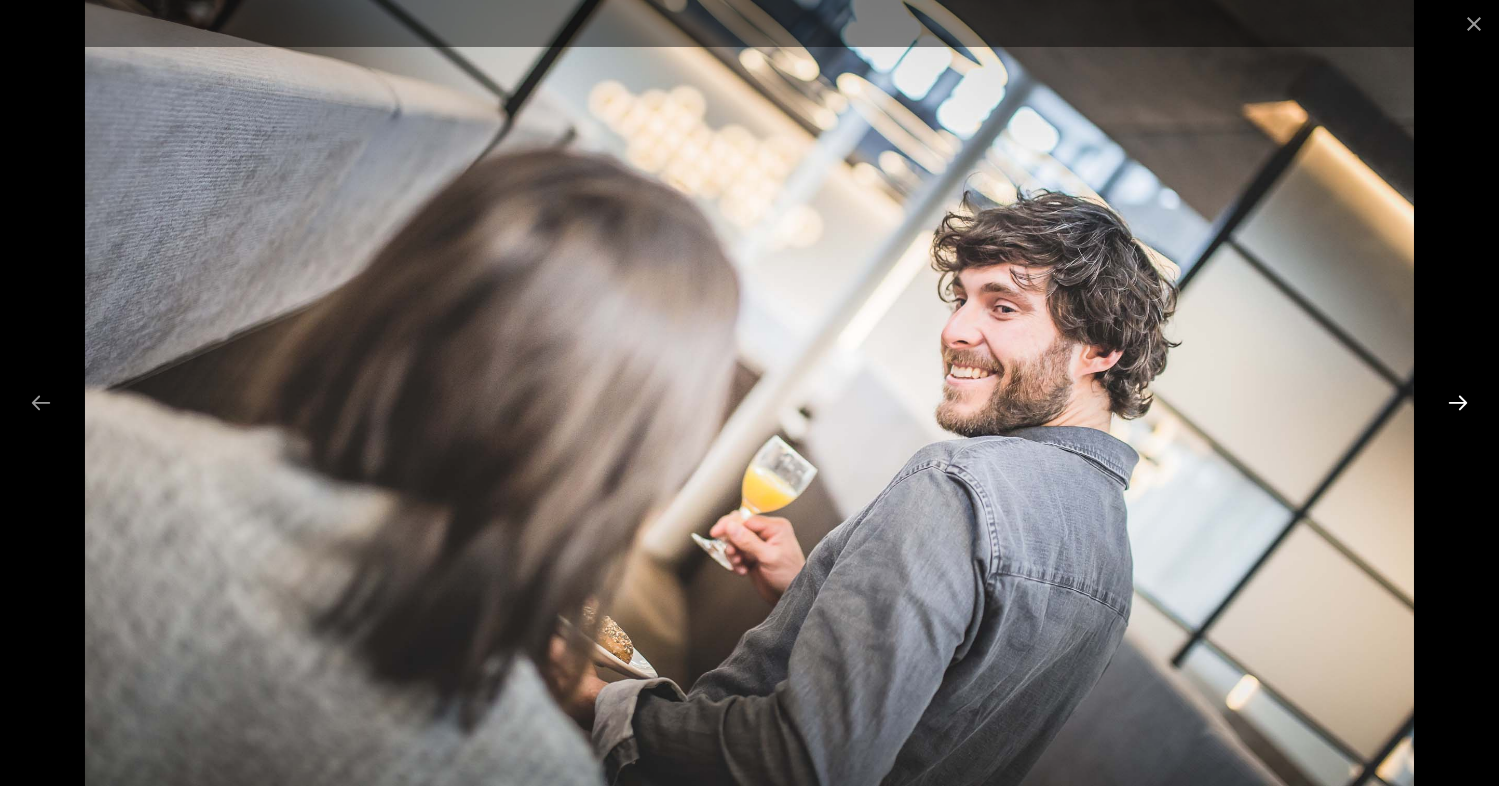 click at bounding box center [1458, 402] 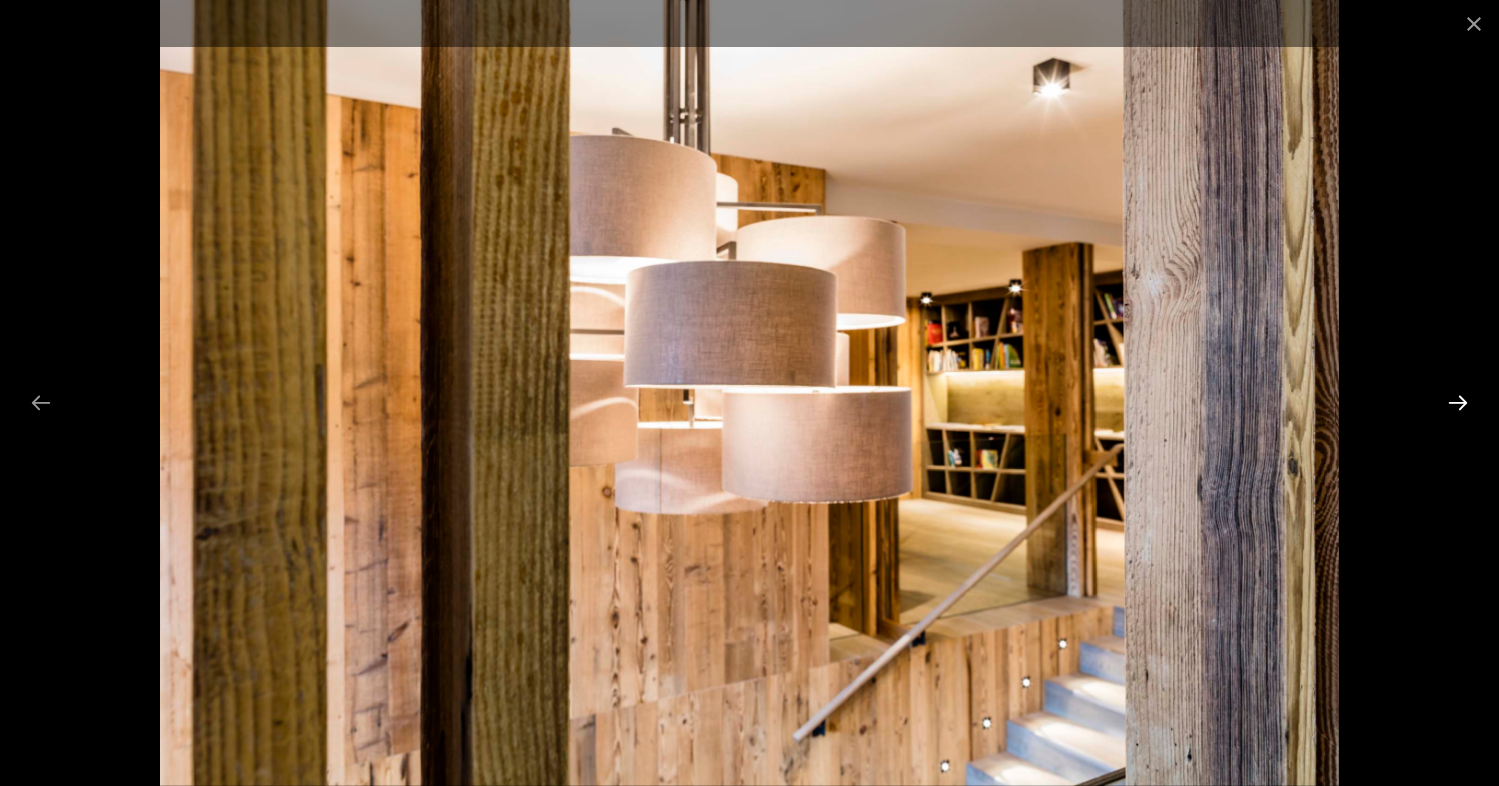 click at bounding box center [1458, 402] 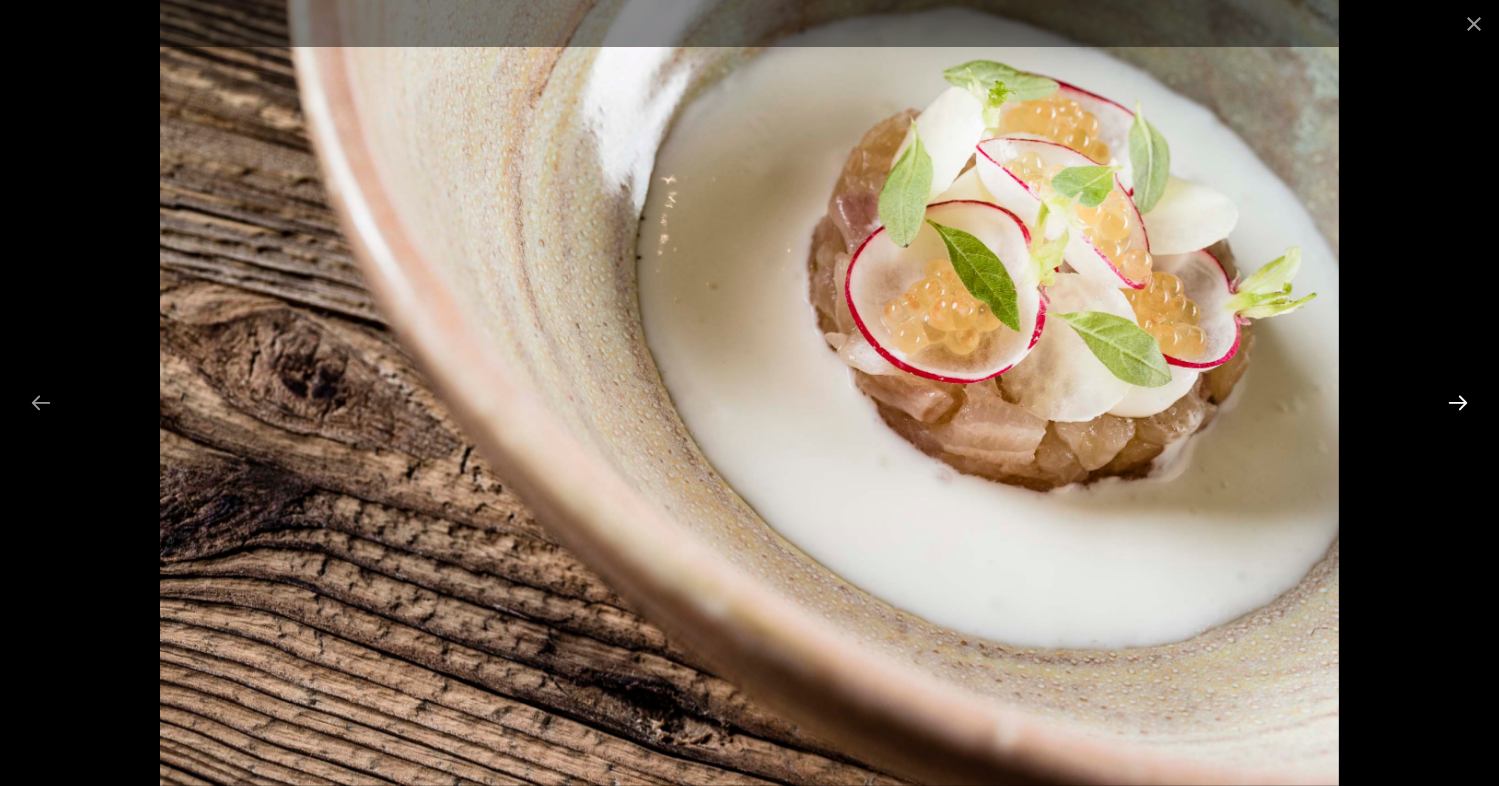 click at bounding box center [1458, 402] 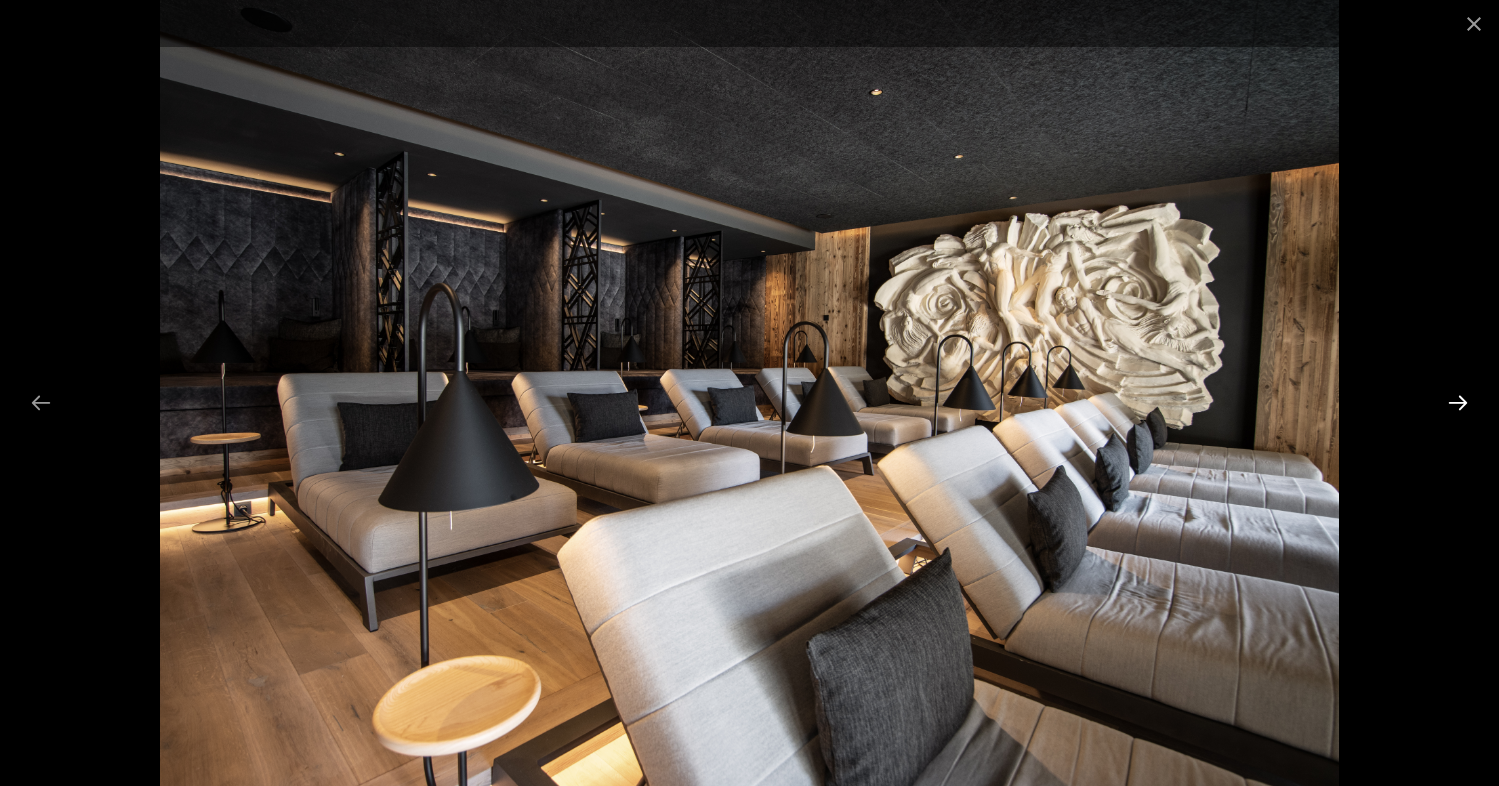 click at bounding box center [1458, 402] 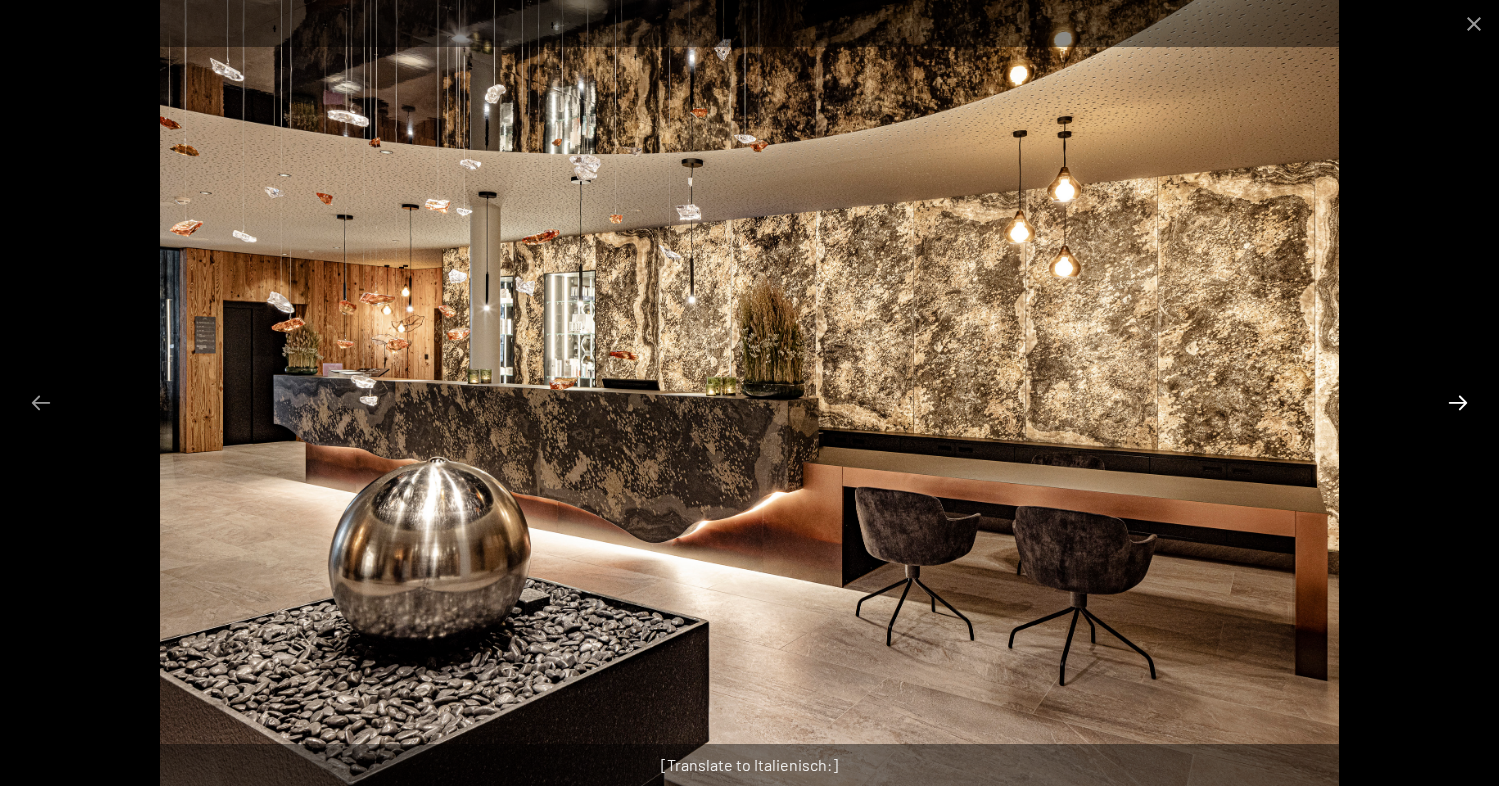 click at bounding box center [1458, 402] 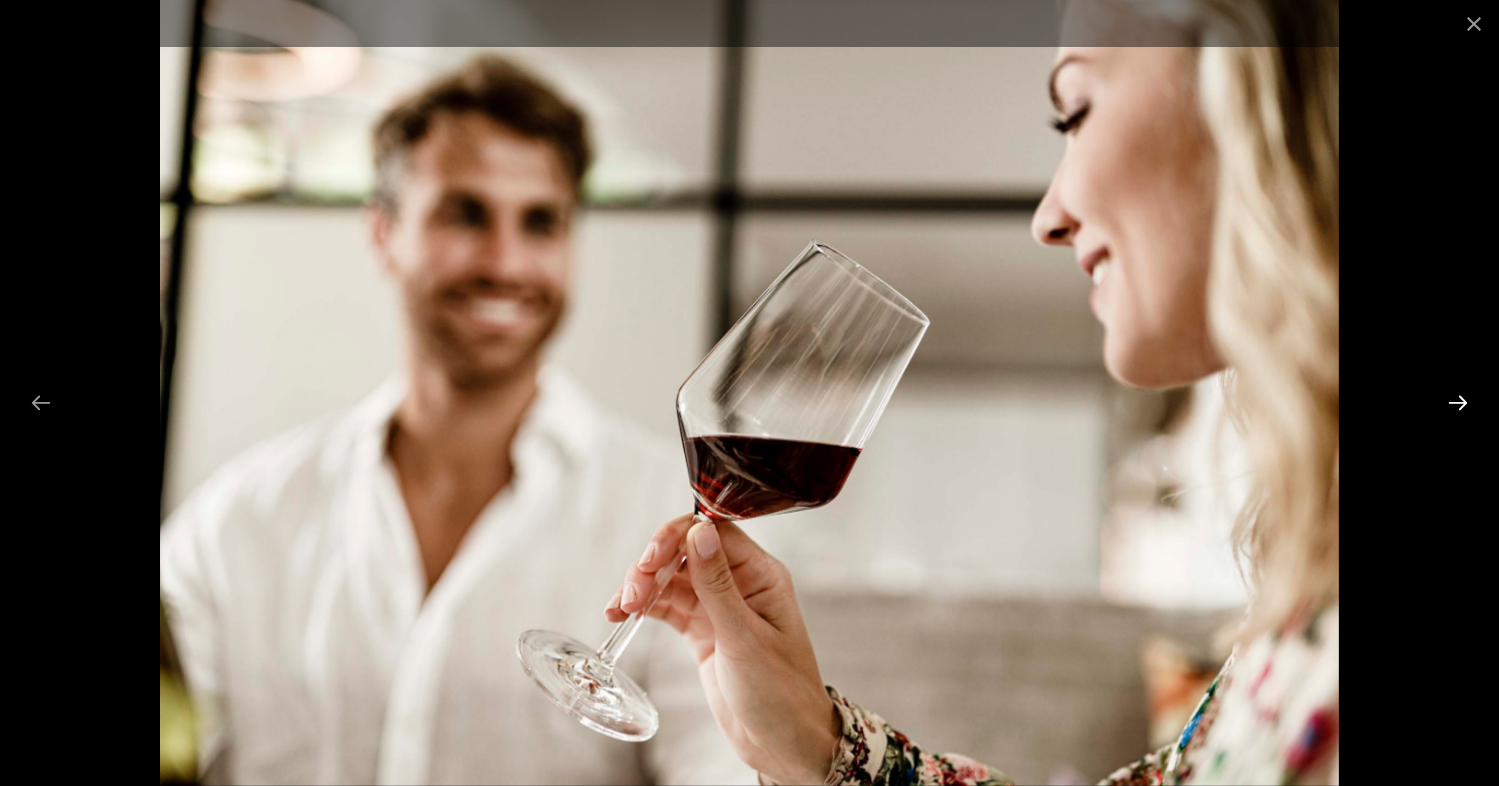 click at bounding box center [1458, 402] 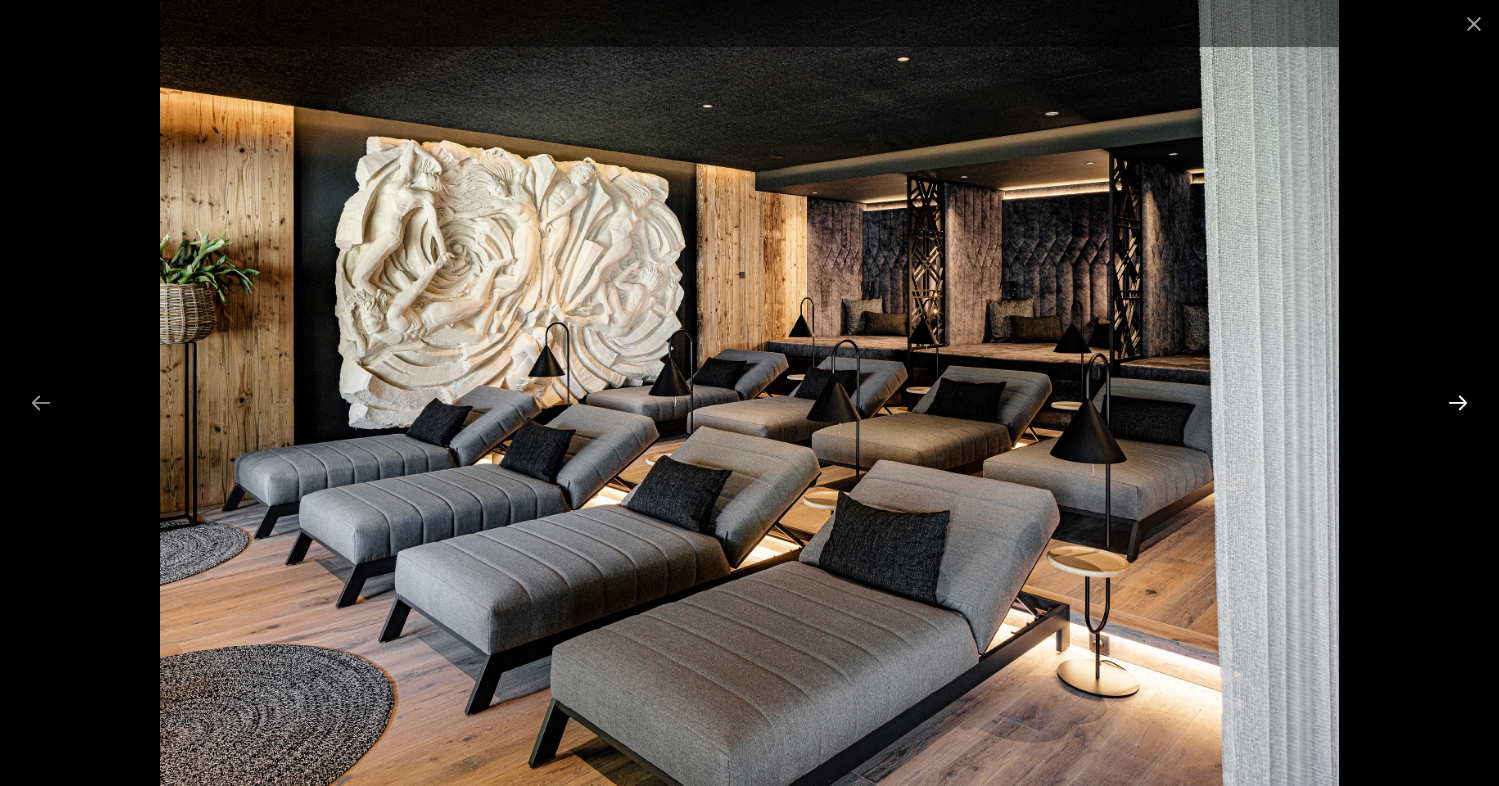 click at bounding box center (1458, 402) 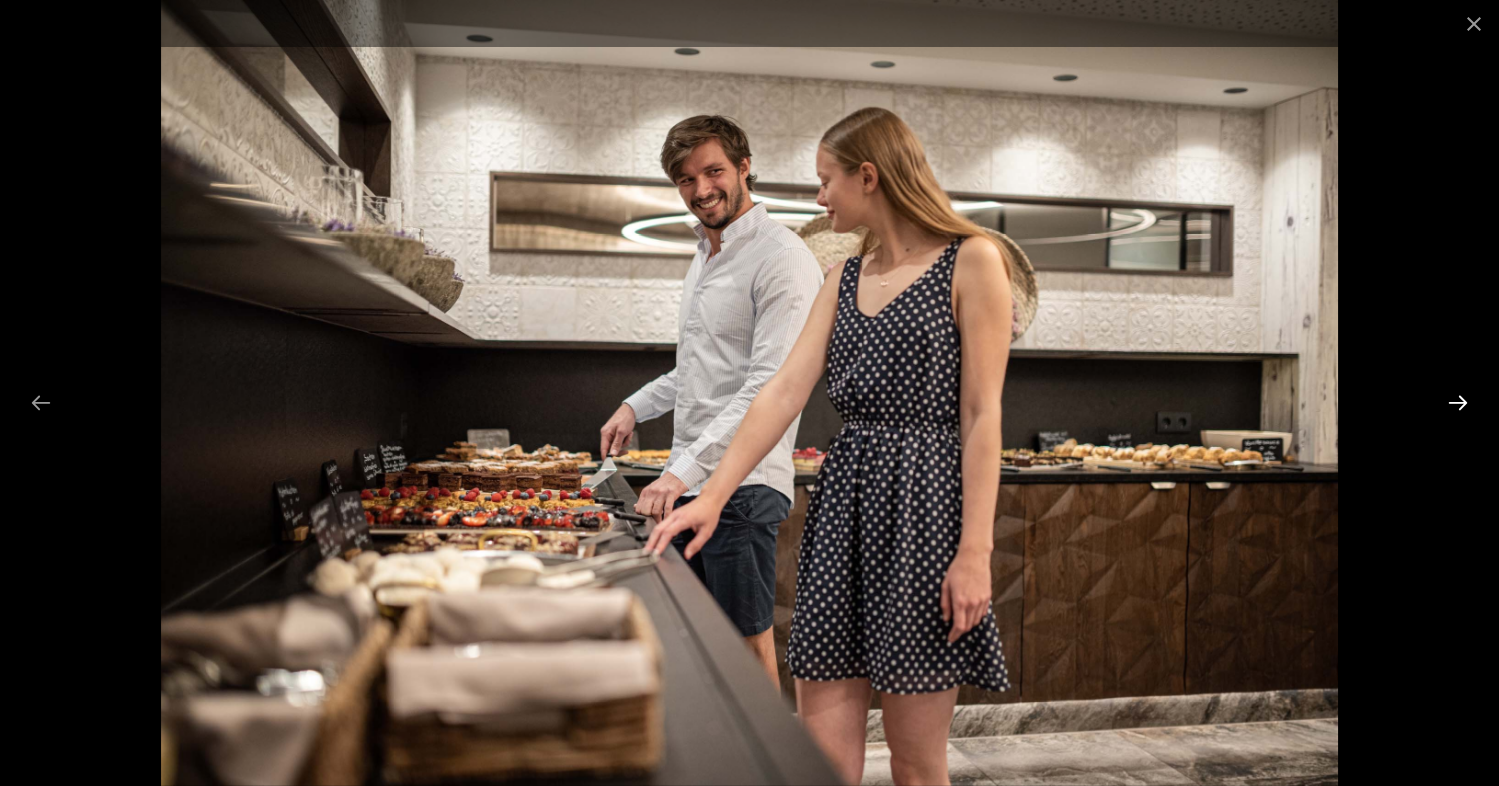 click at bounding box center (1458, 402) 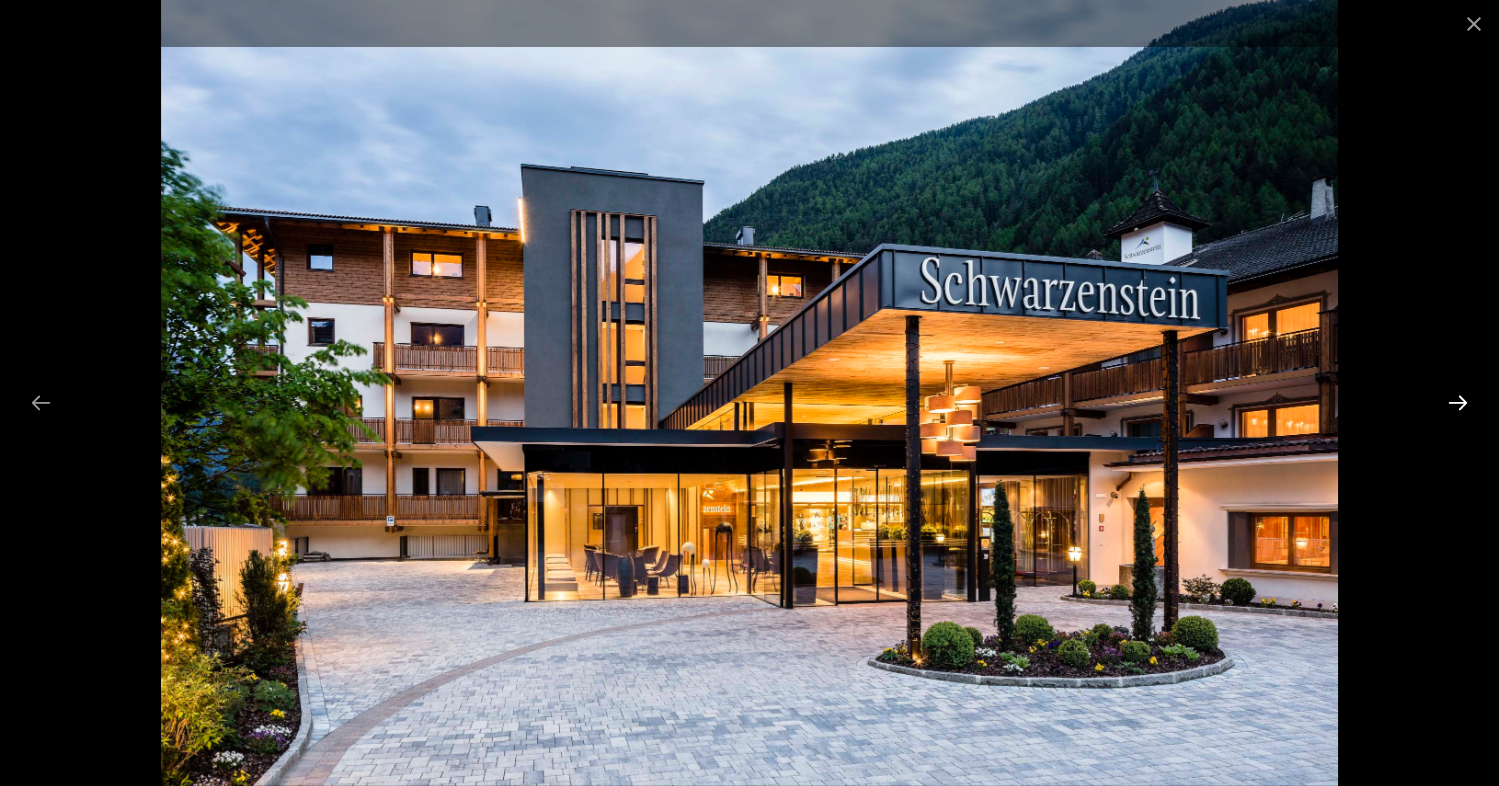 click at bounding box center [1458, 402] 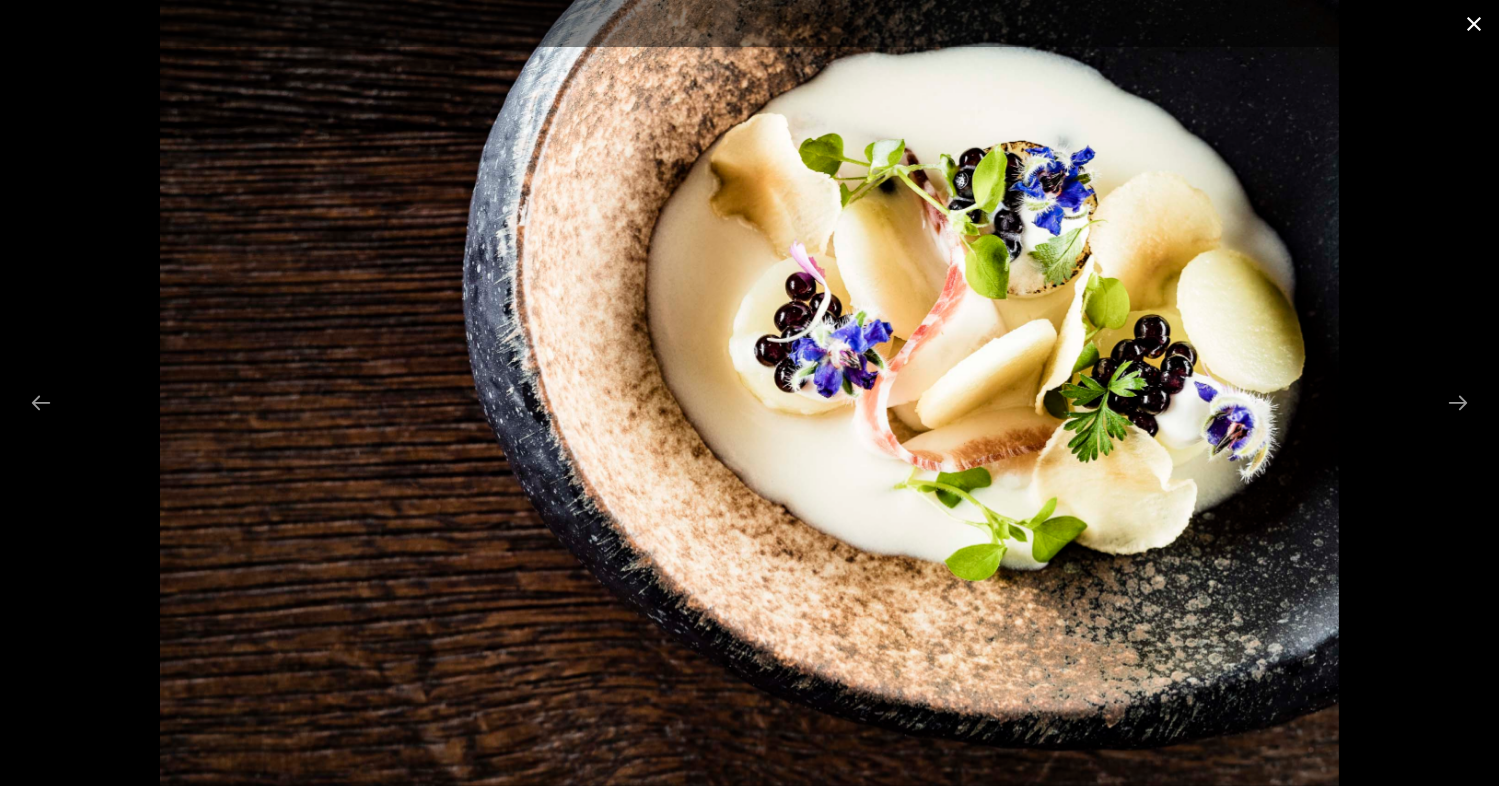 click at bounding box center [1474, 23] 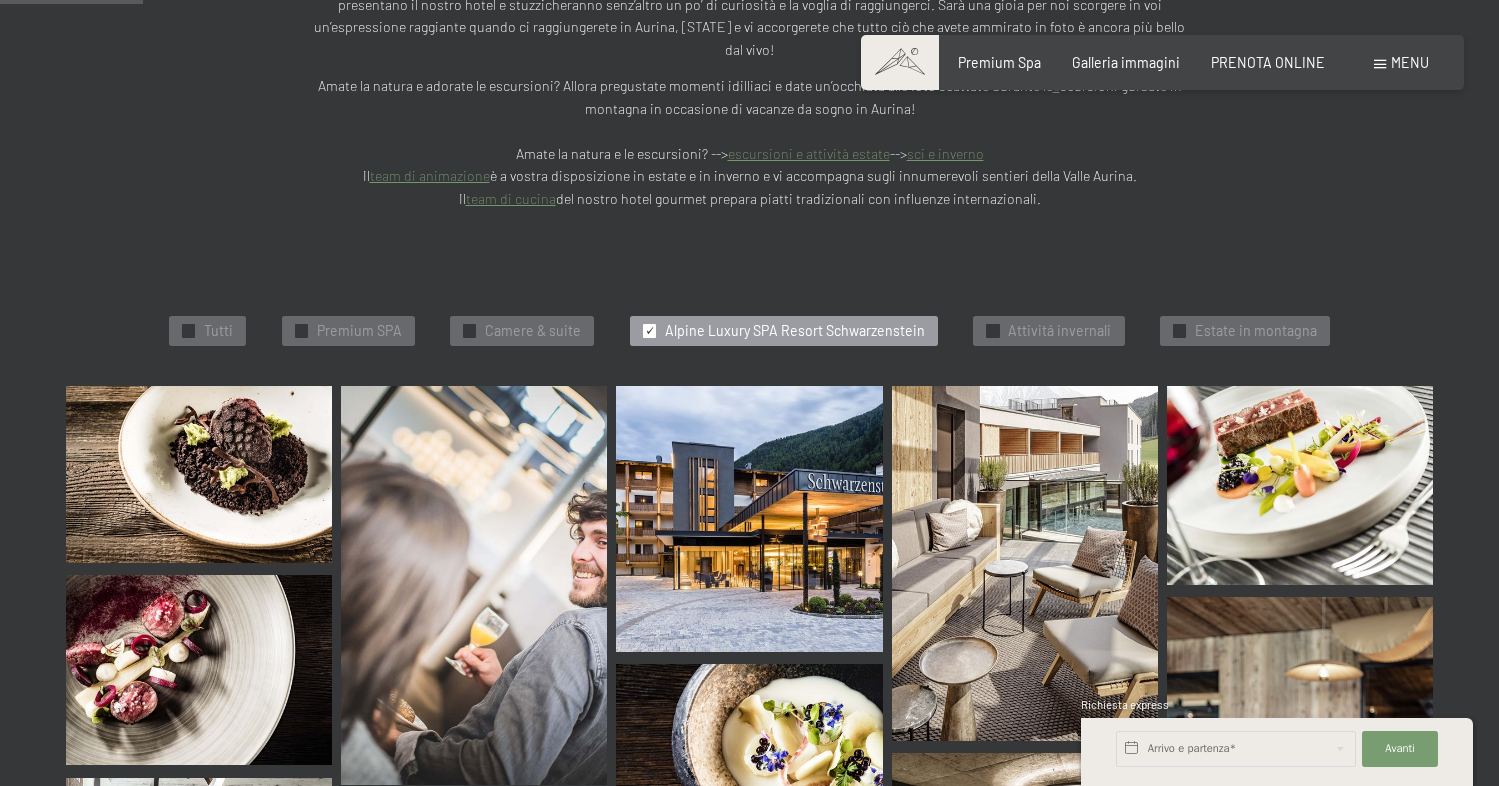 scroll, scrollTop: 373, scrollLeft: 0, axis: vertical 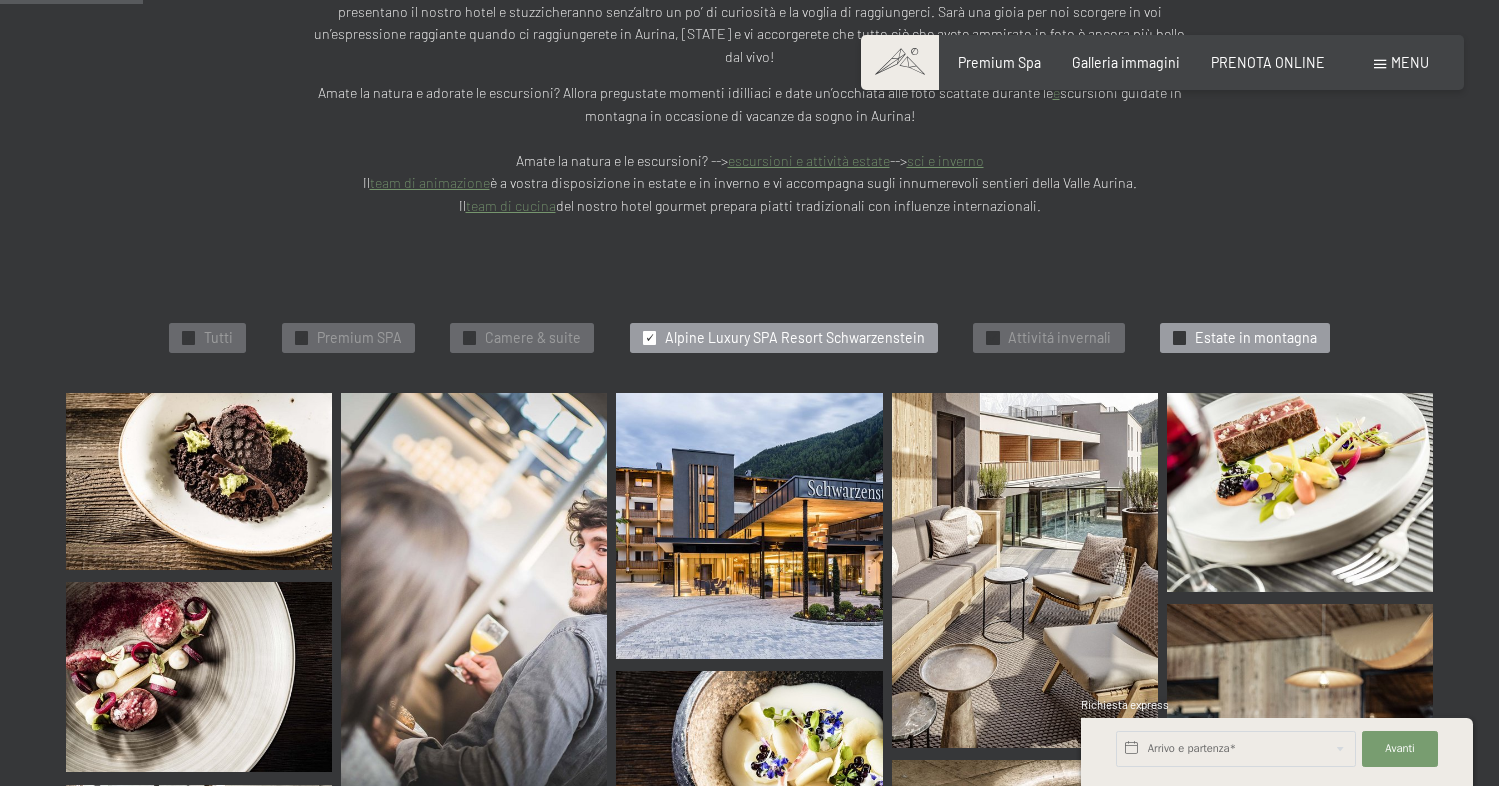 click on "Estate in montagna" at bounding box center [1256, 338] 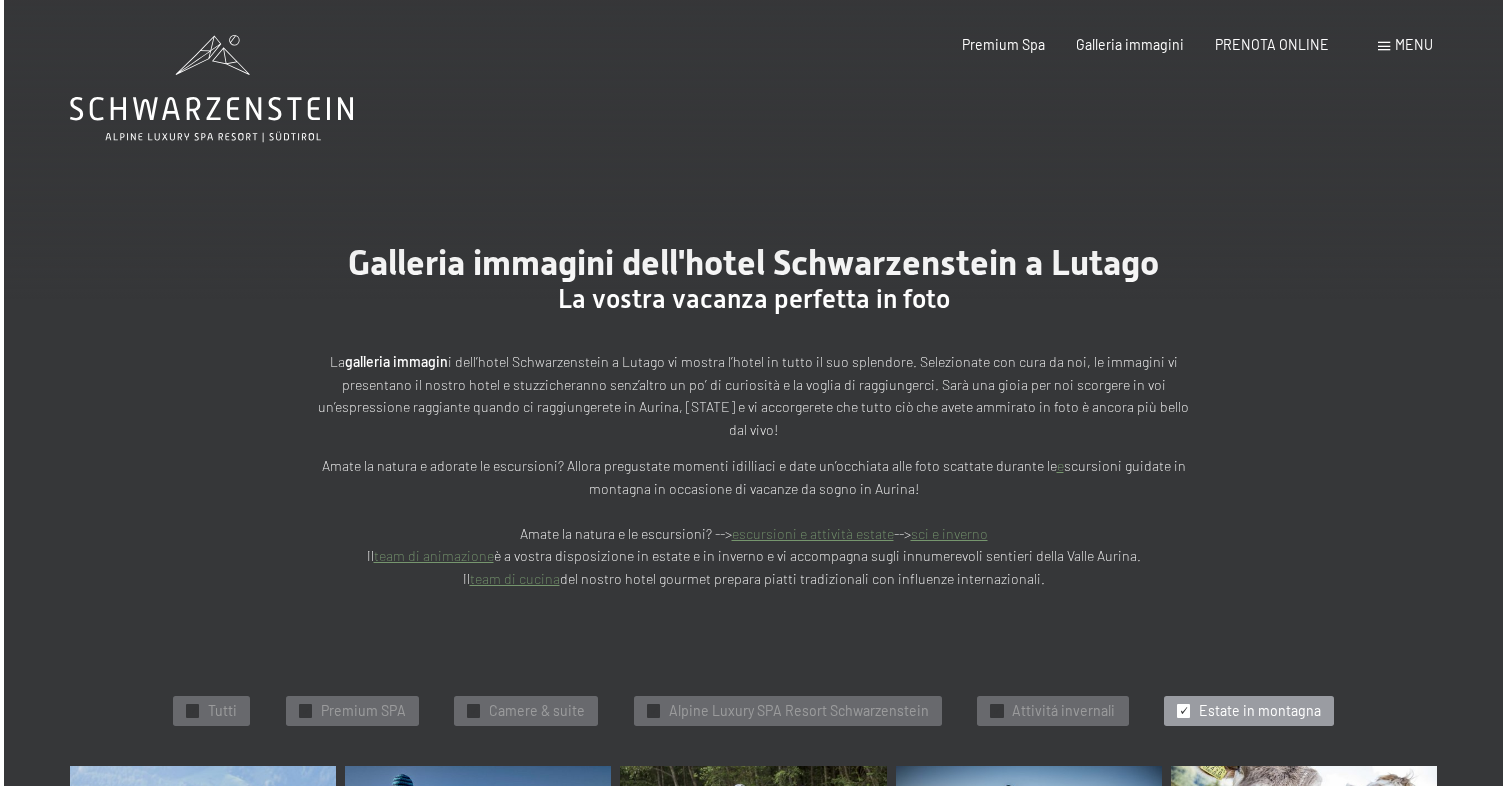 scroll, scrollTop: 0, scrollLeft: 0, axis: both 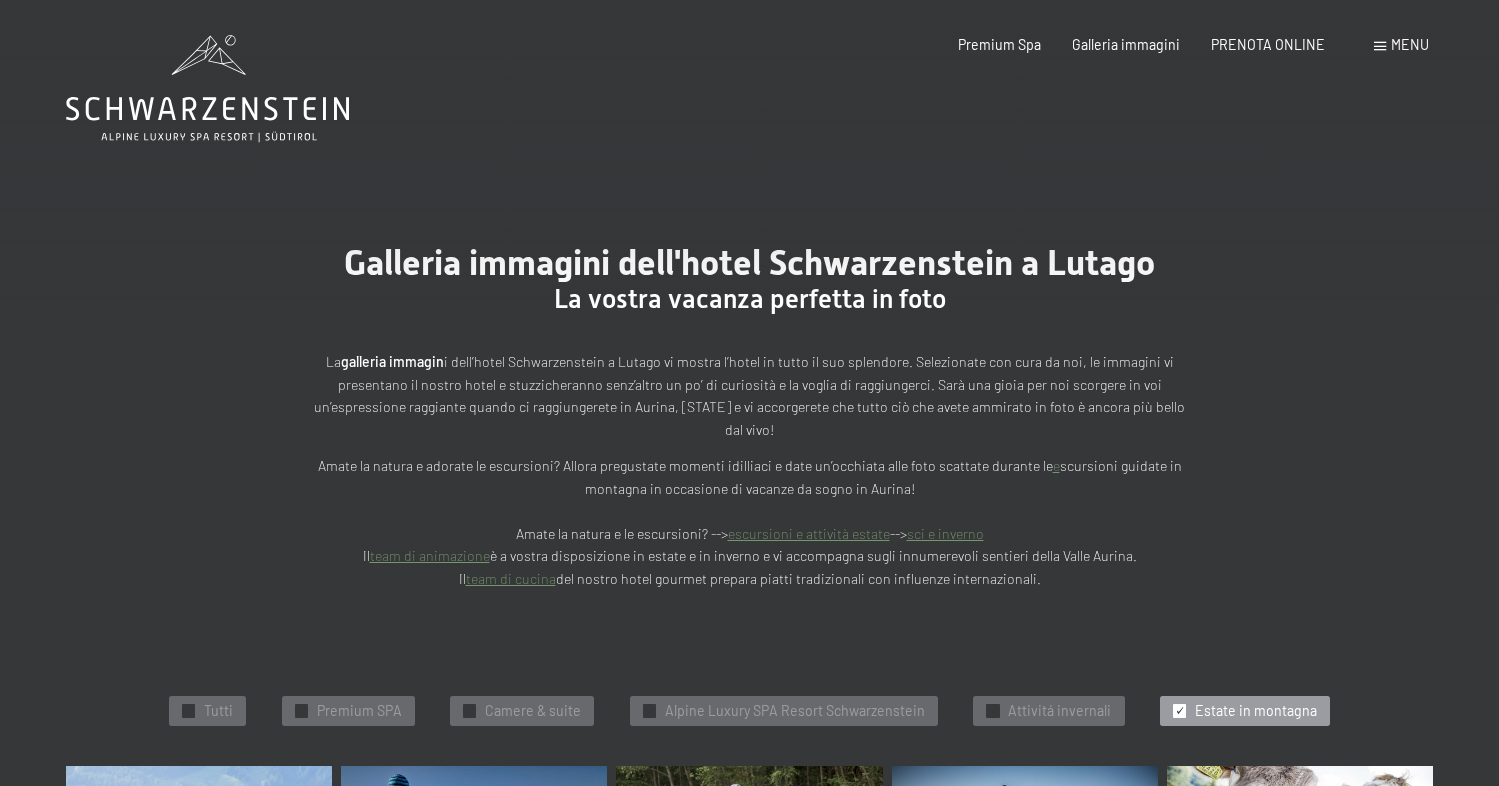 click at bounding box center [1380, 46] 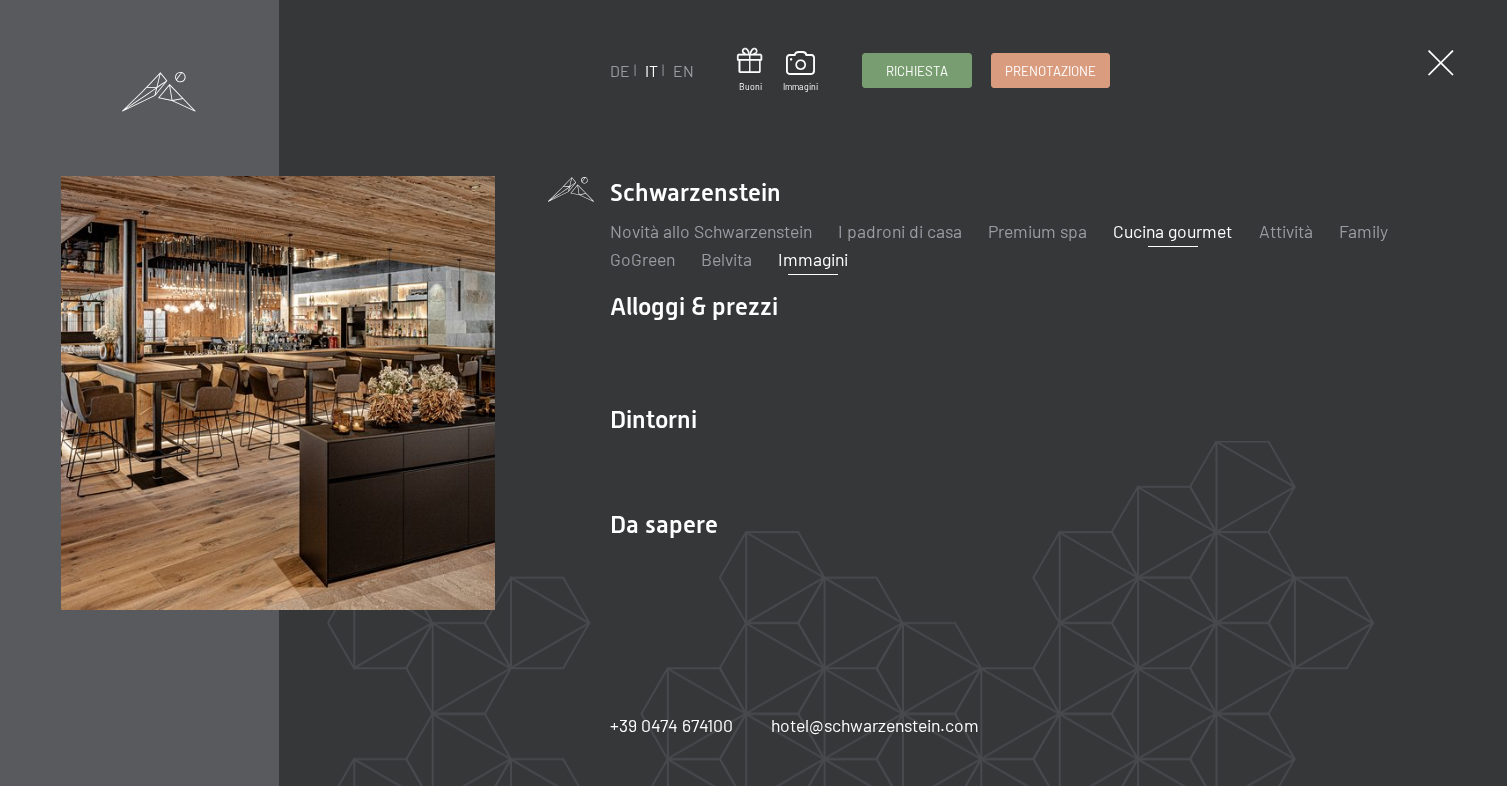 click on "Cucina gourmet" at bounding box center [1172, 231] 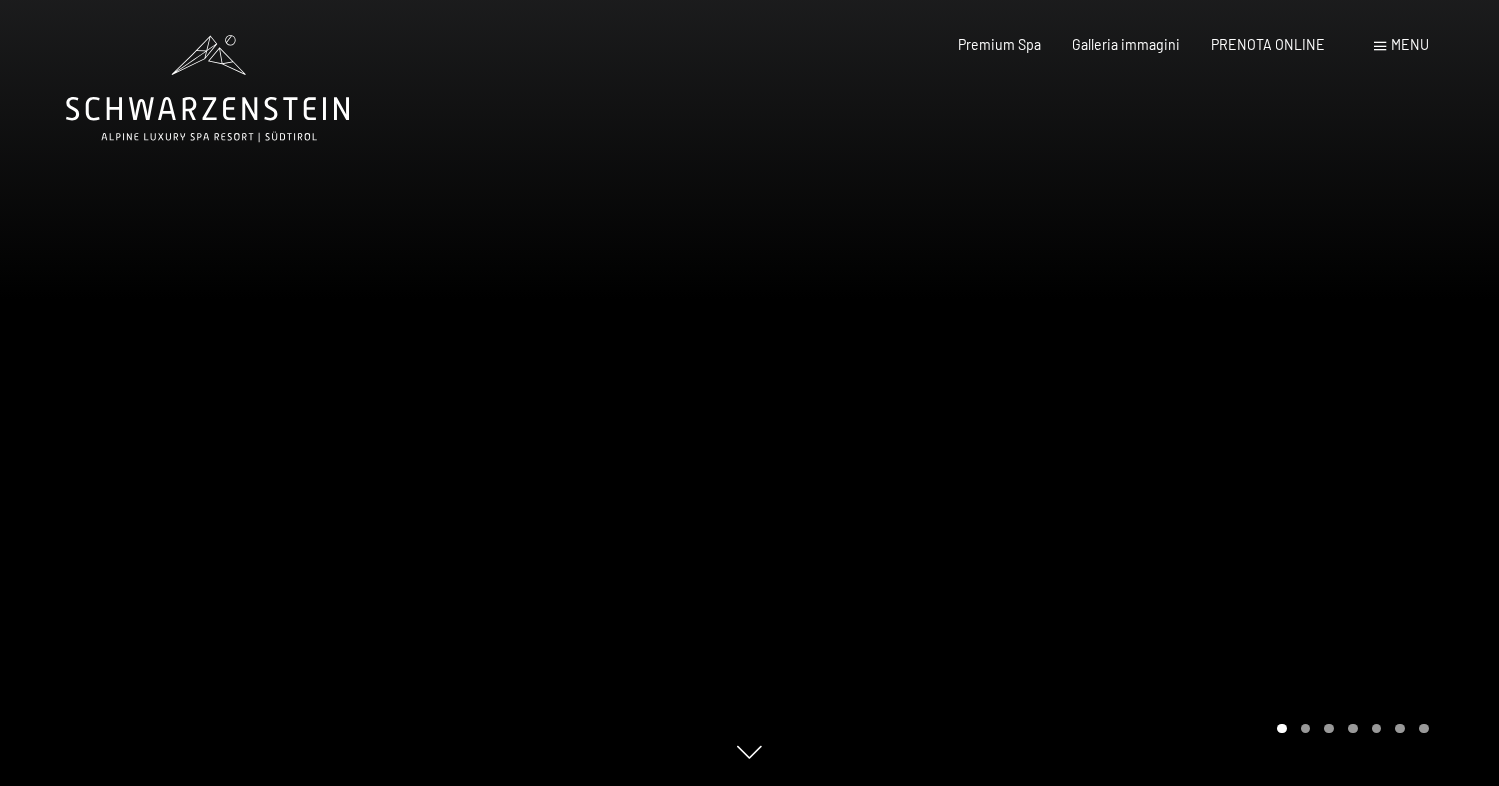 scroll, scrollTop: 0, scrollLeft: 0, axis: both 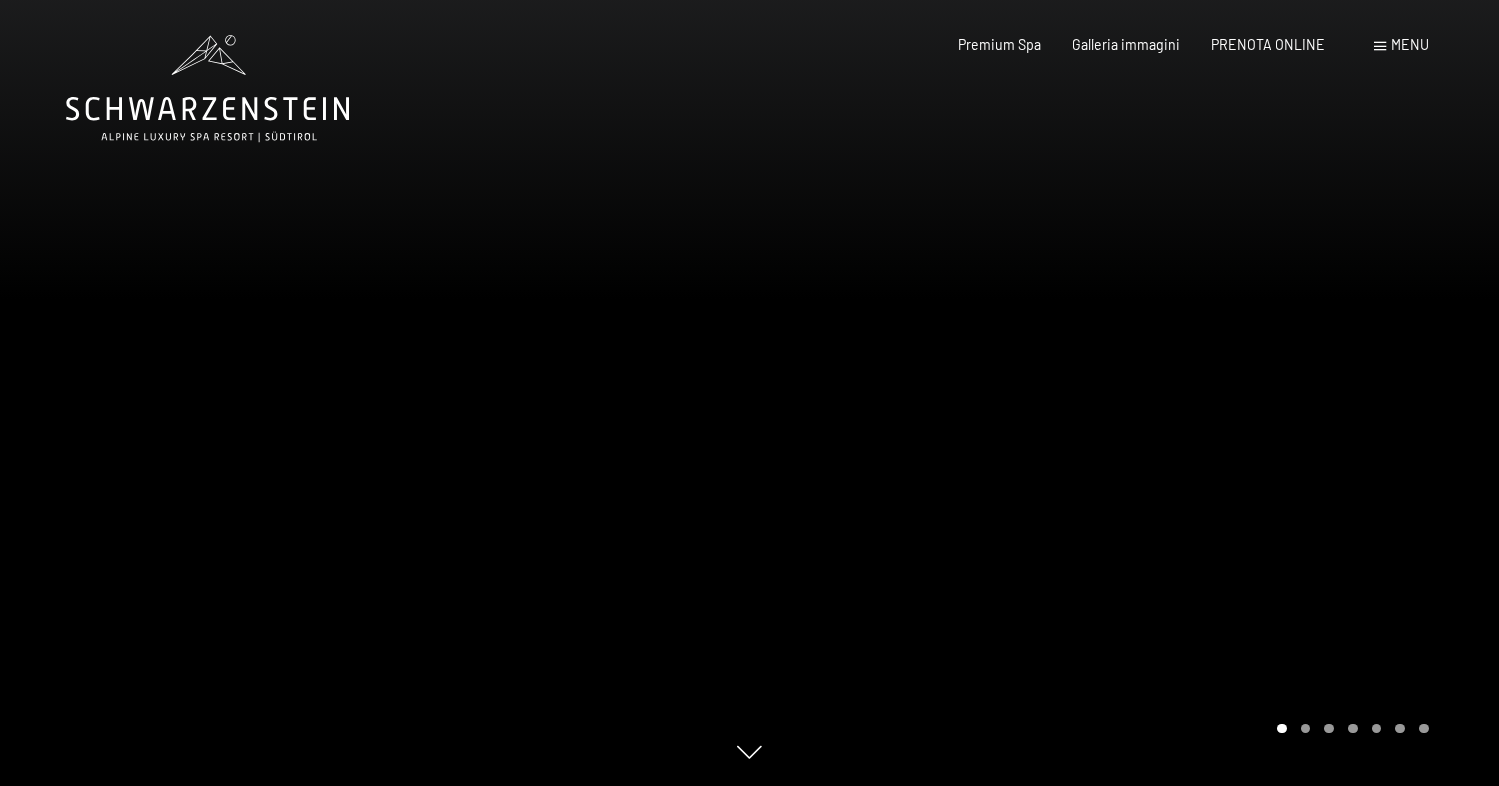 click at bounding box center [1125, 393] 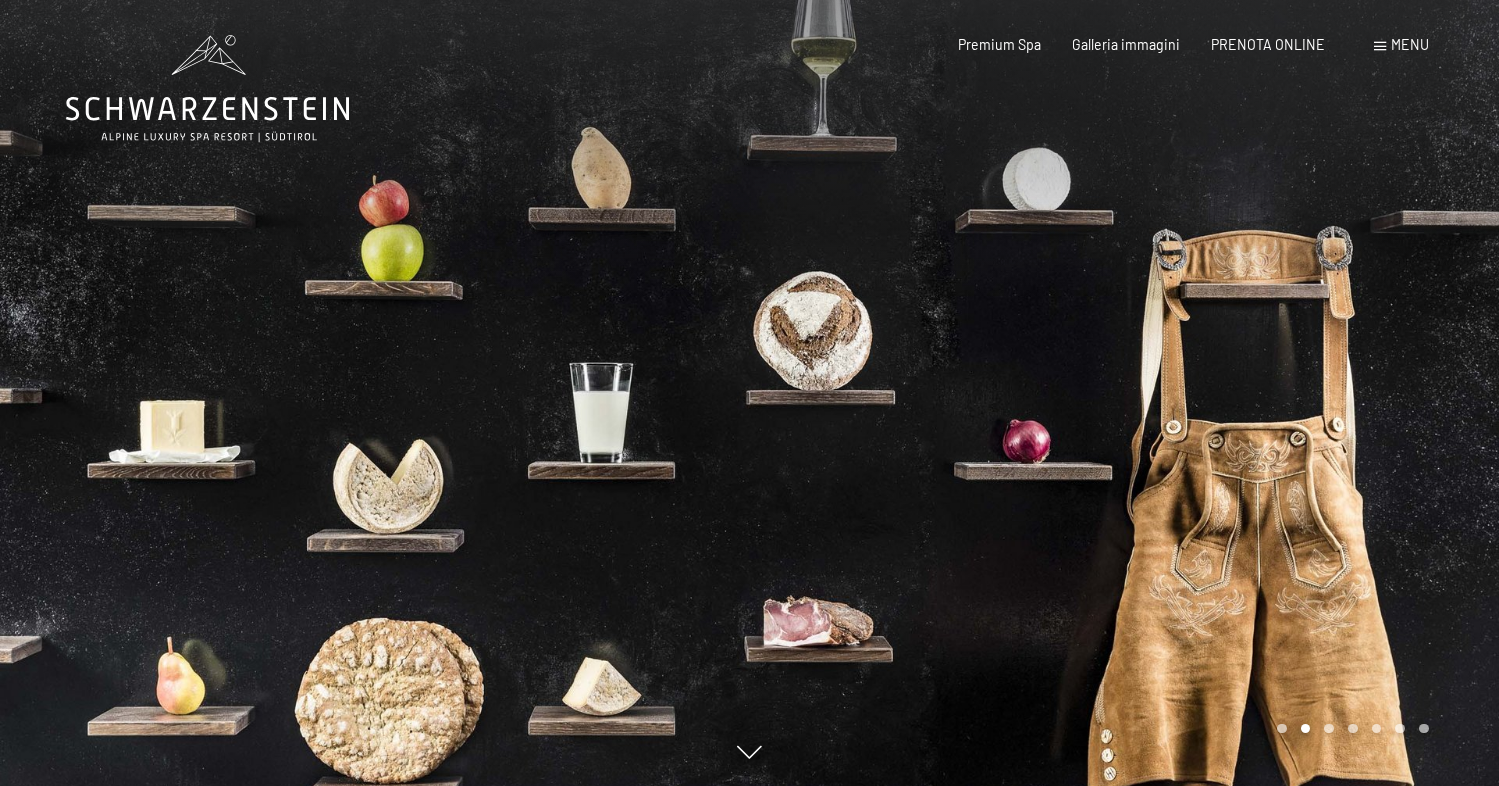 click at bounding box center (1125, 393) 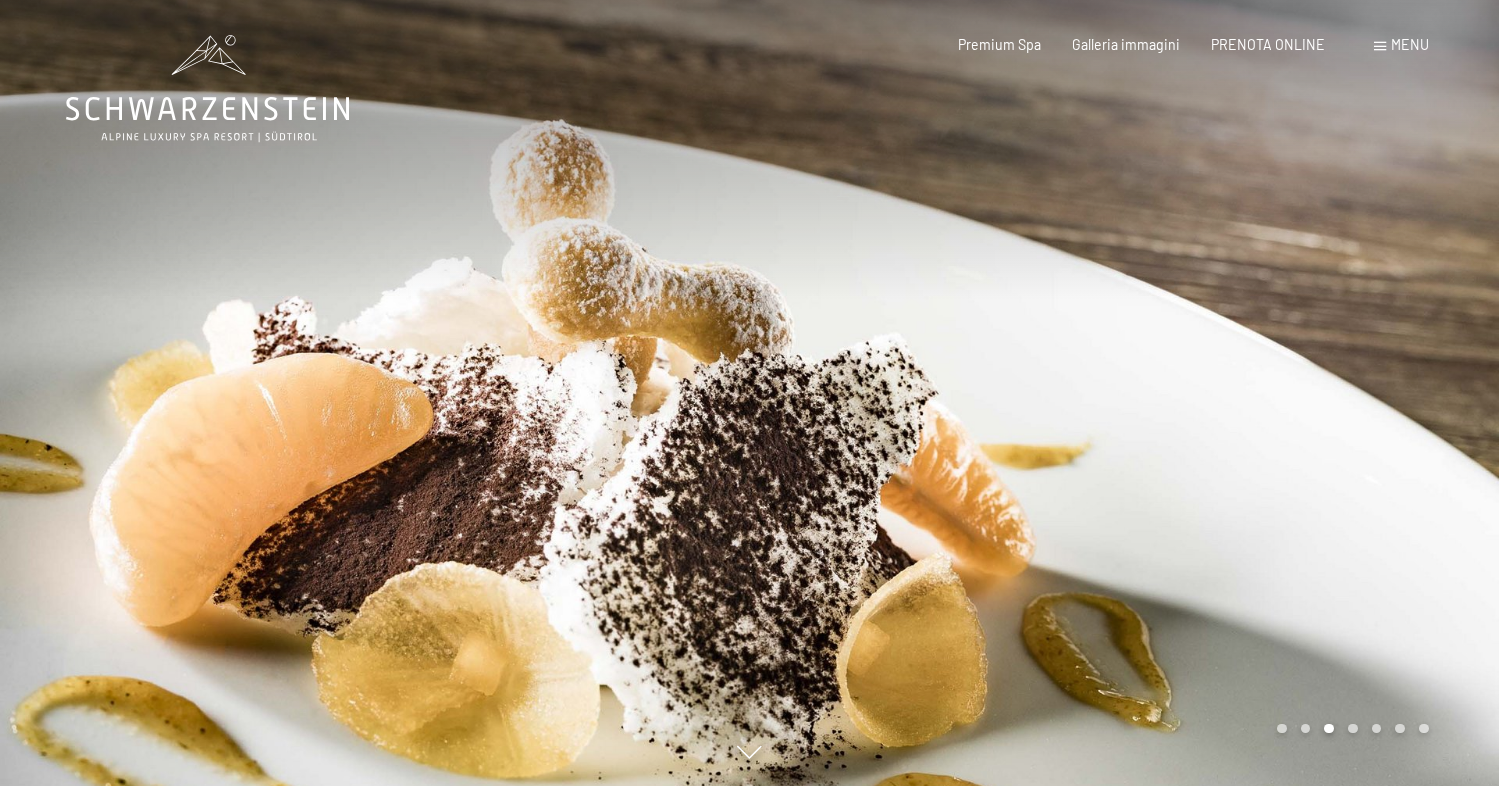 click at bounding box center (1125, 393) 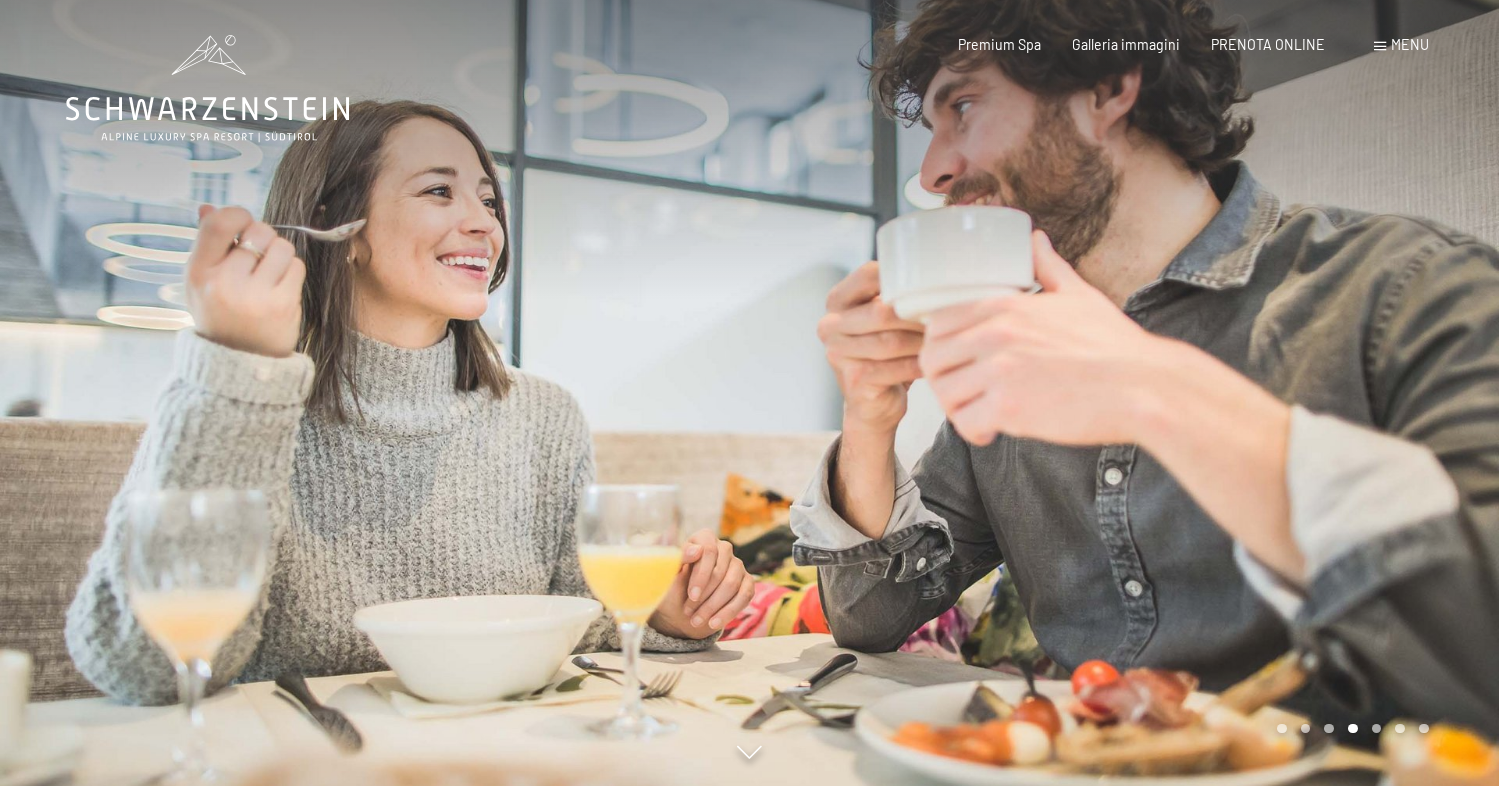 click at bounding box center (1125, 393) 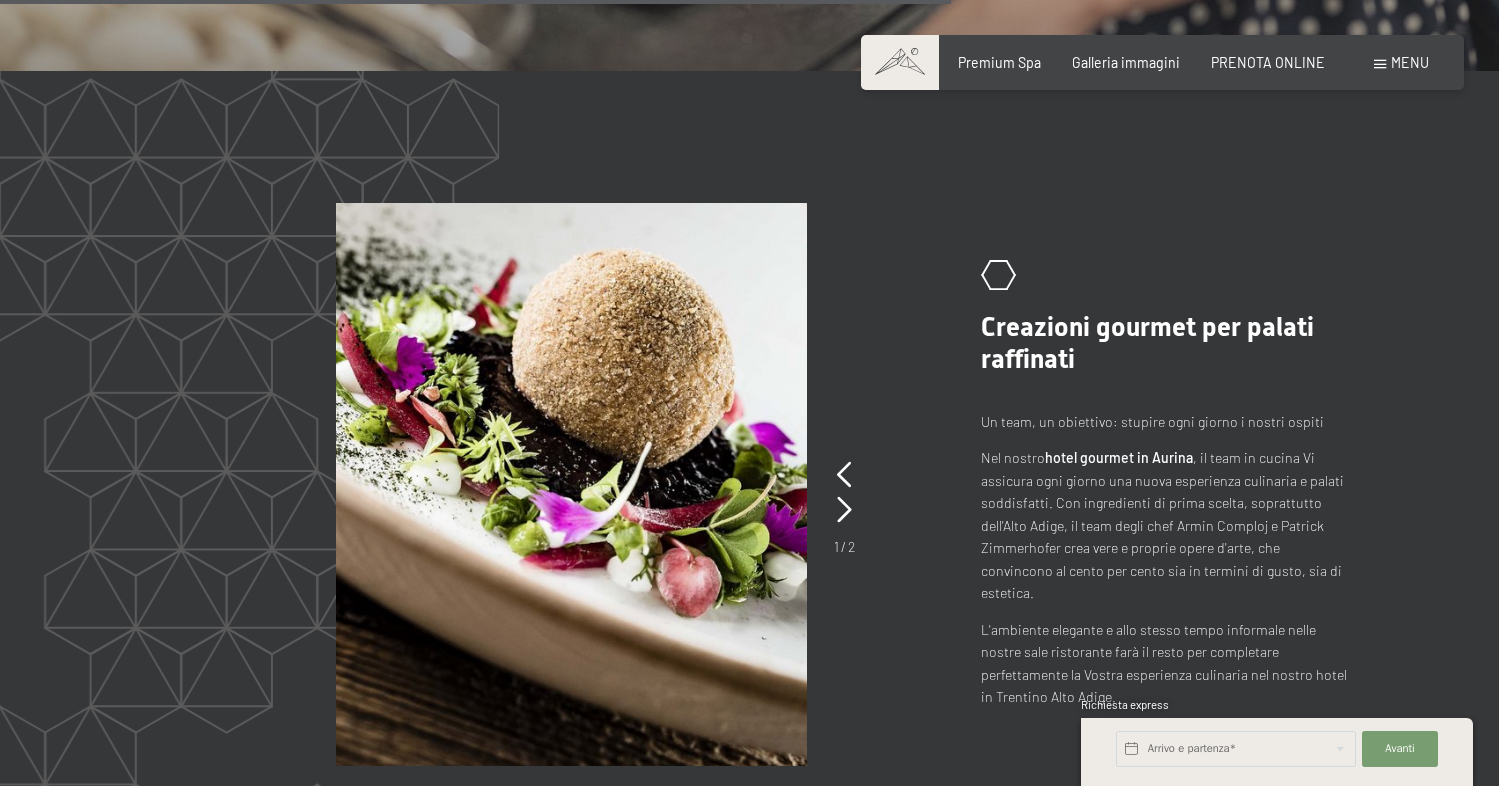 scroll, scrollTop: 3365, scrollLeft: 0, axis: vertical 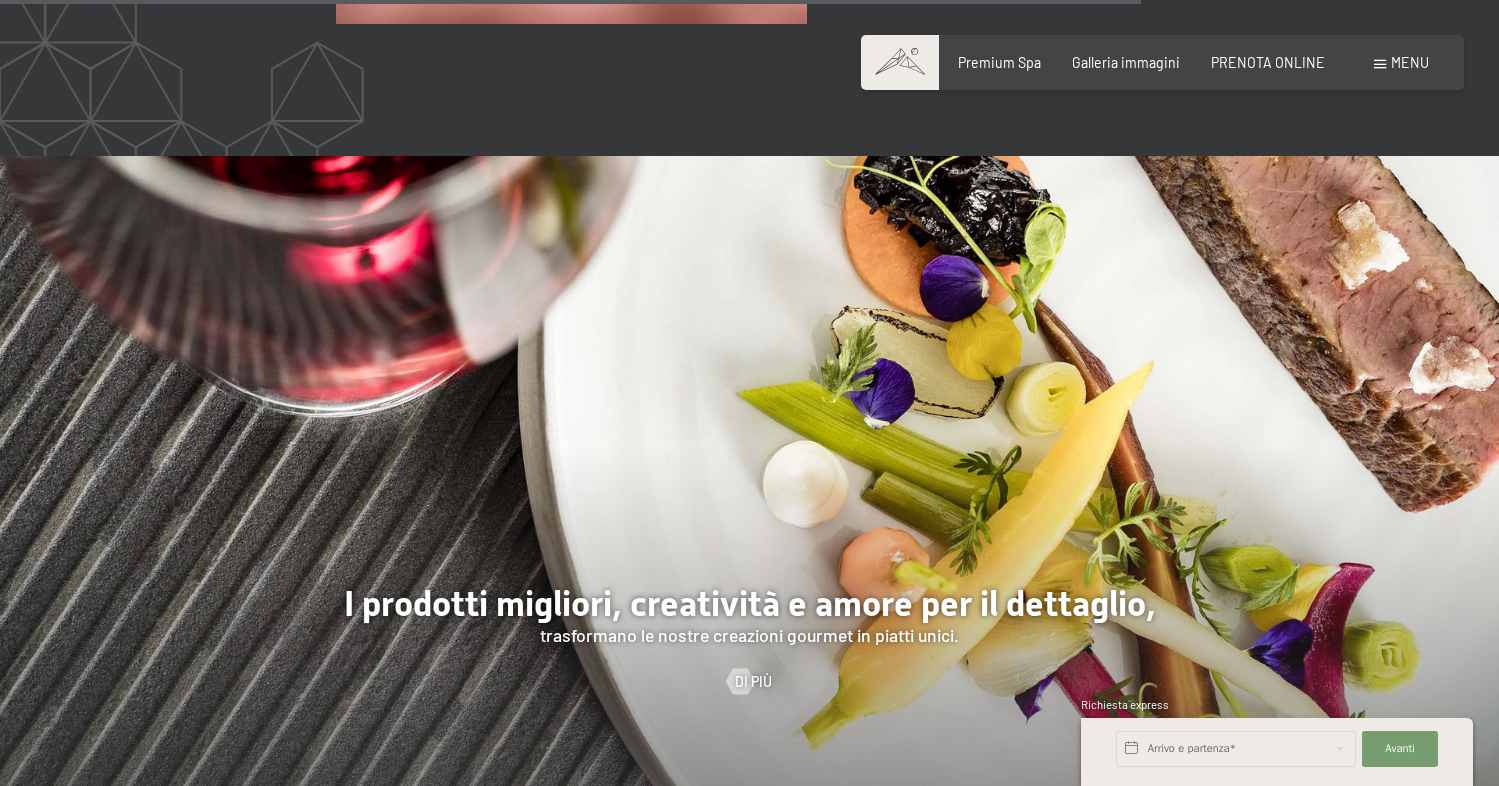 click on "Menu" at bounding box center (1410, 62) 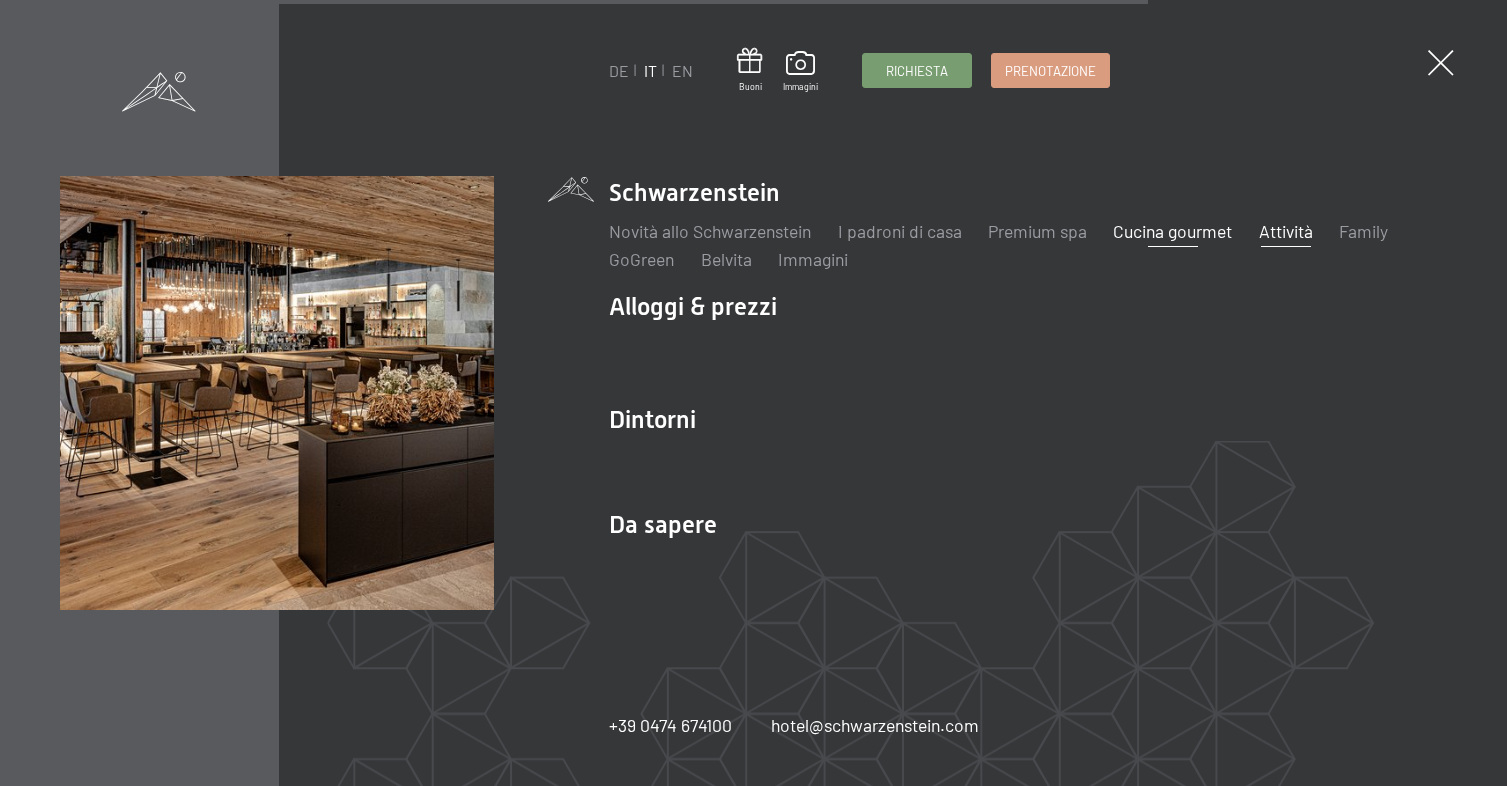 click on "Attività" at bounding box center (1286, 231) 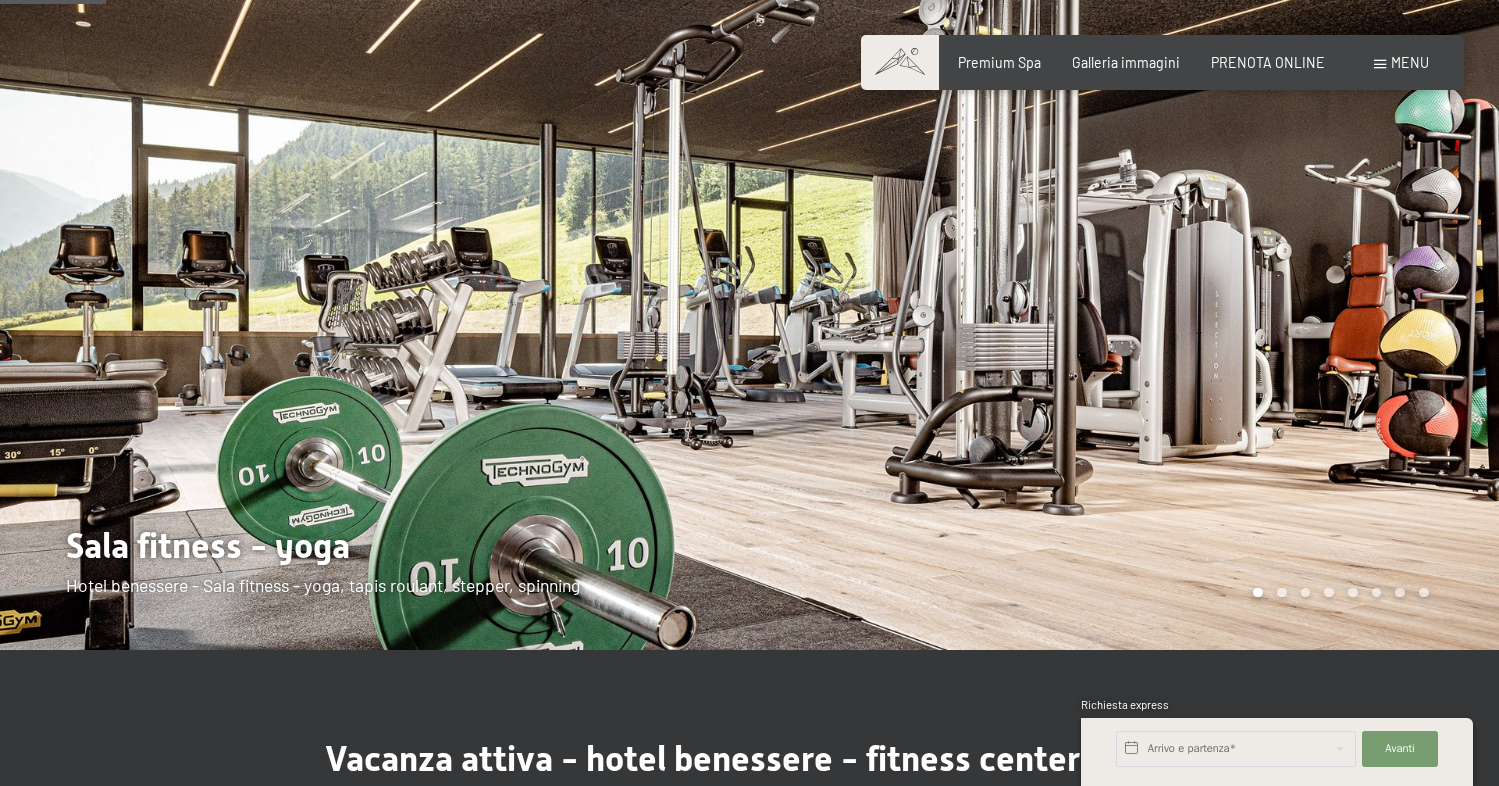scroll, scrollTop: 394, scrollLeft: 1, axis: both 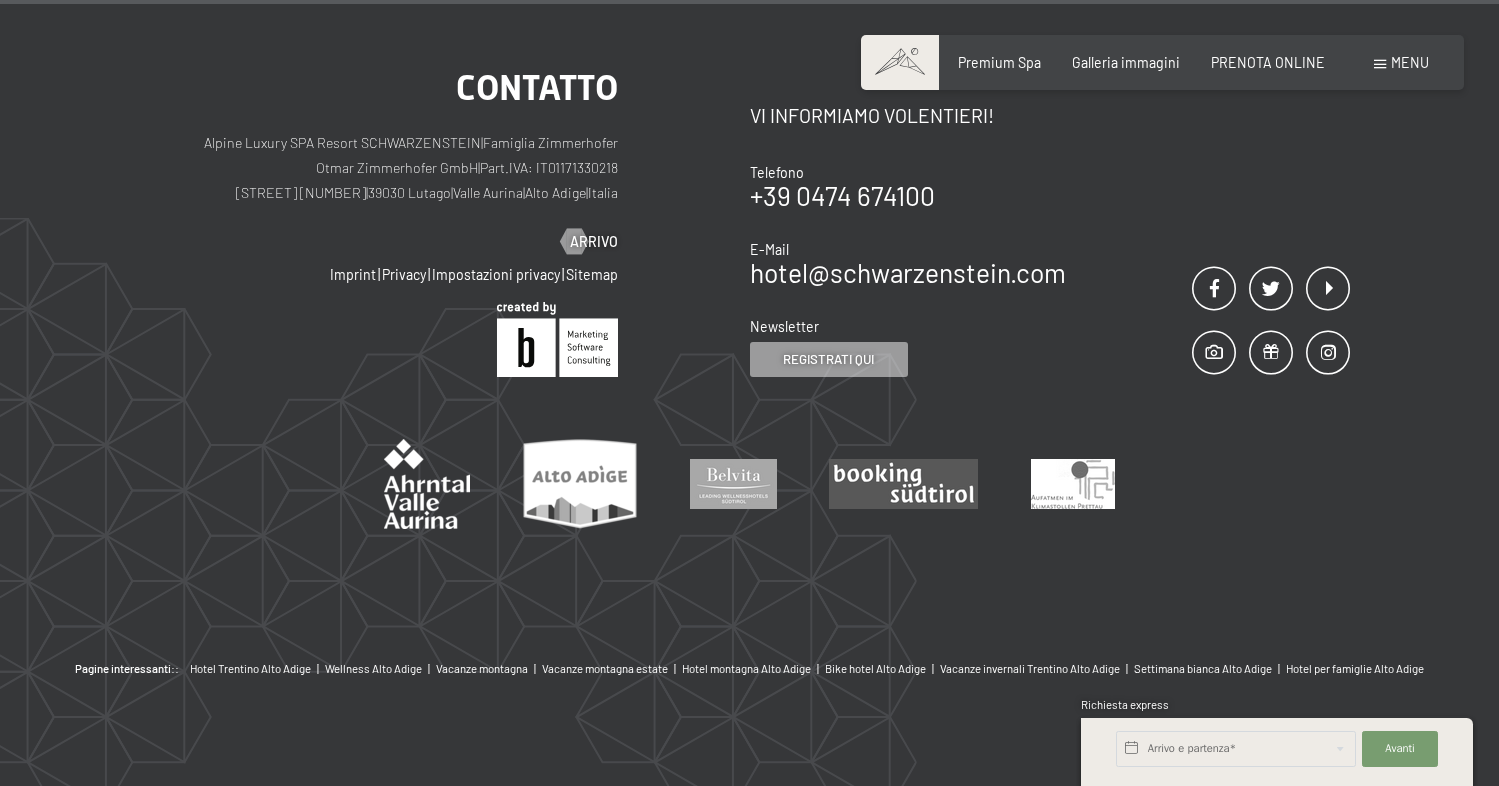 click on "Prenotazione           Richiesta                                     Premium Spa           Galleria immagini           PRENOTA ONLINE           Menu                                                                    DE         IT         EN                Buoni             Immagini               Richiesta           Prenotazione                    DE         IT         EN                       Schwarzenstein           Novità allo Schwarzenstein         I padroni di casa         Premium spa         Cucina gourmet         Attività         Programma settimanale         Immagini             Family         GoGreen         Belvita         Immagini                     Alloggi & prezzi           Servizi inclusi         Camere & prezzi         Lista             Offerte         Lista             Prezzi per famiglie         Prezzi trattmenti         Premi ospiti fedeli         Richiesta         Prenotazione         Condizioni generali         Buoni         Idee regalo" at bounding box center (1162, 63) 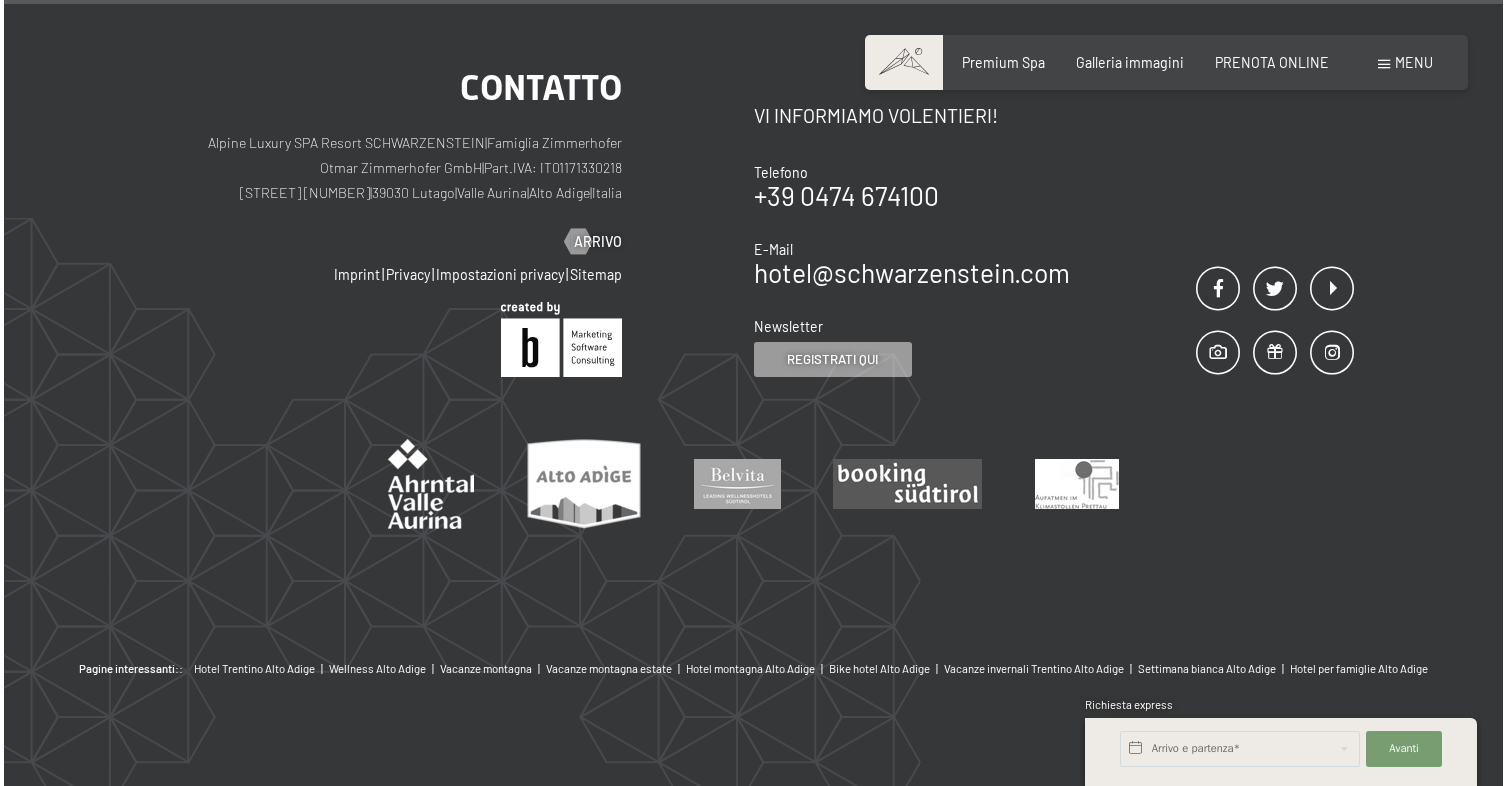 scroll, scrollTop: 5469, scrollLeft: 0, axis: vertical 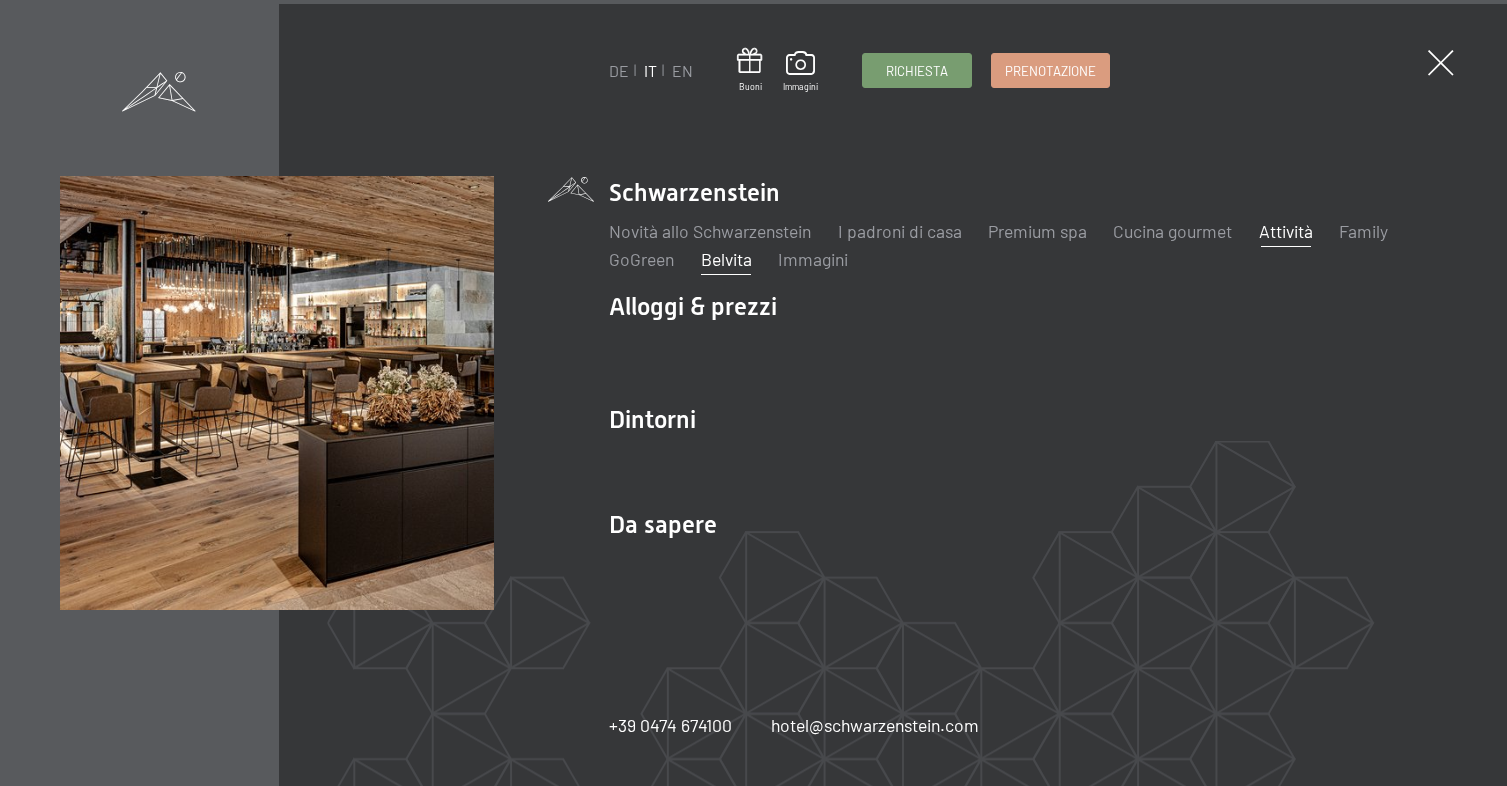 click on "Belvita" at bounding box center (726, 259) 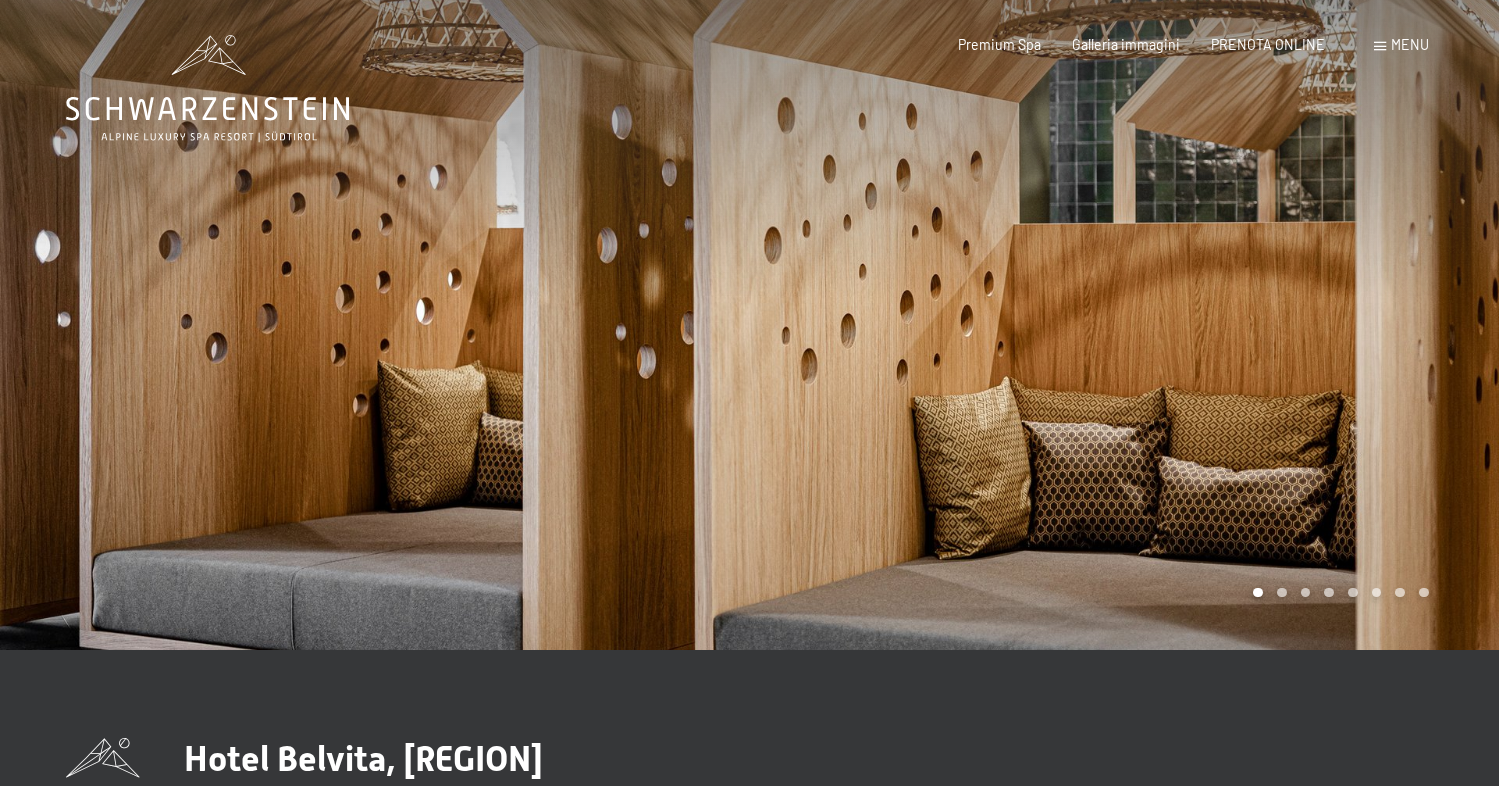 scroll, scrollTop: 0, scrollLeft: 0, axis: both 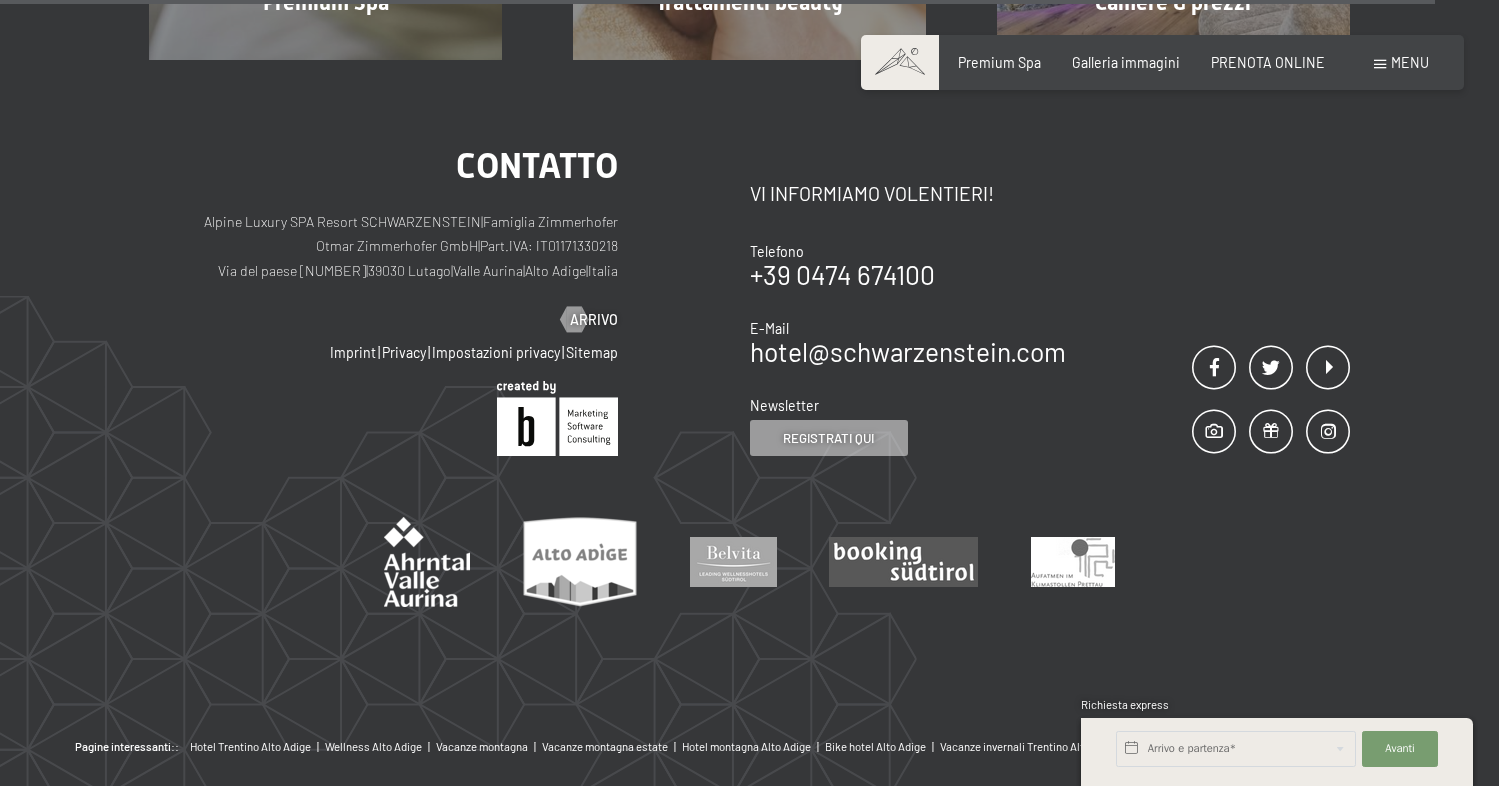 click at bounding box center [1380, 64] 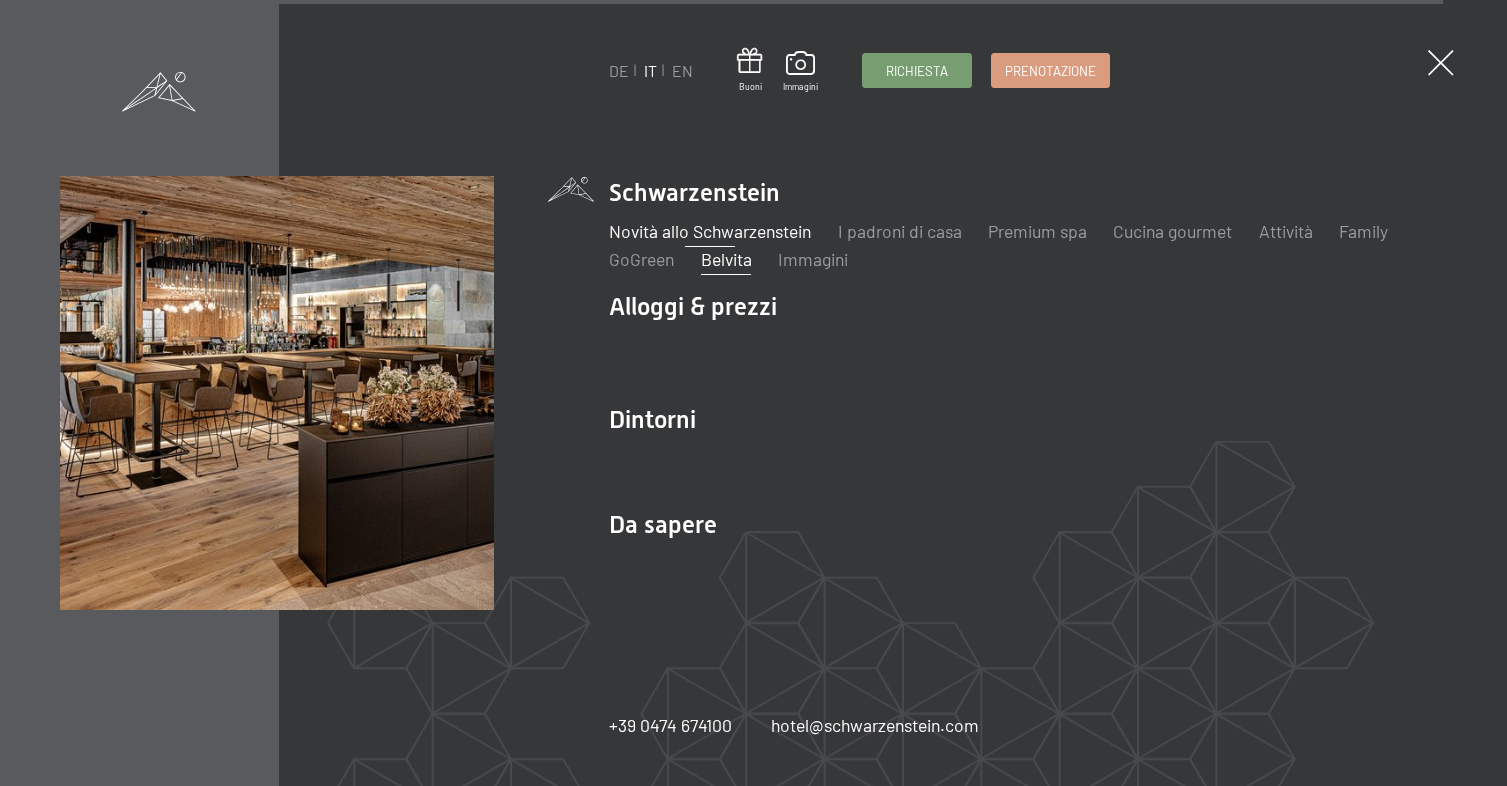 click on "Novità allo Schwarzenstein" at bounding box center [710, 231] 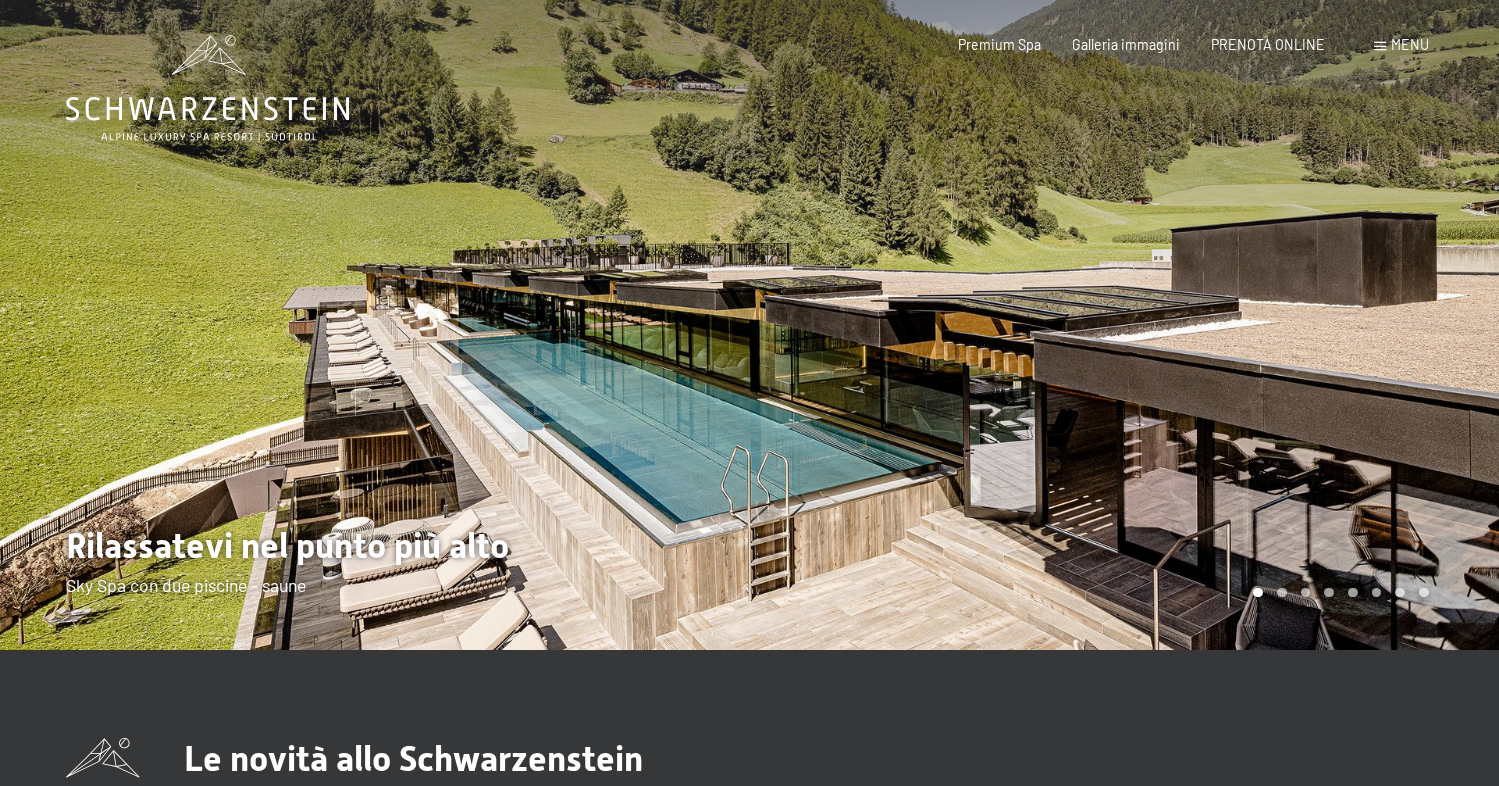 scroll, scrollTop: 0, scrollLeft: 0, axis: both 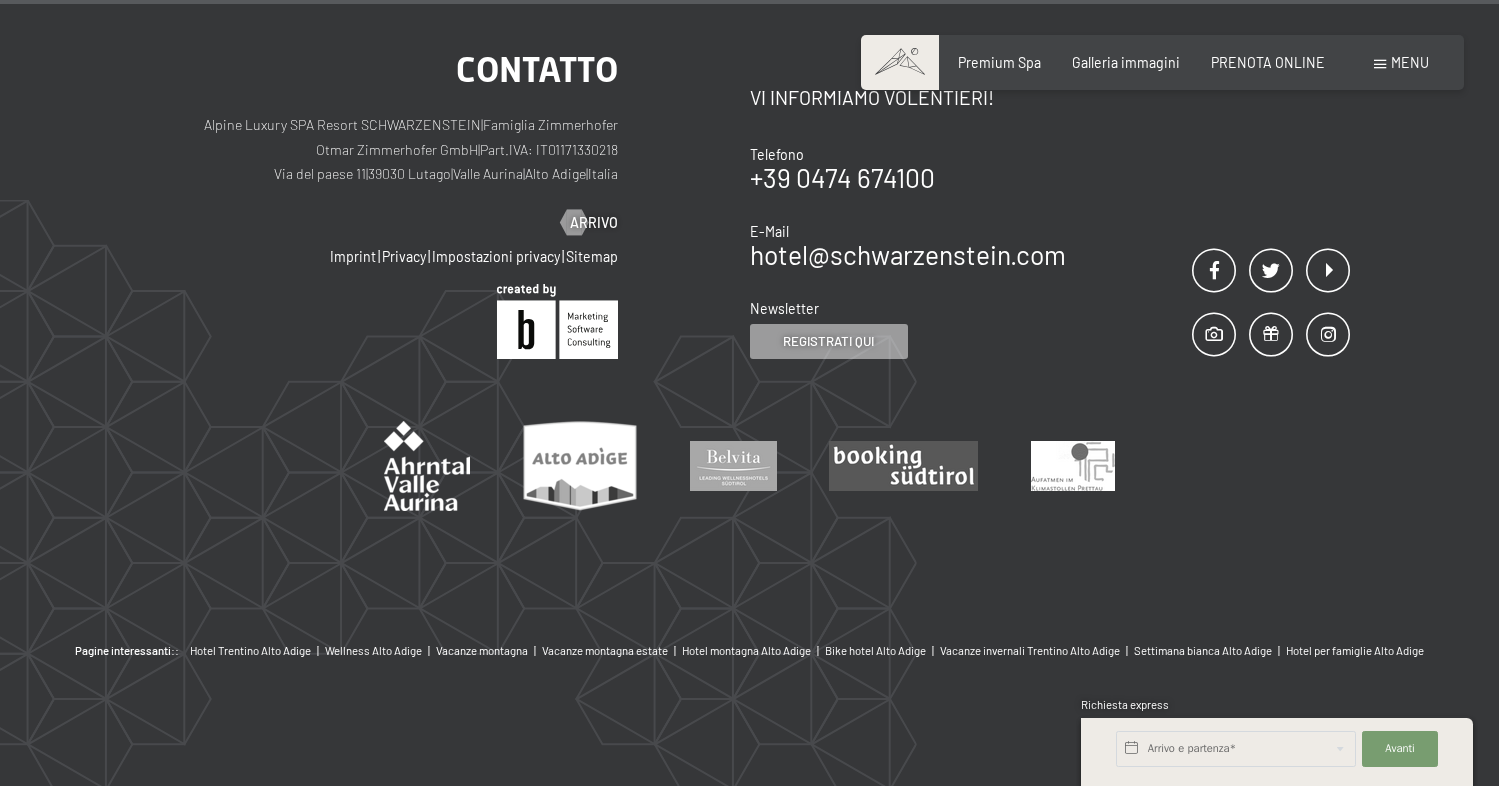 click at bounding box center (1380, 64) 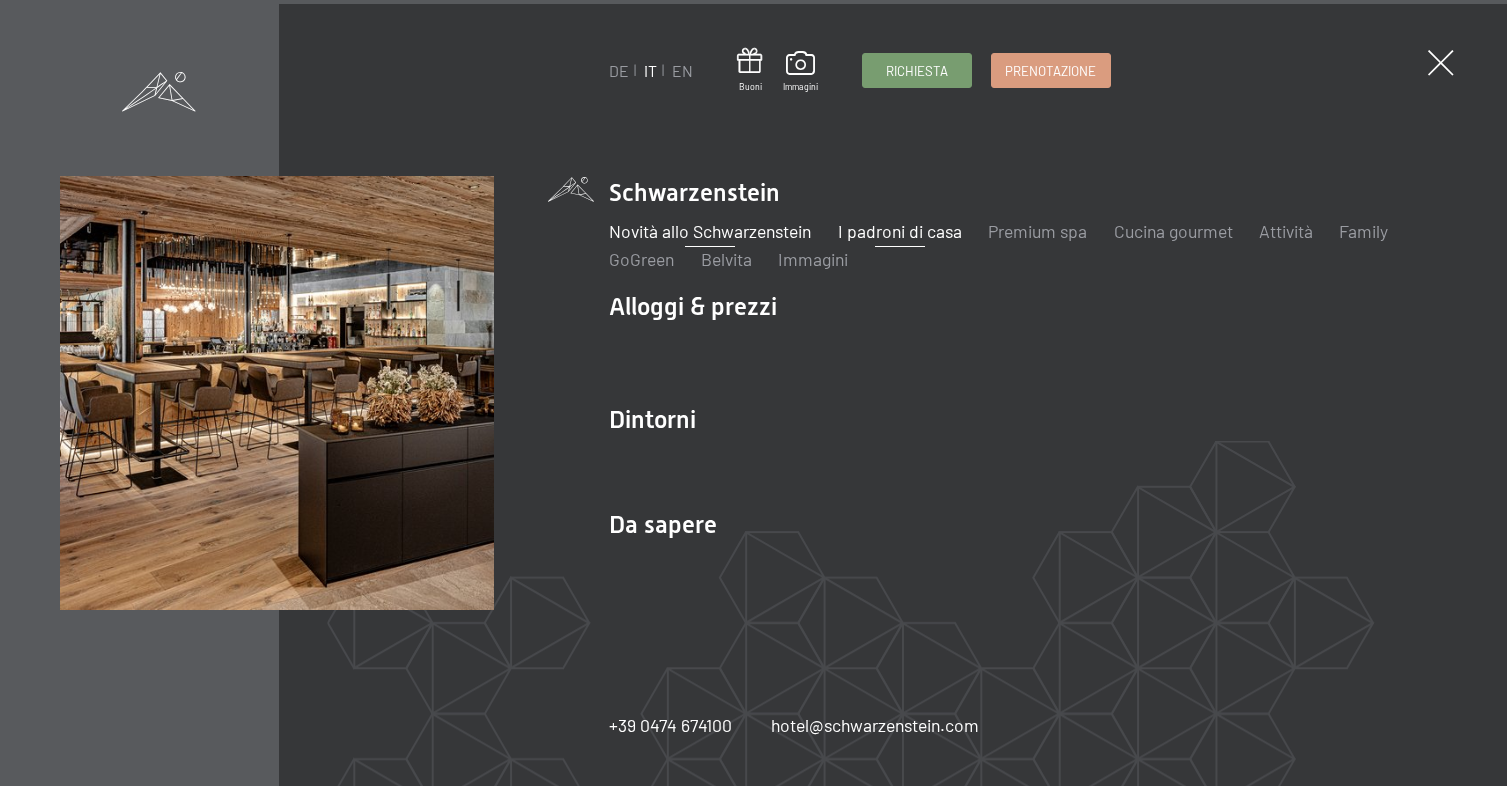 click on "I padroni di casa" at bounding box center [900, 231] 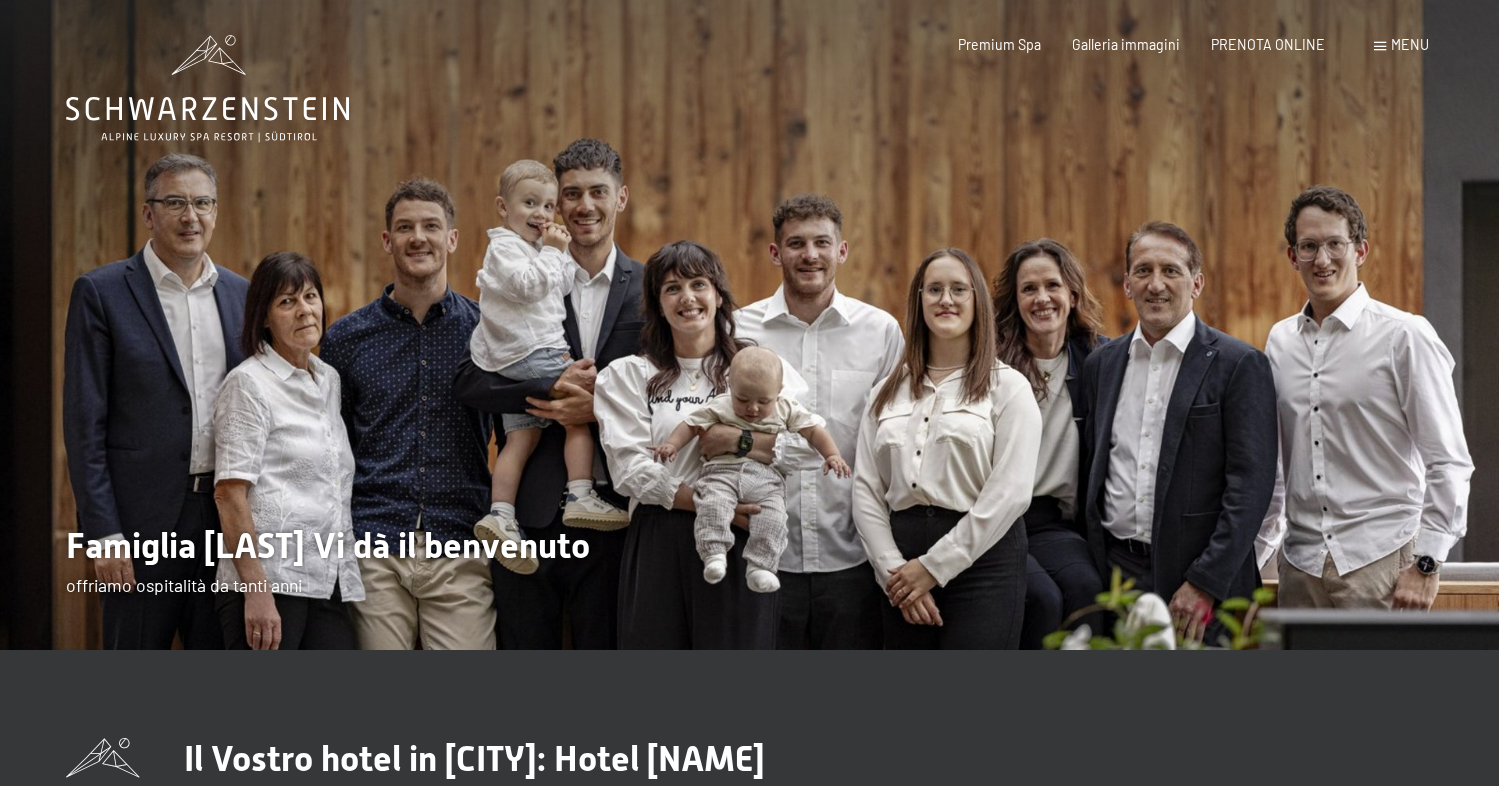 scroll, scrollTop: 0, scrollLeft: 0, axis: both 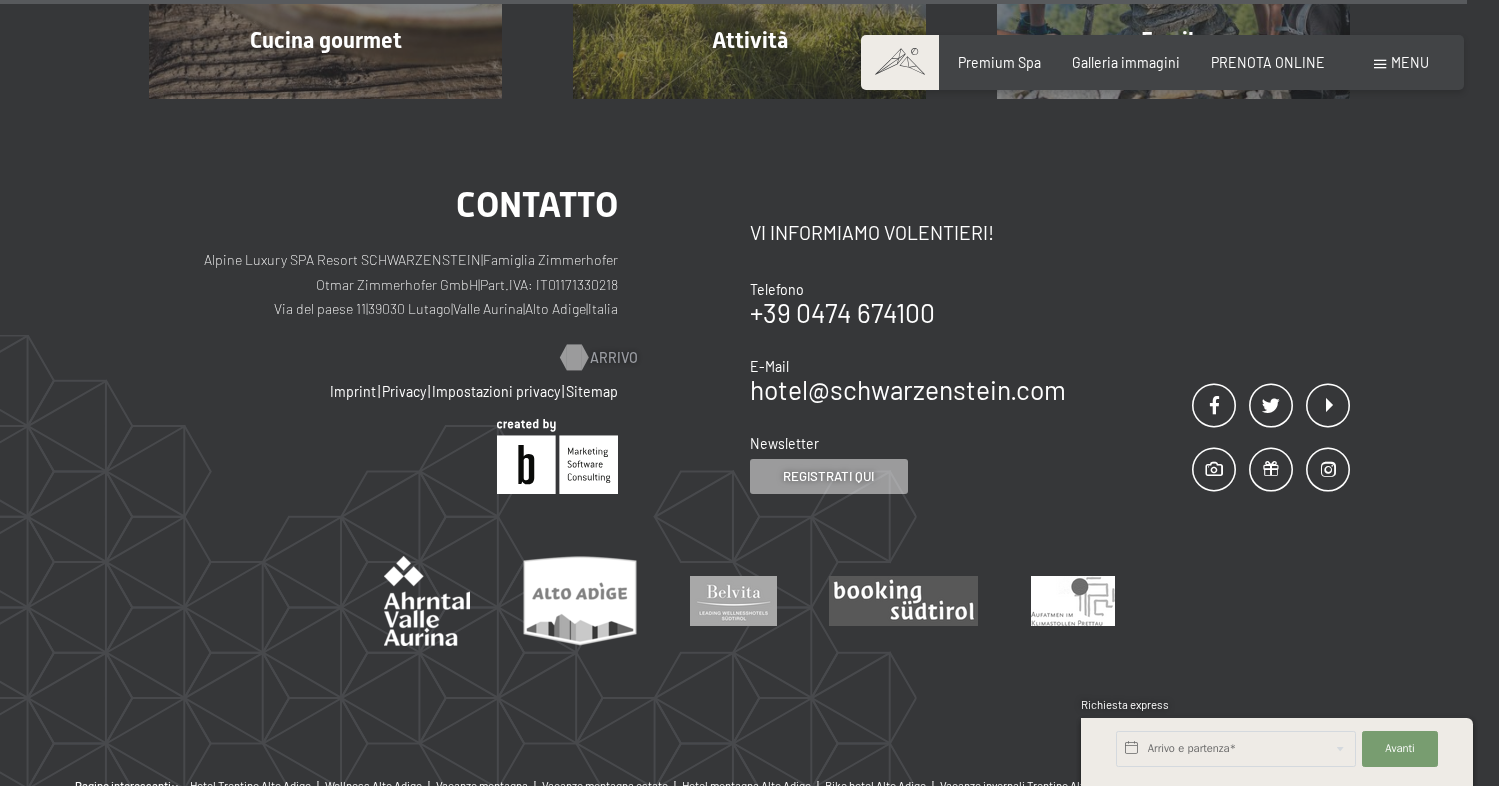 click on "Arrivo" at bounding box center [614, 358] 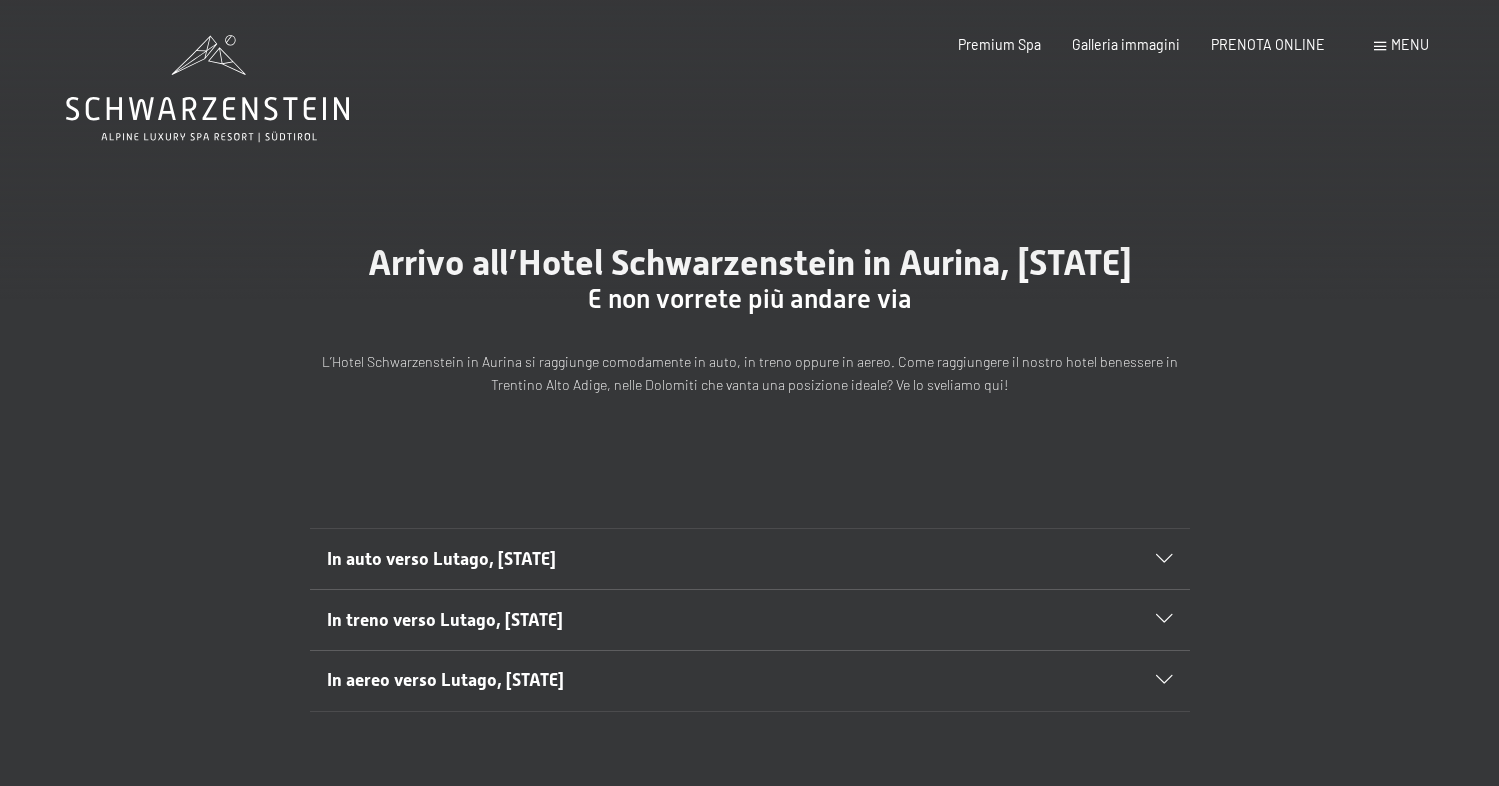 scroll, scrollTop: 0, scrollLeft: 0, axis: both 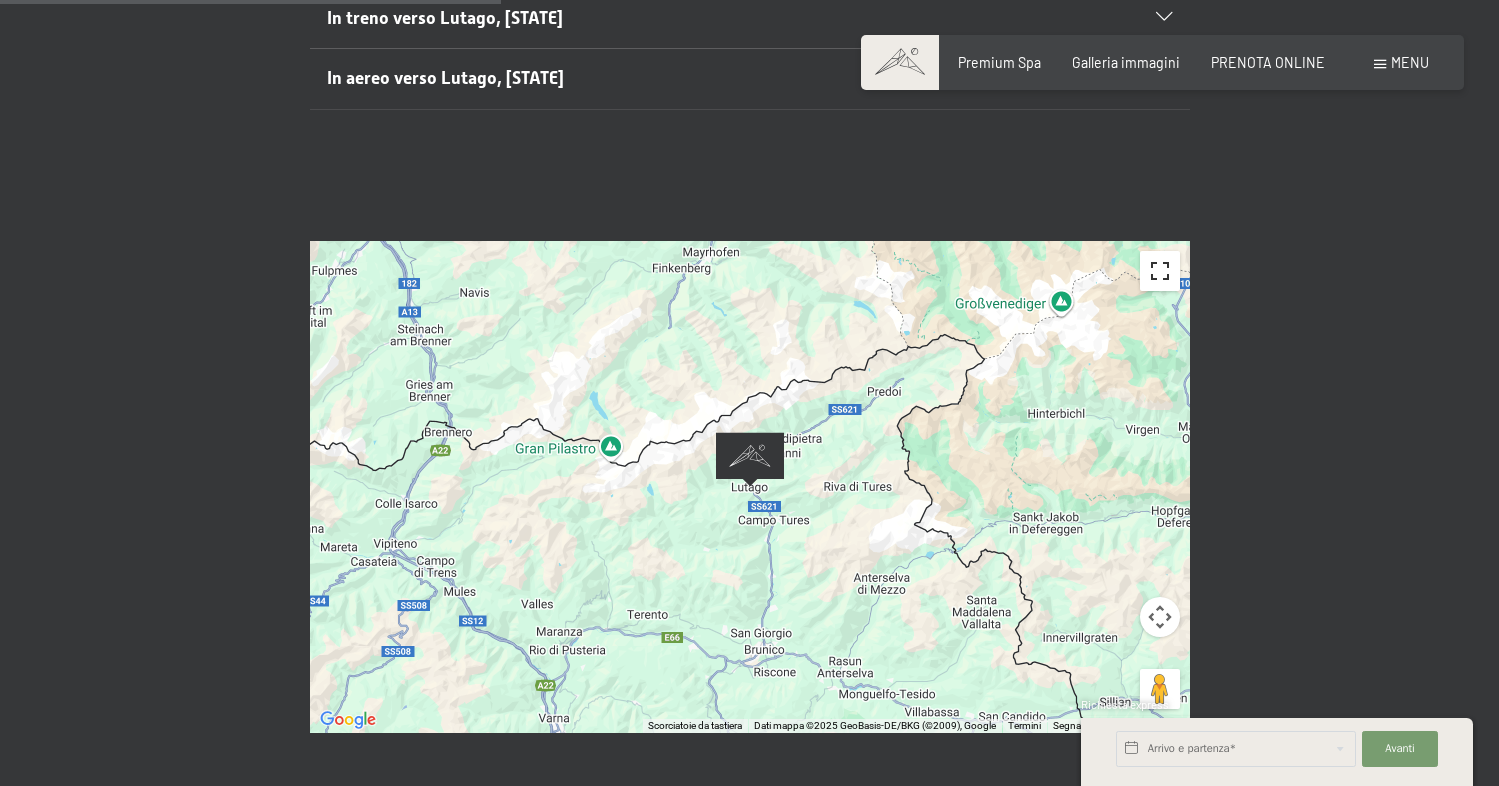 click at bounding box center (1160, 271) 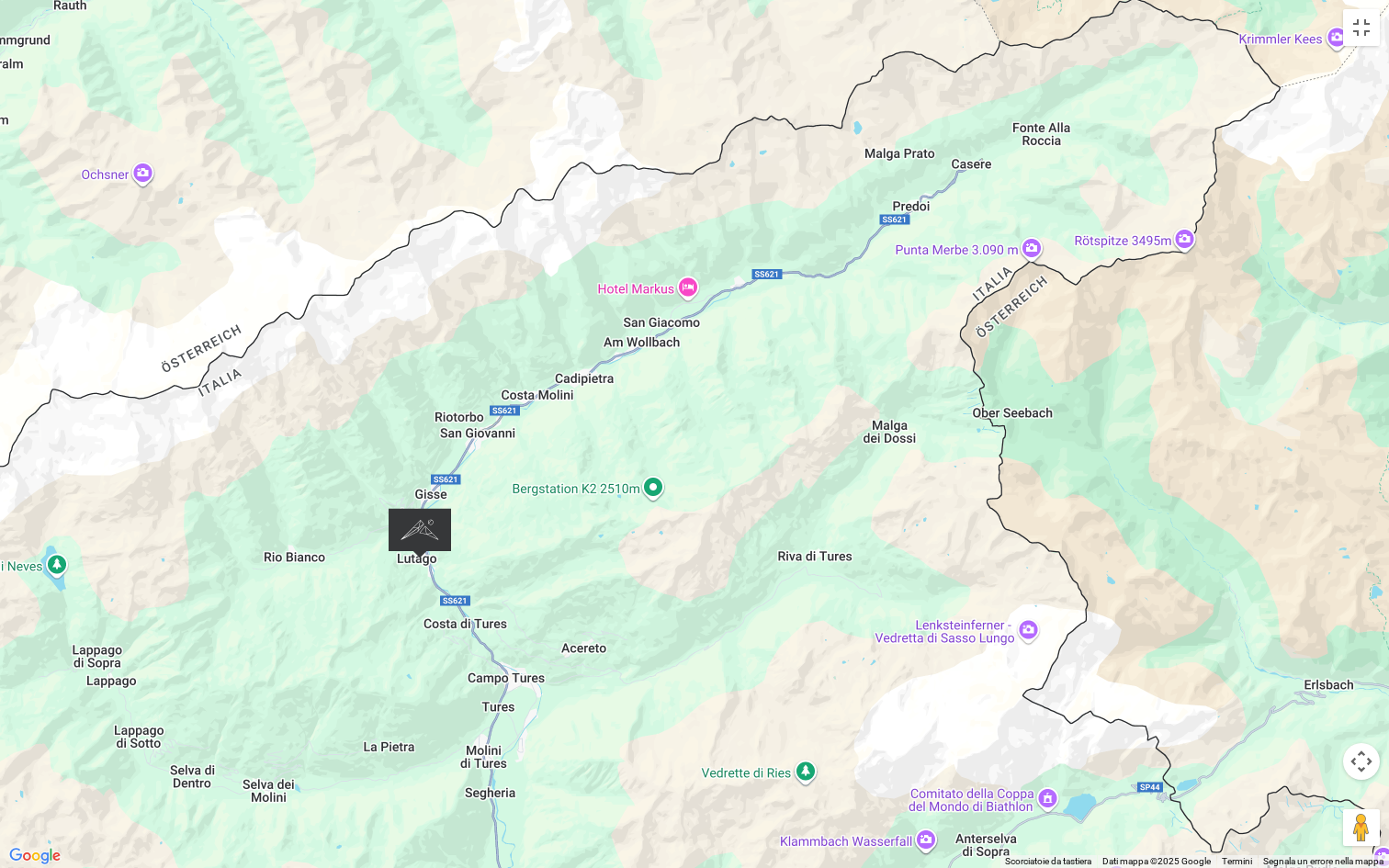 drag, startPoint x: 447, startPoint y: 527, endPoint x: 533, endPoint y: 528, distance: 86.00581 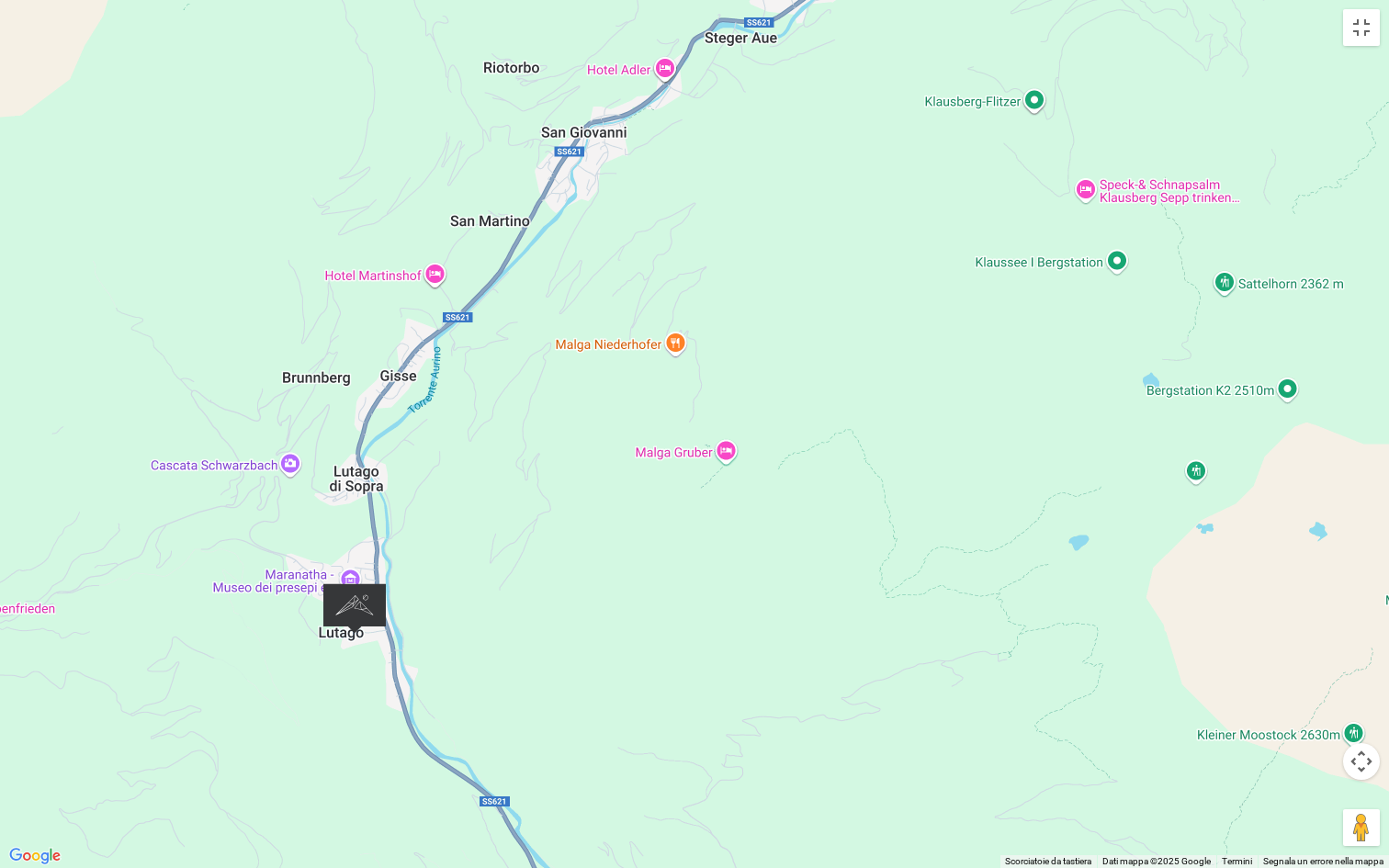 drag, startPoint x: 224, startPoint y: 585, endPoint x: 502, endPoint y: 567, distance: 278.58212 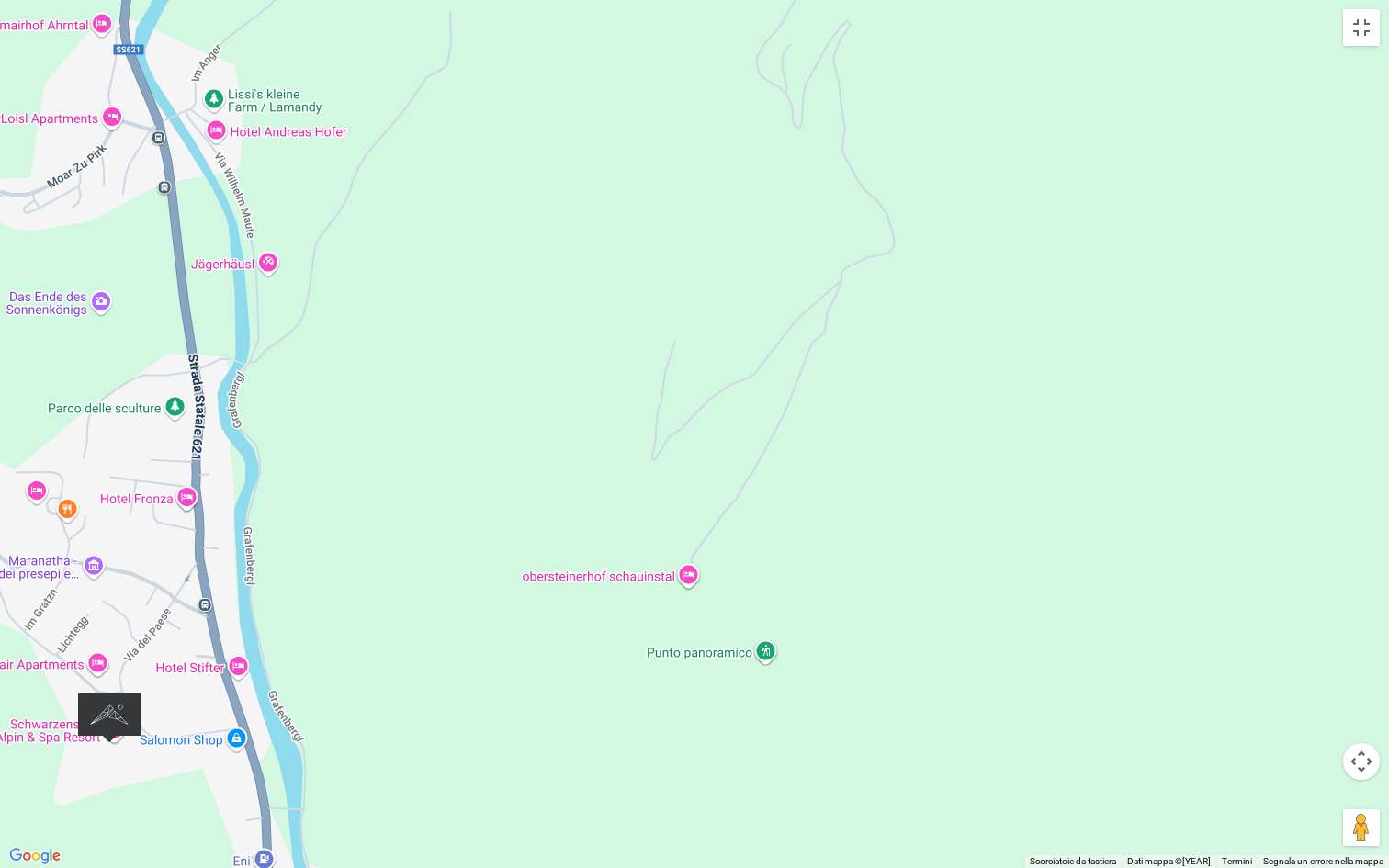 drag, startPoint x: 357, startPoint y: 621, endPoint x: 621, endPoint y: 500, distance: 290.4083 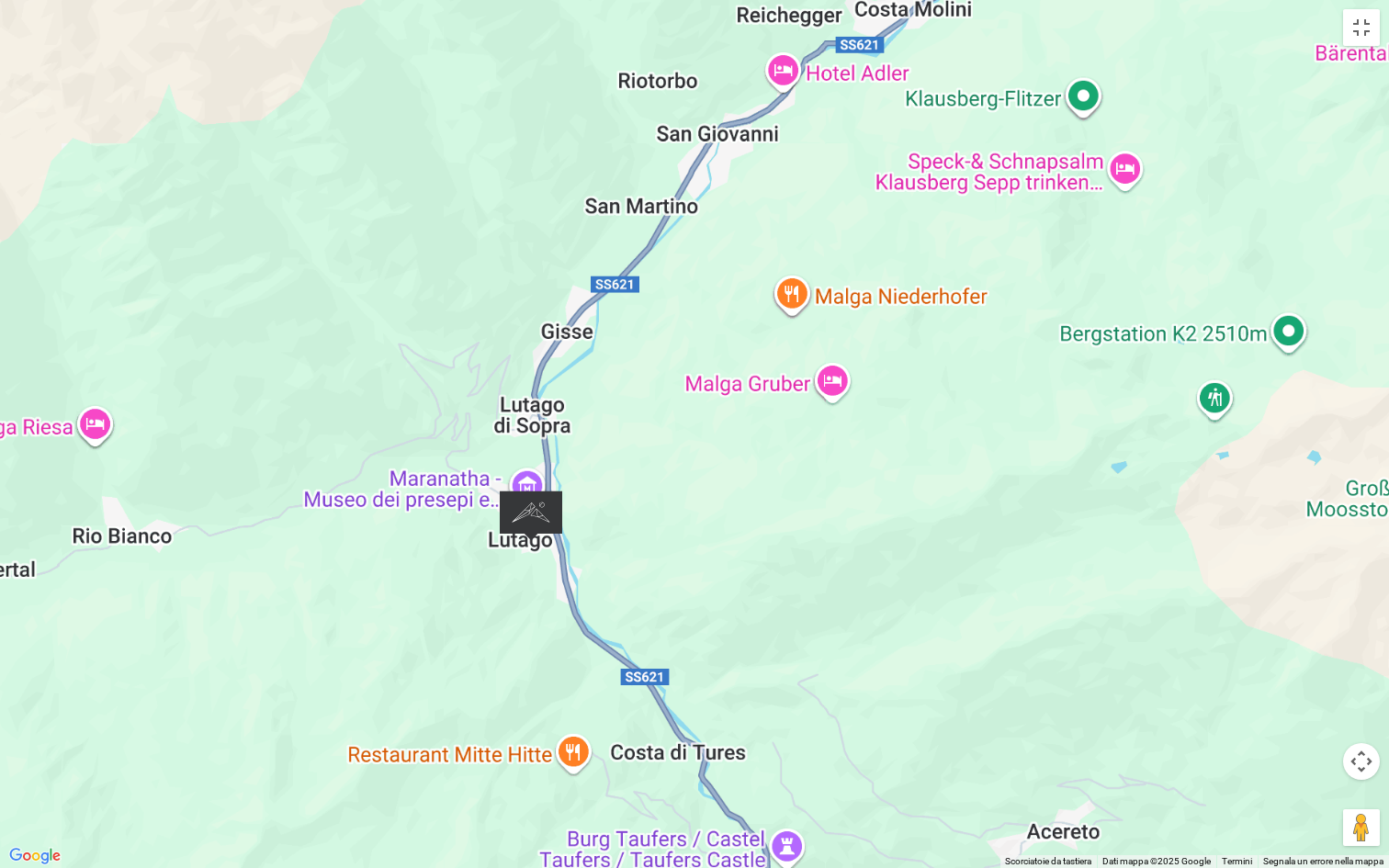 click on "Per navigare, premi i tasti Freccia." at bounding box center (694, 434) 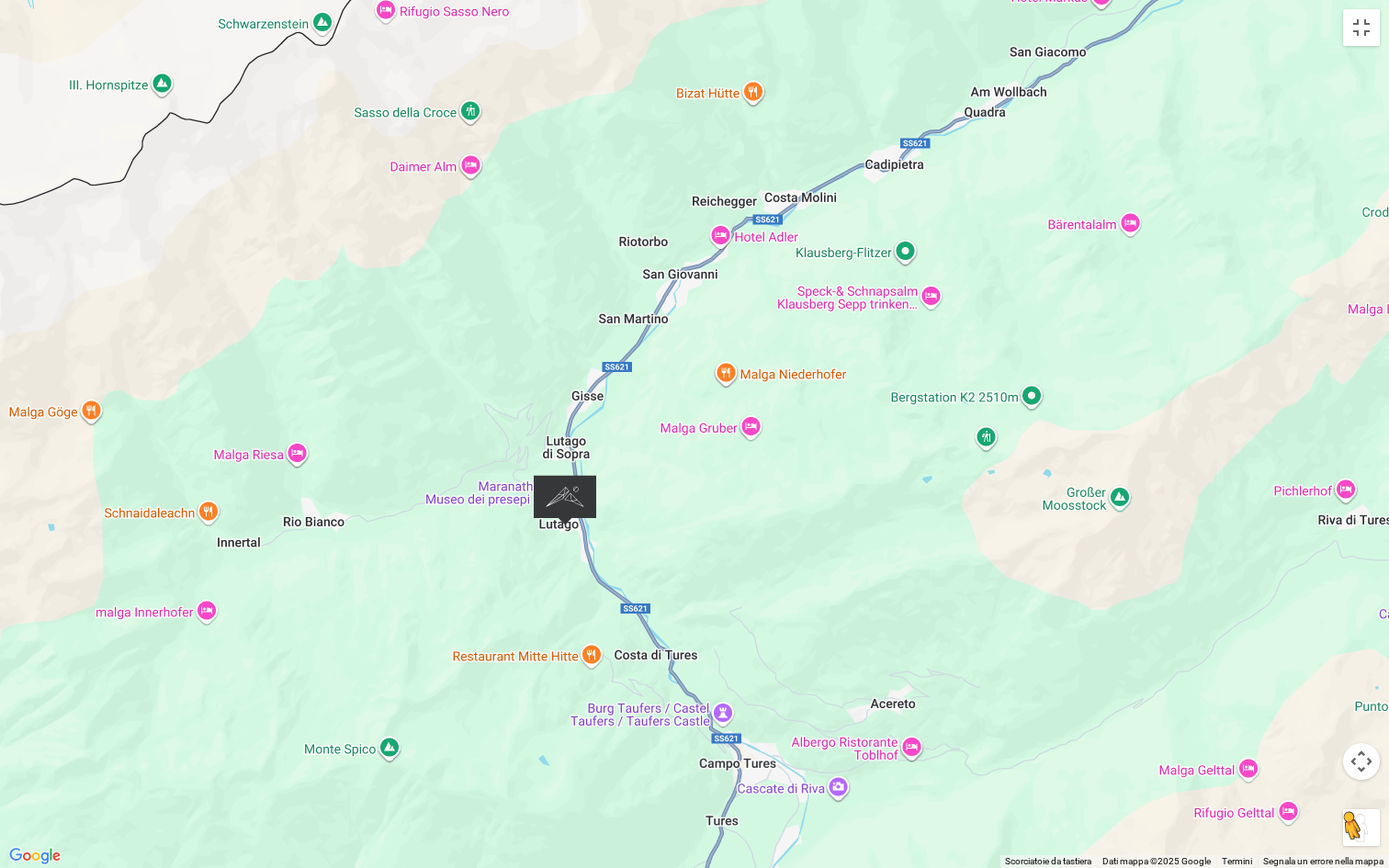 click at bounding box center (1361, 828) 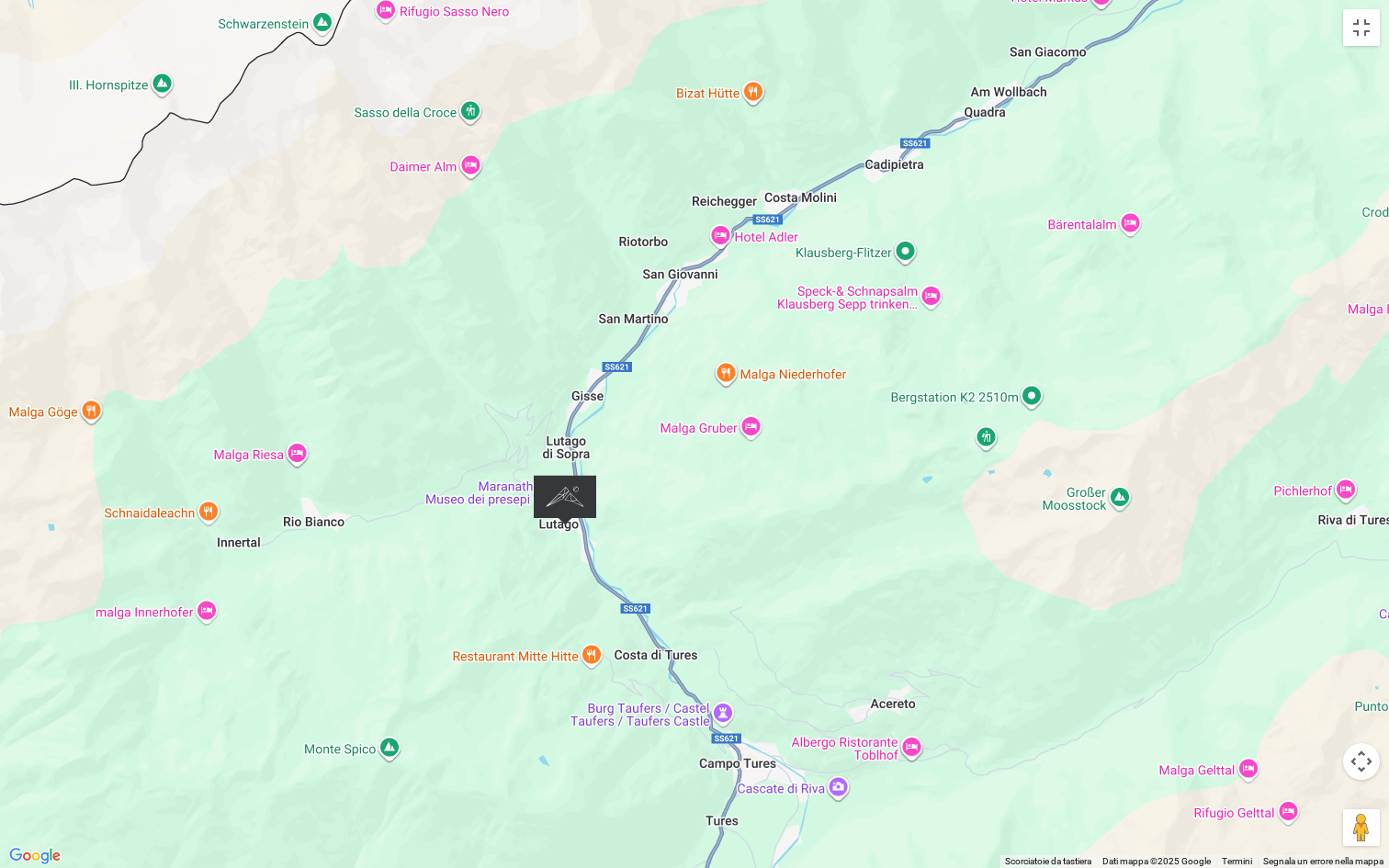 click at bounding box center [565, 500] 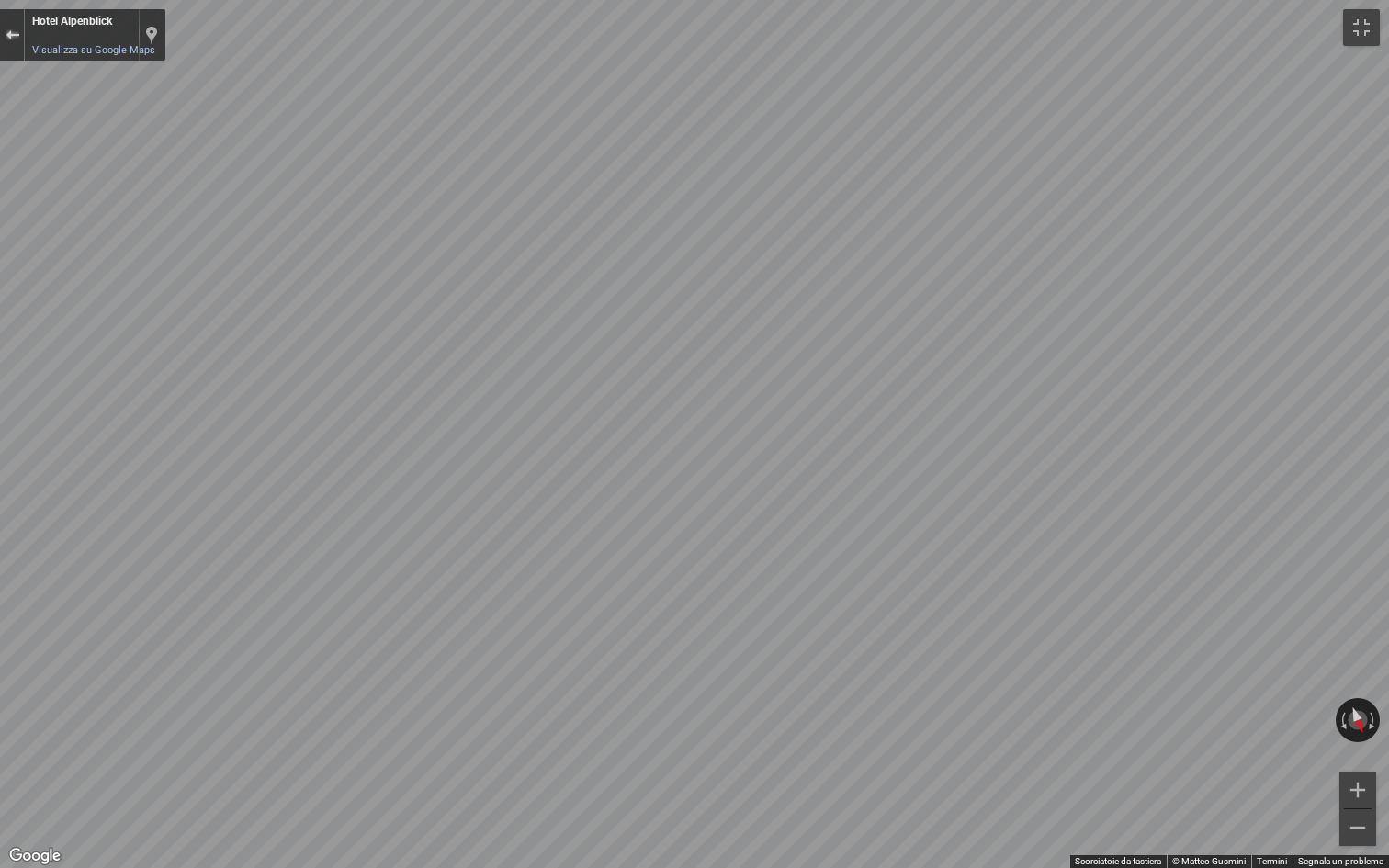 click at bounding box center [12, 35] 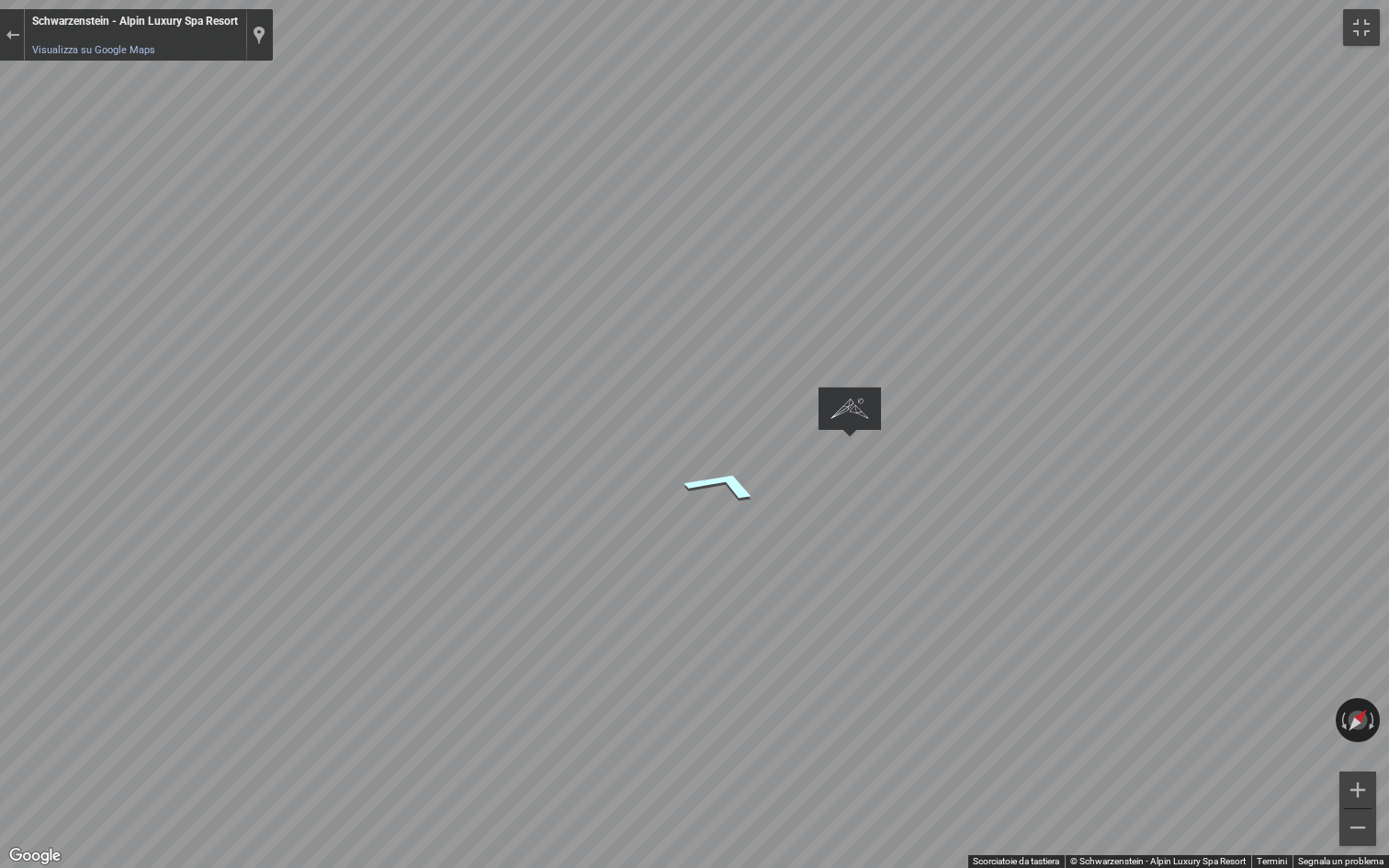 click 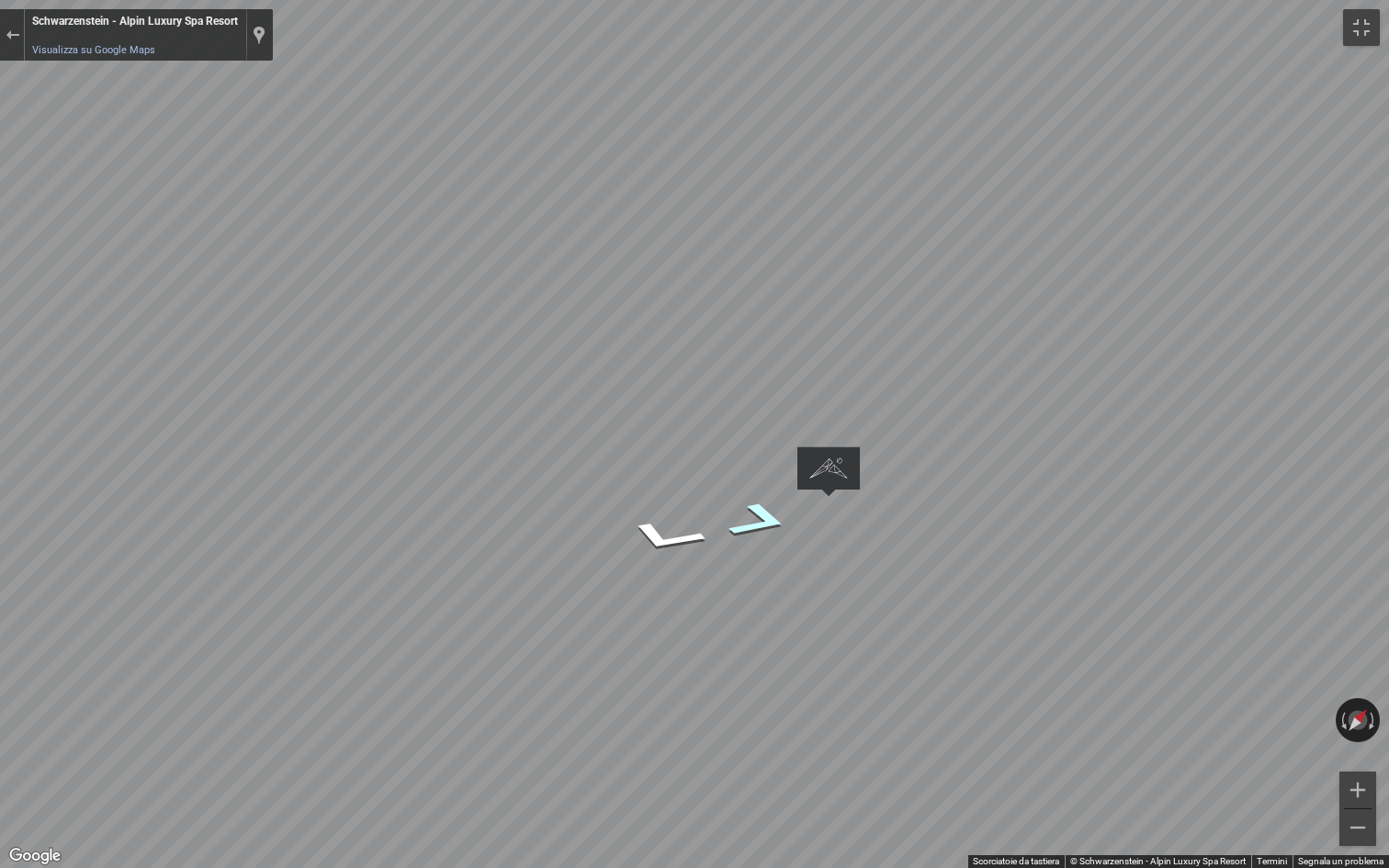click 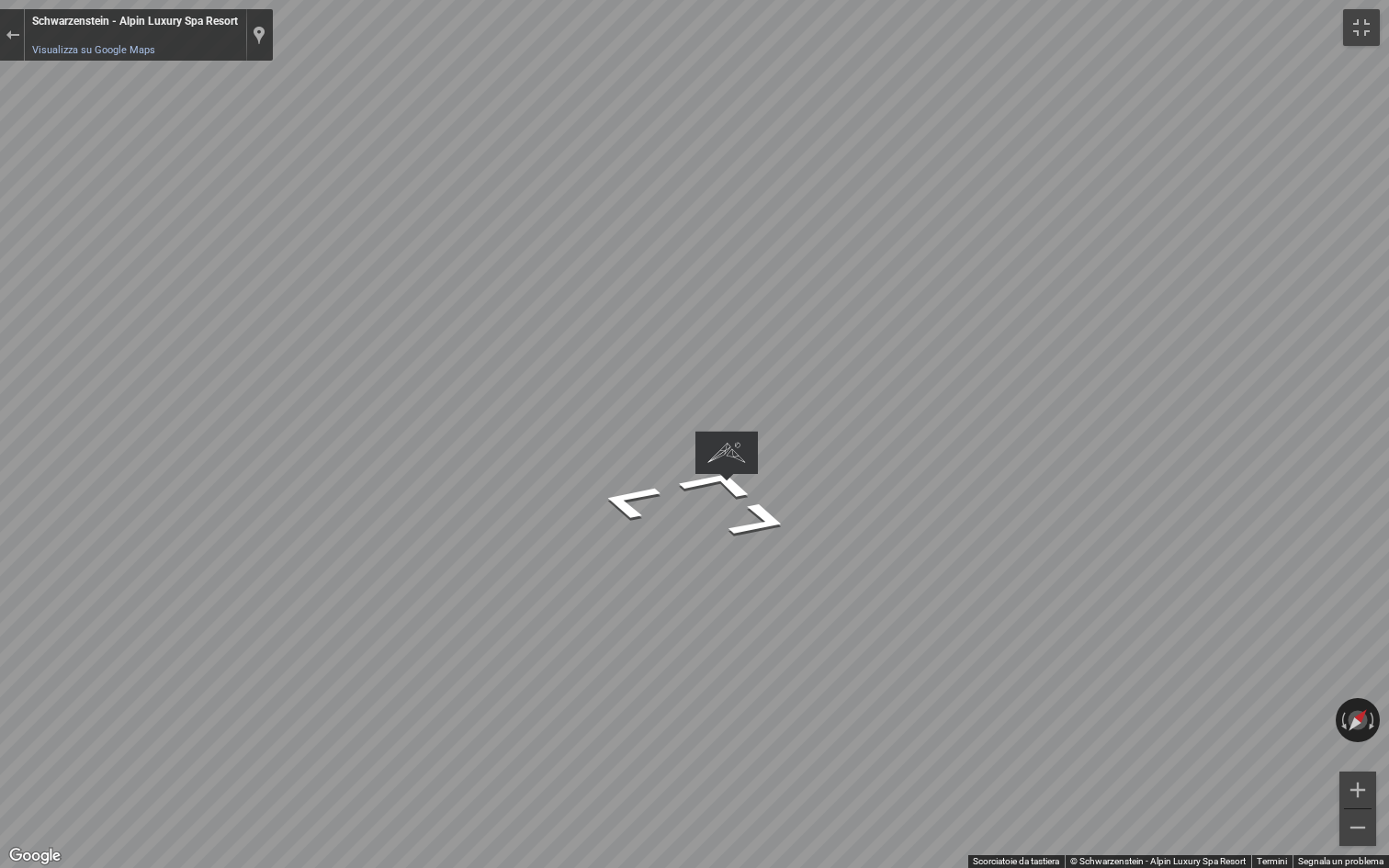 click at bounding box center [694, 434] 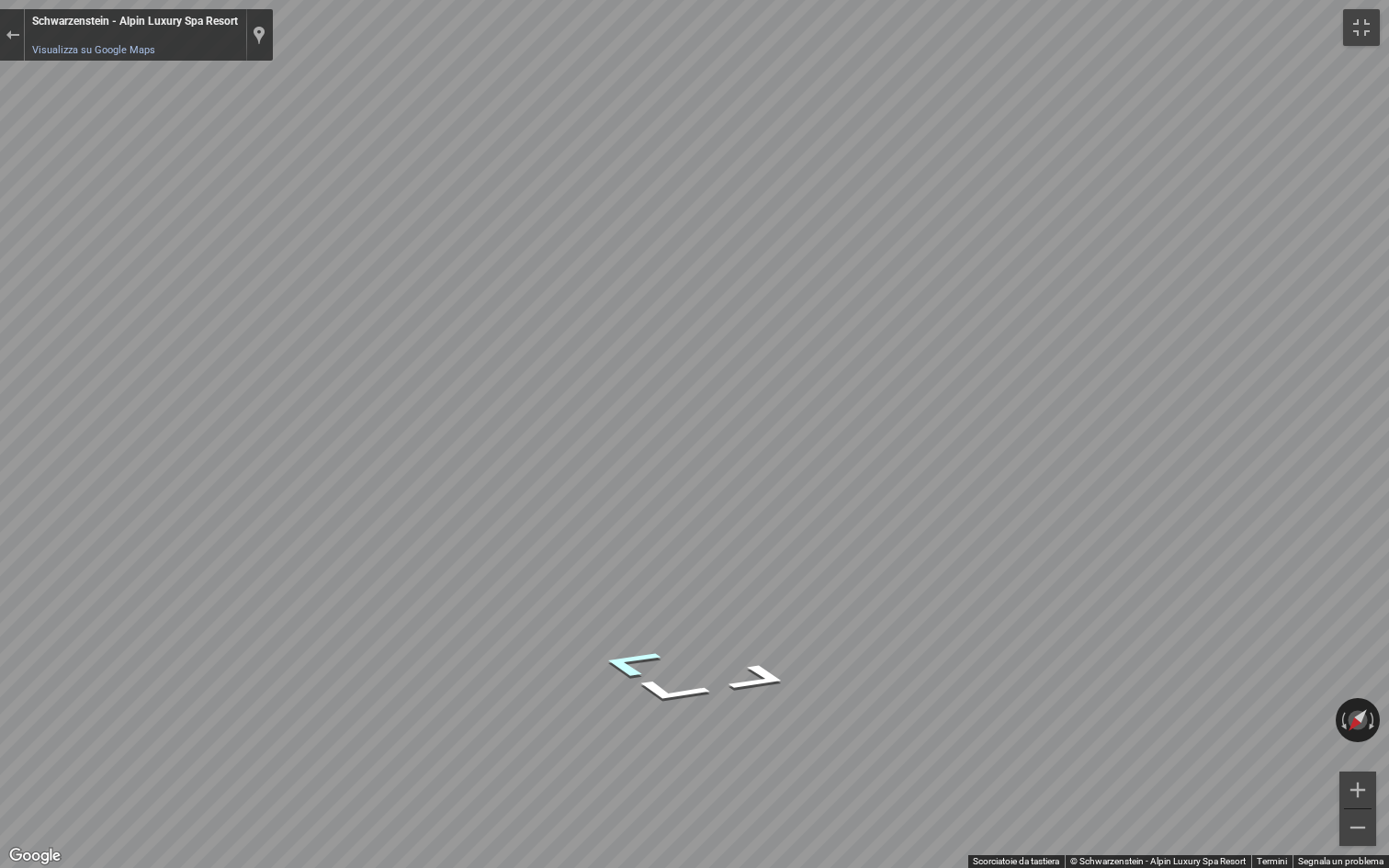 click 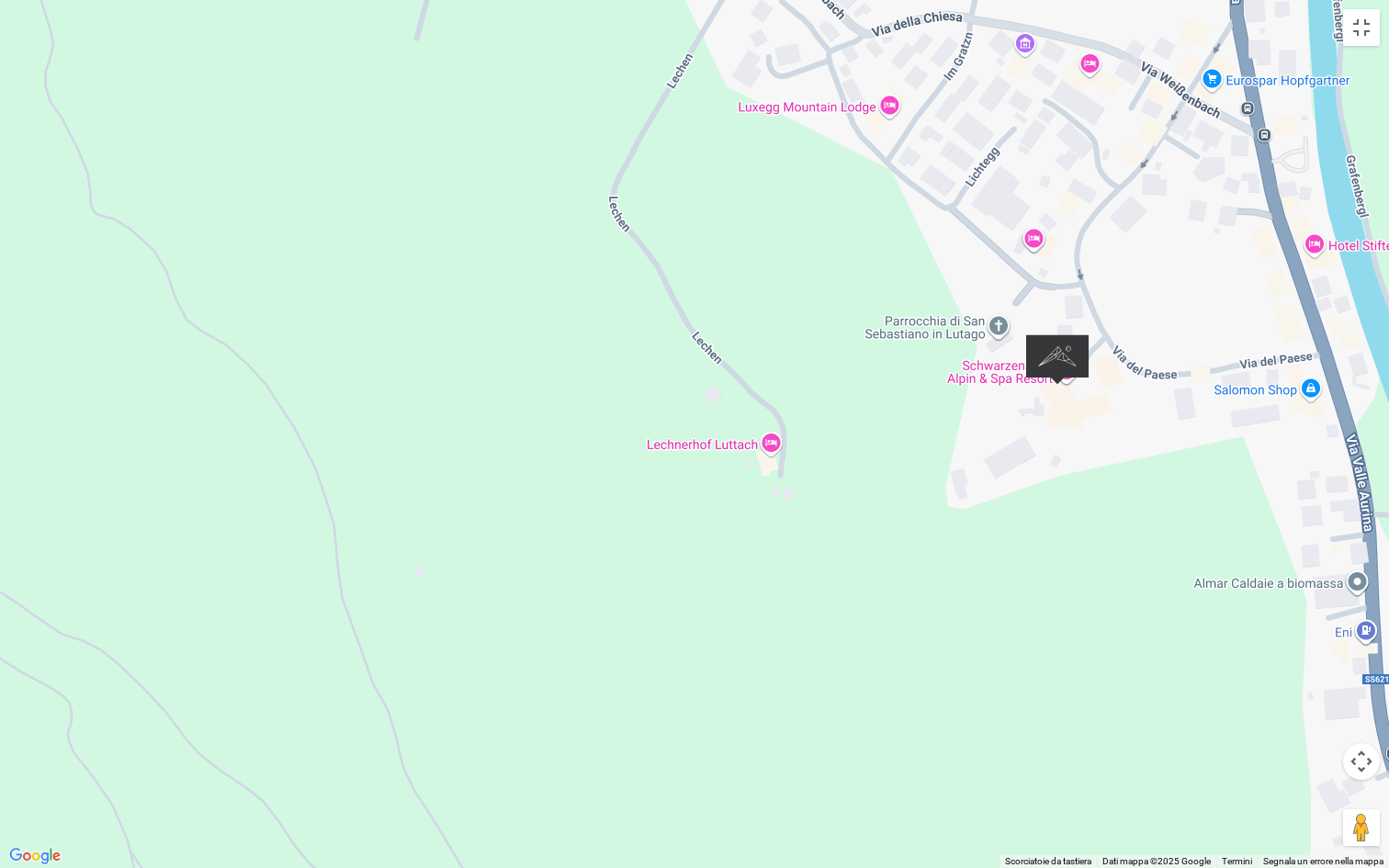 click on "Per navigare, premi i tasti Freccia. Nessun dato disponibile." at bounding box center (694, 434) 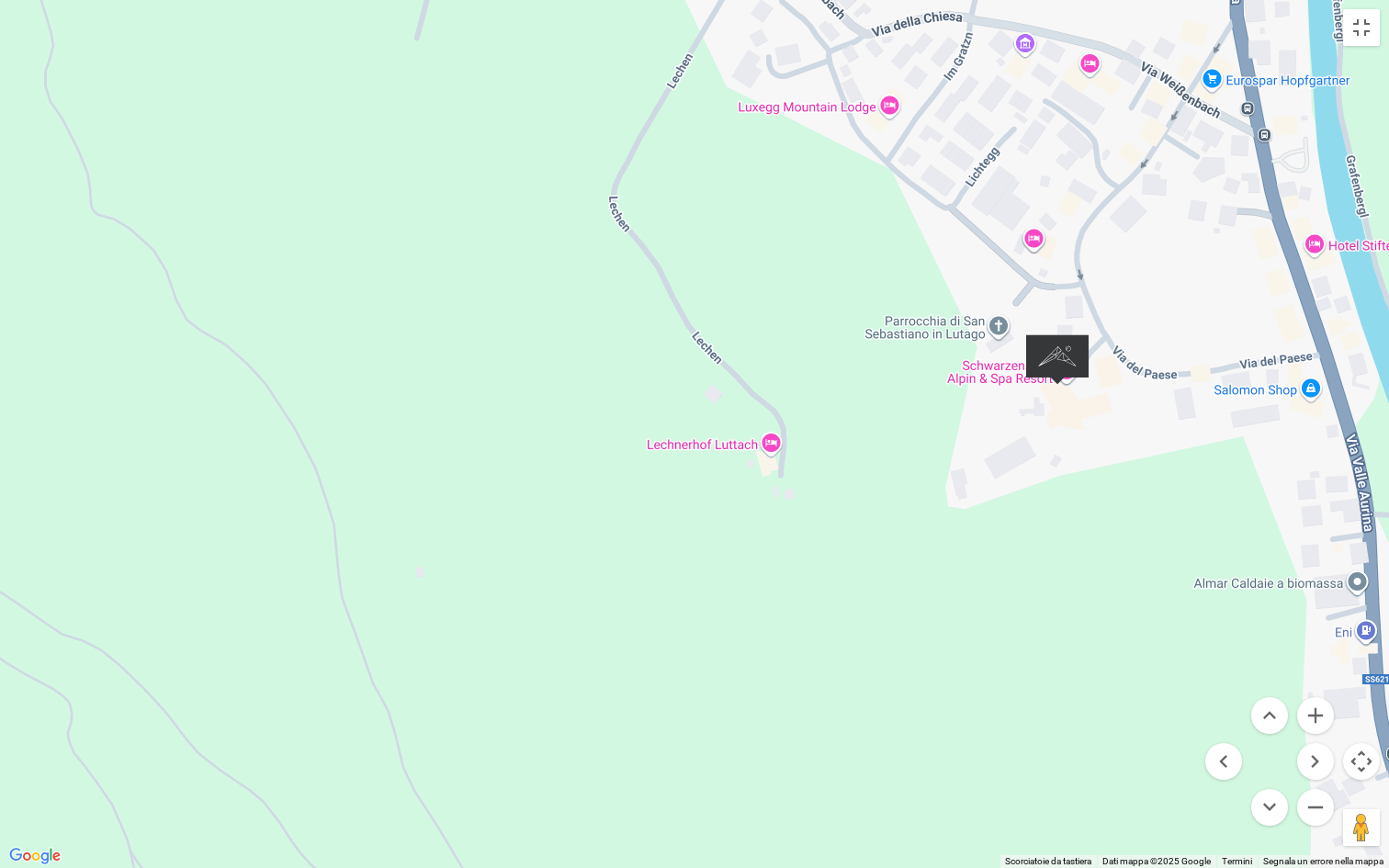 click at bounding box center (1361, 761) 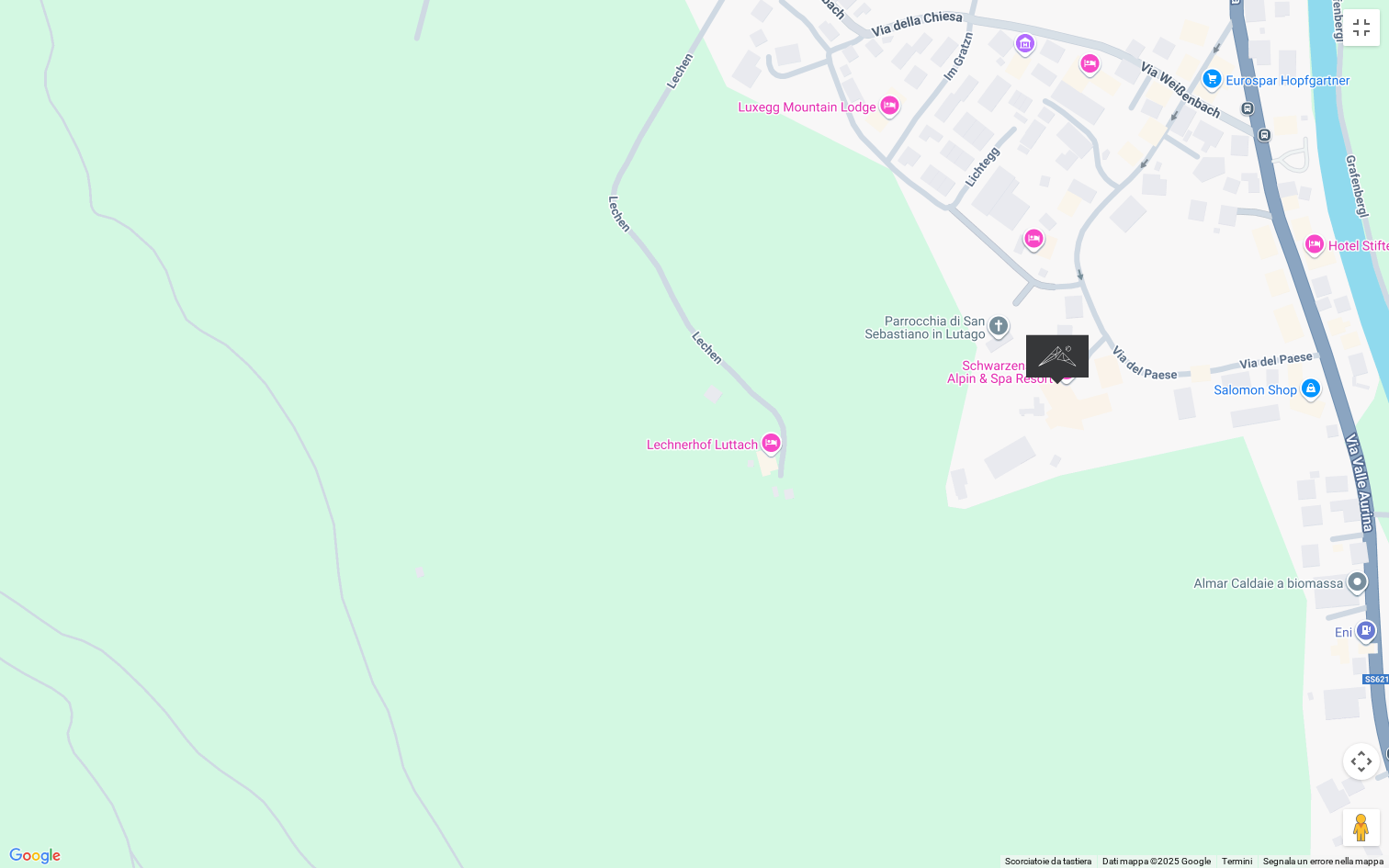 click at bounding box center [1057, 359] 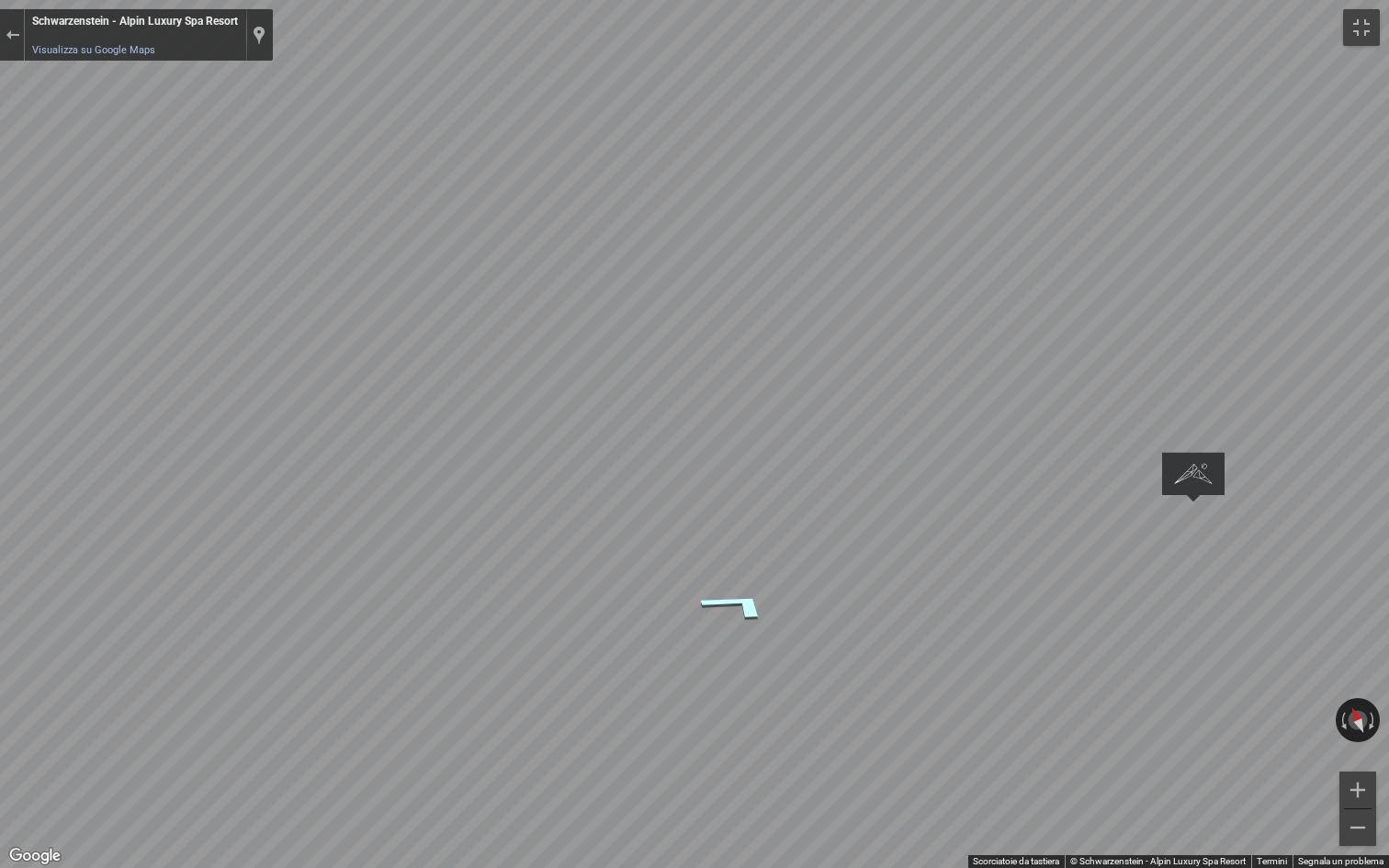 click 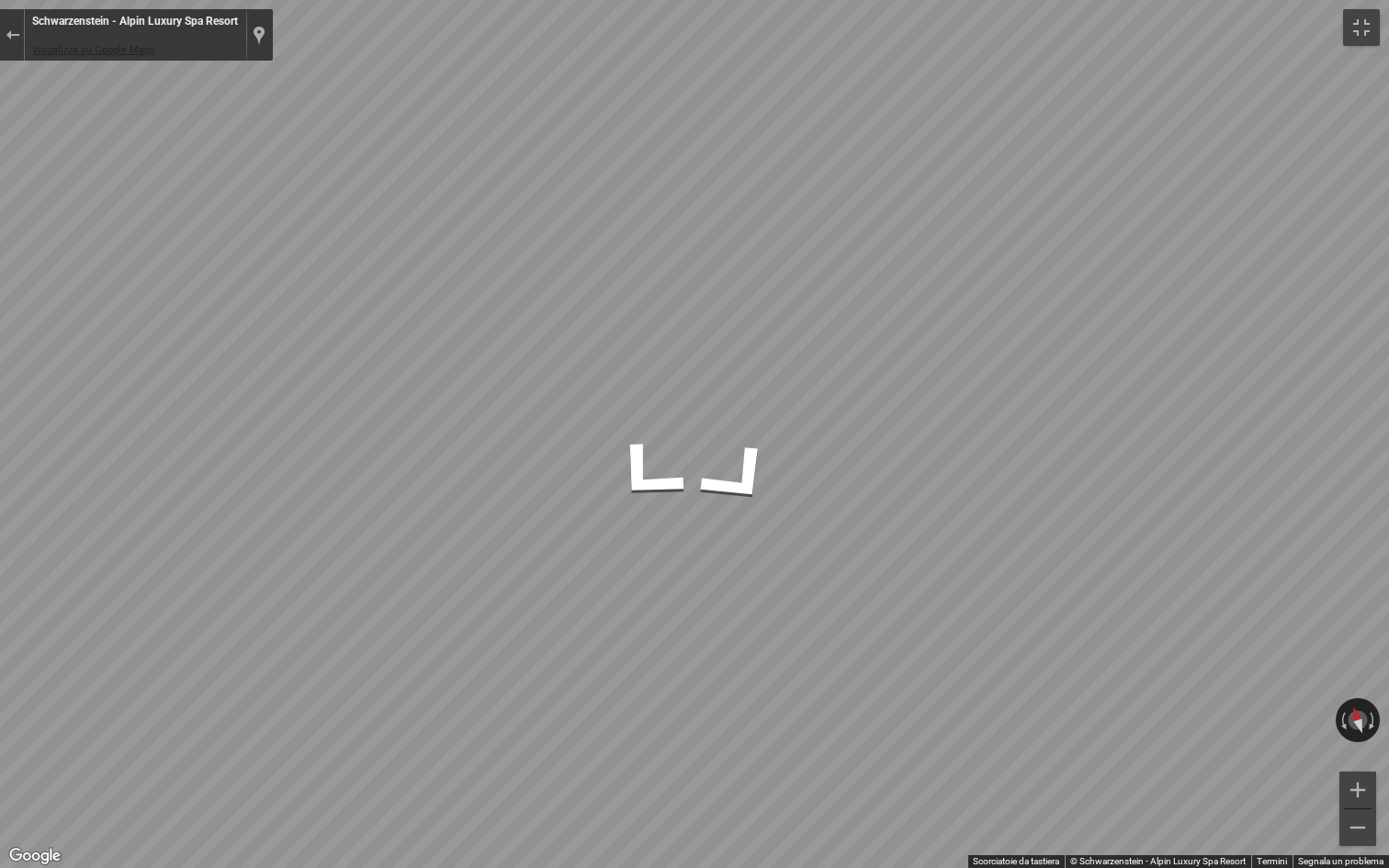 click on "Visualizza su Google Maps" at bounding box center [94, 50] 